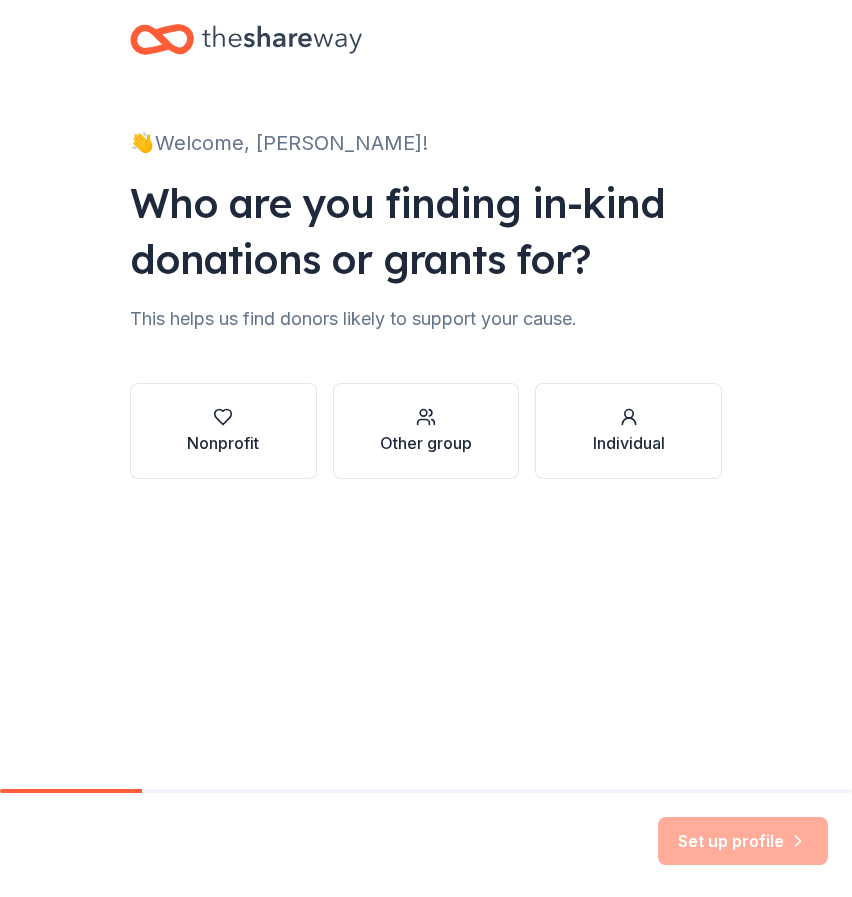 scroll, scrollTop: 0, scrollLeft: 0, axis: both 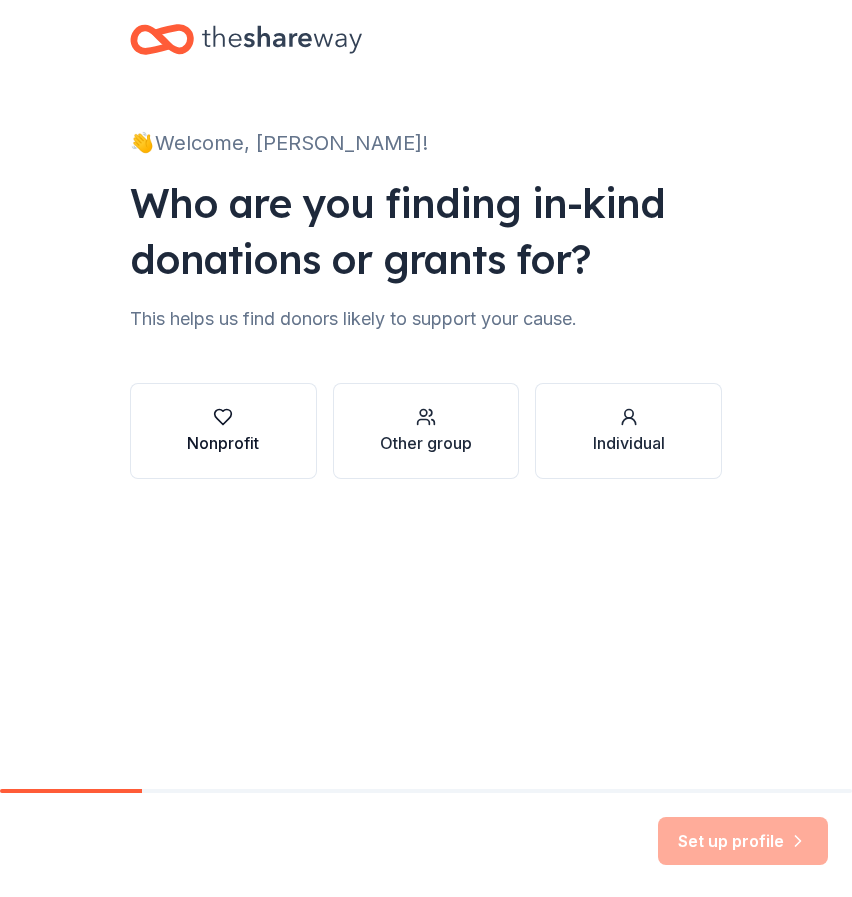 click on "Nonprofit" at bounding box center [223, 431] 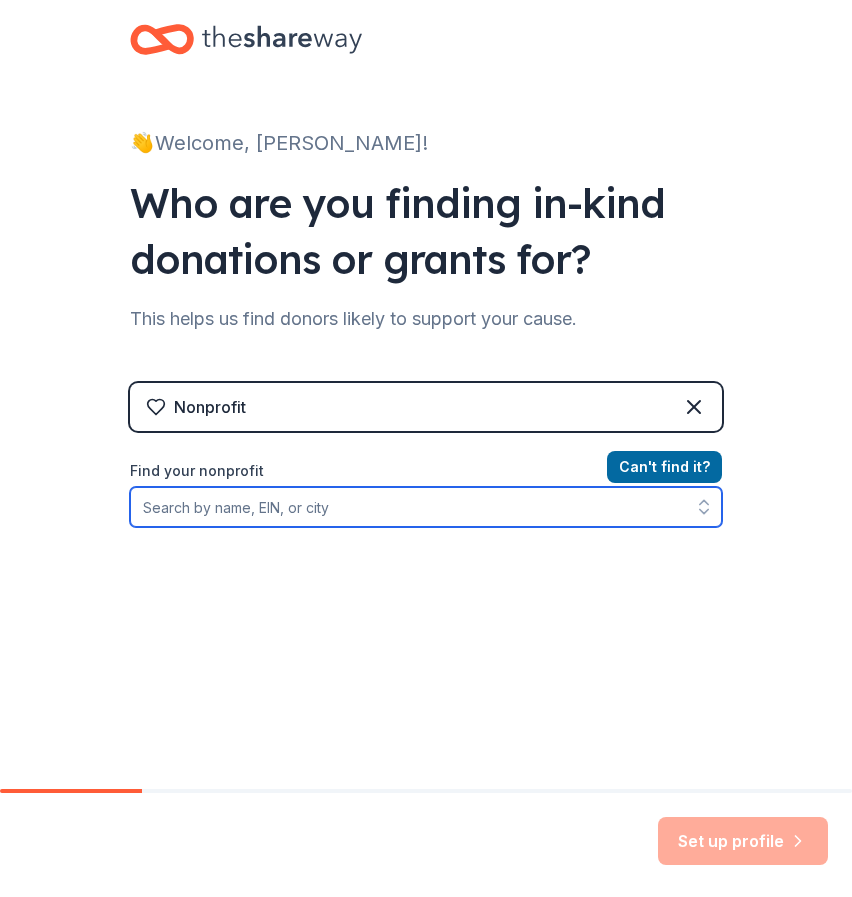 click on "Find your nonprofit" at bounding box center [426, 507] 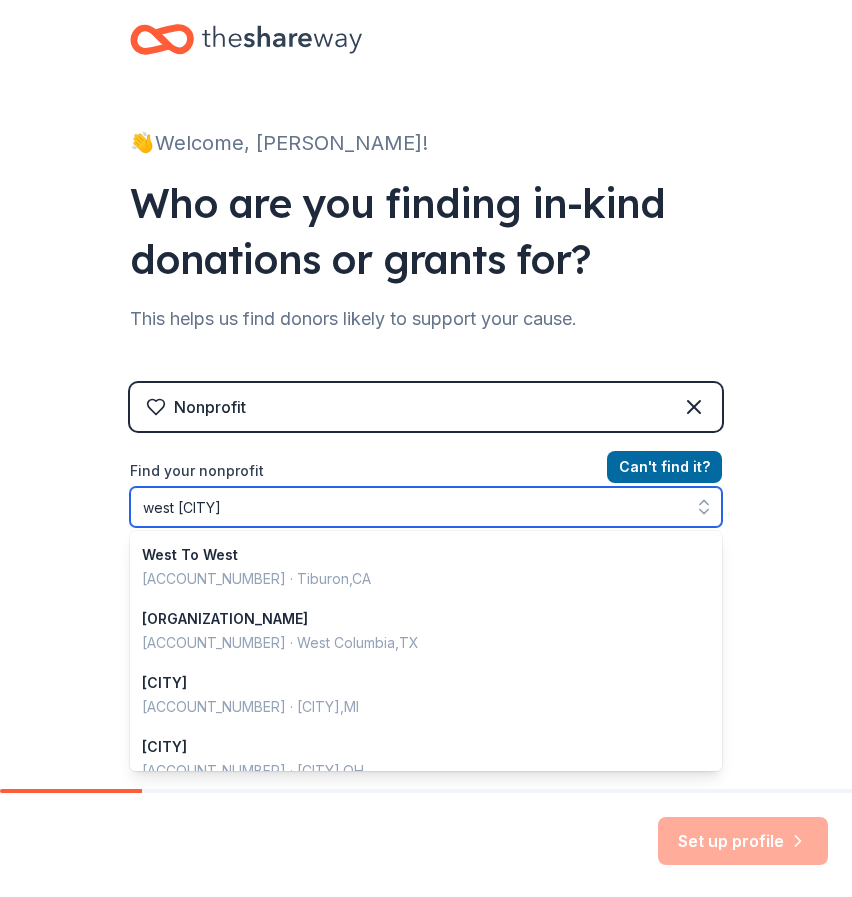 type on "west [CITY]" 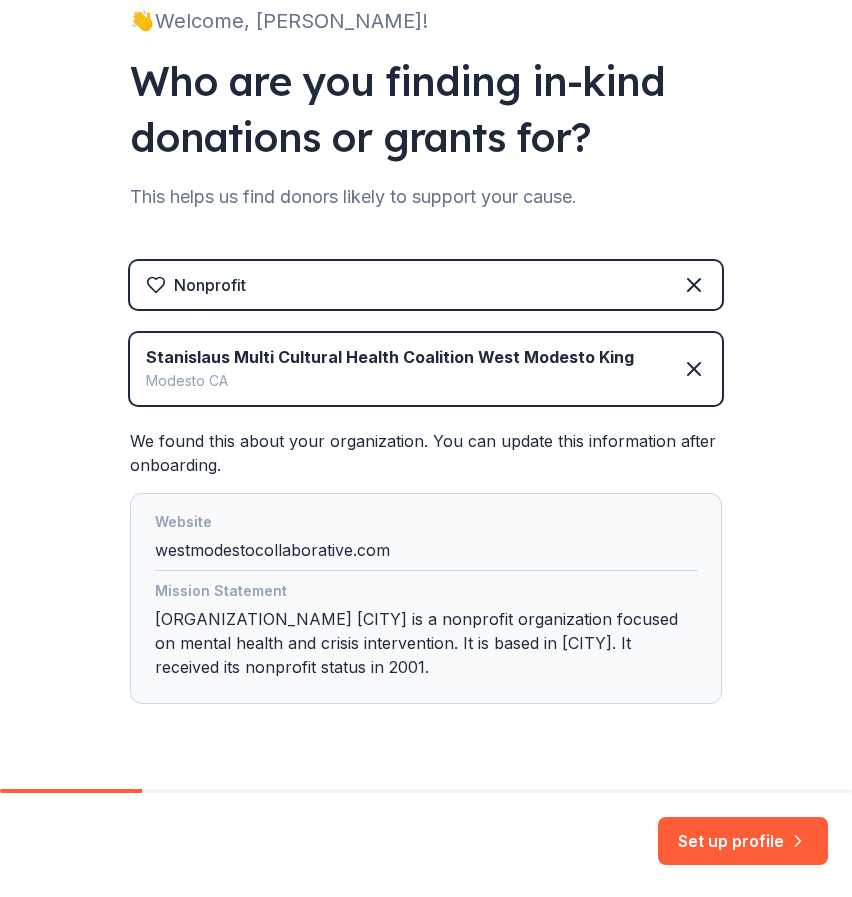 scroll, scrollTop: 172, scrollLeft: 0, axis: vertical 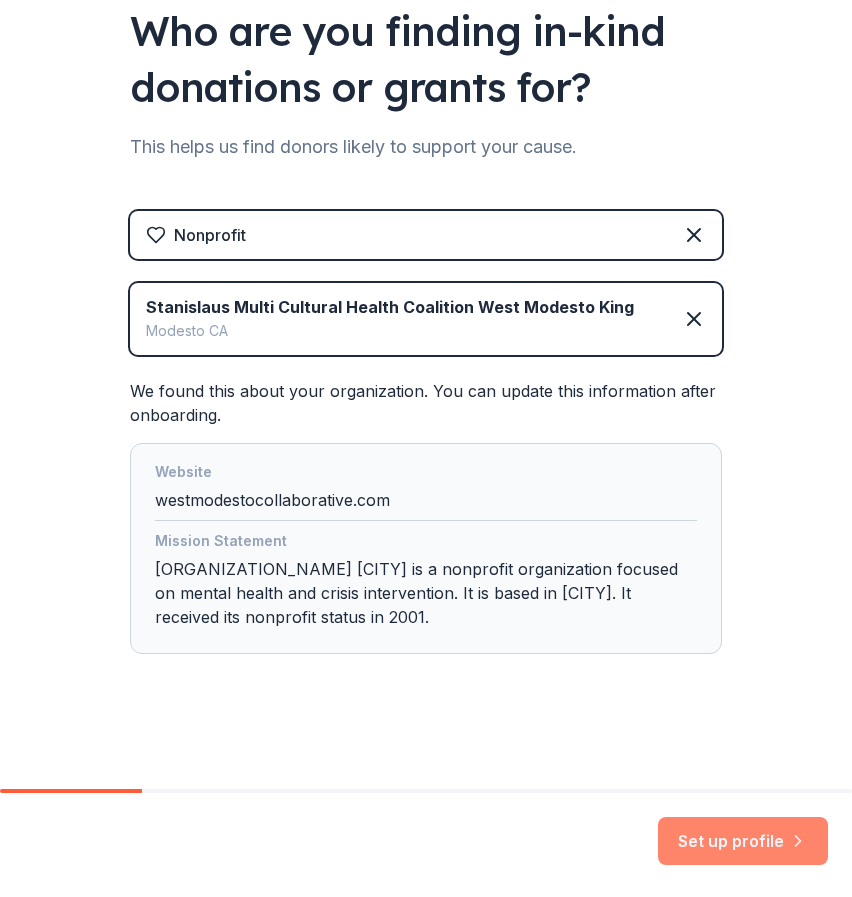 click on "Set up profile" at bounding box center (743, 841) 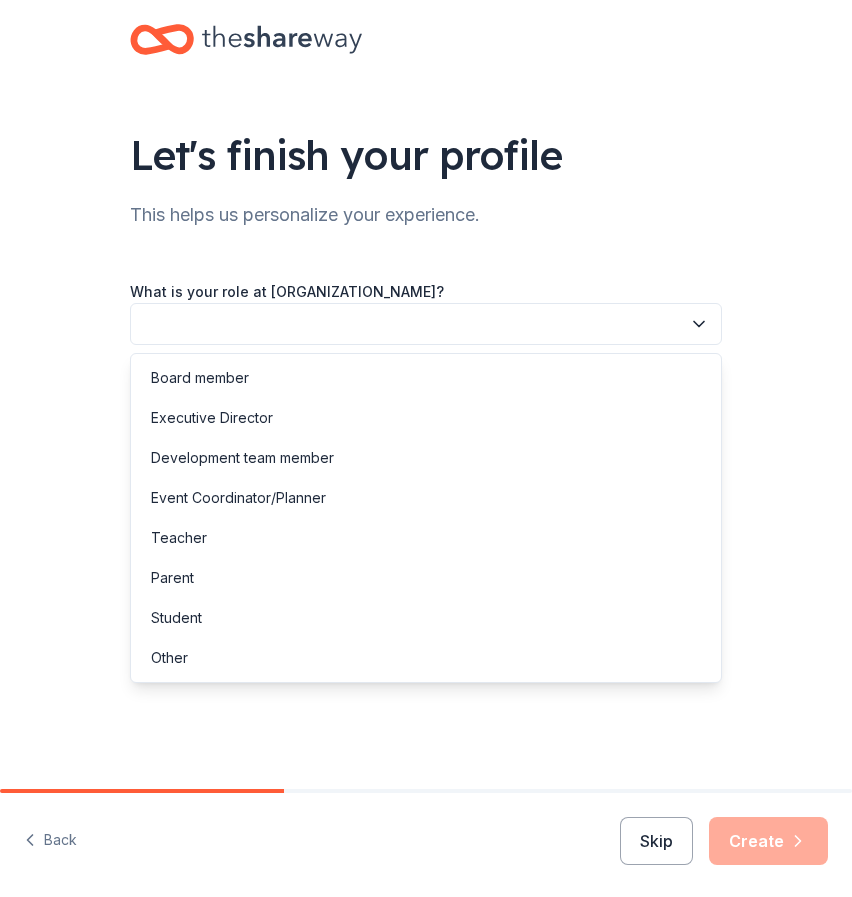 click at bounding box center [426, 324] 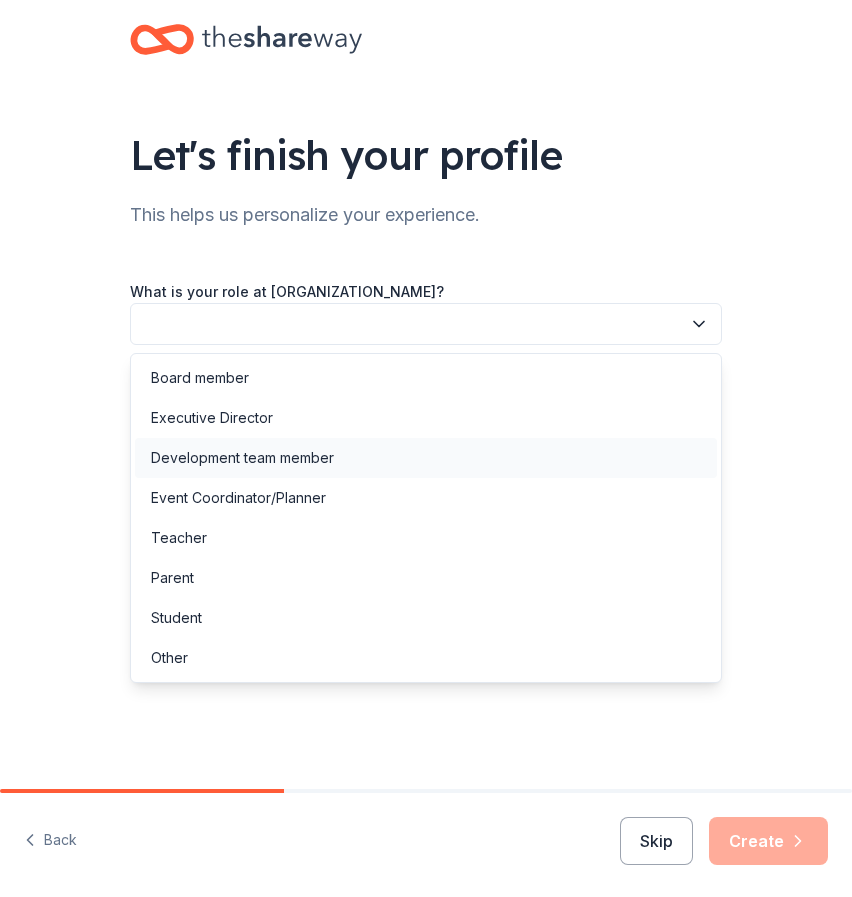 click on "Development team member" at bounding box center [426, 458] 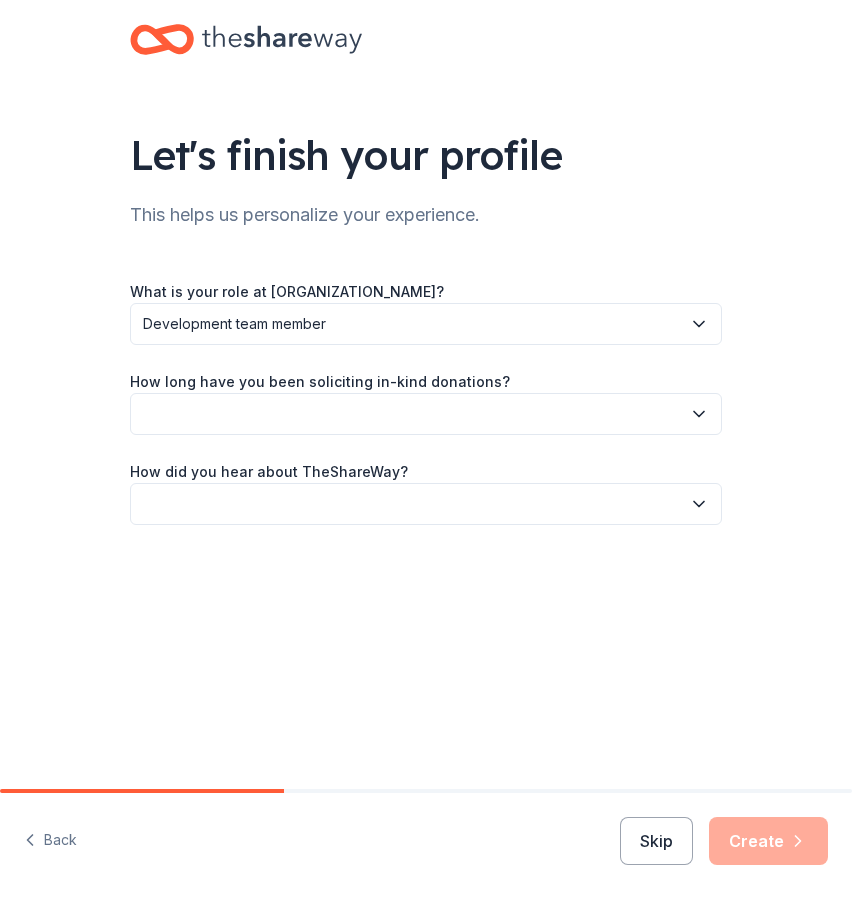 click on "How long have you been soliciting in-kind donations?" at bounding box center (320, 382) 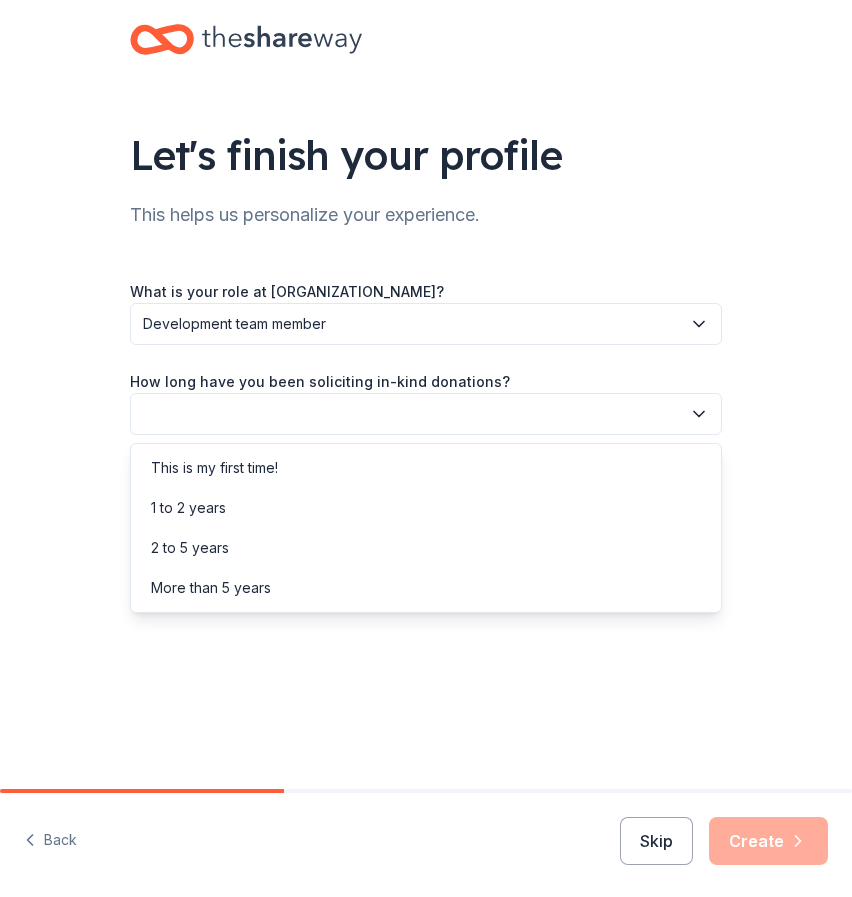 click at bounding box center [426, 414] 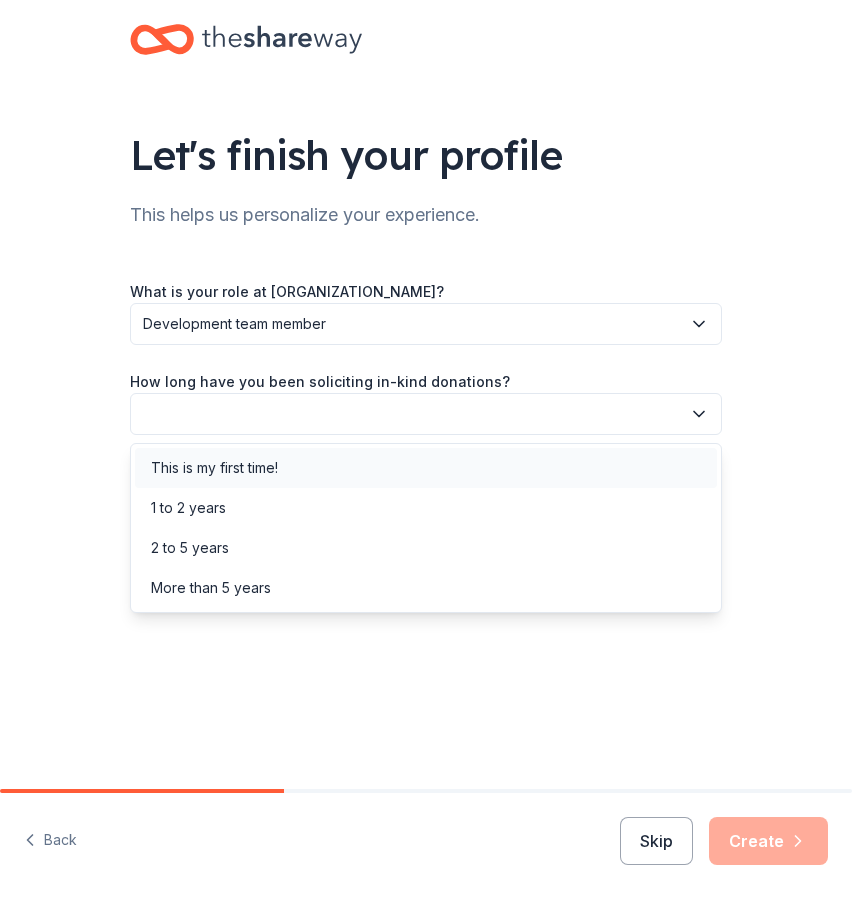 click on "This is my first time!" at bounding box center (426, 468) 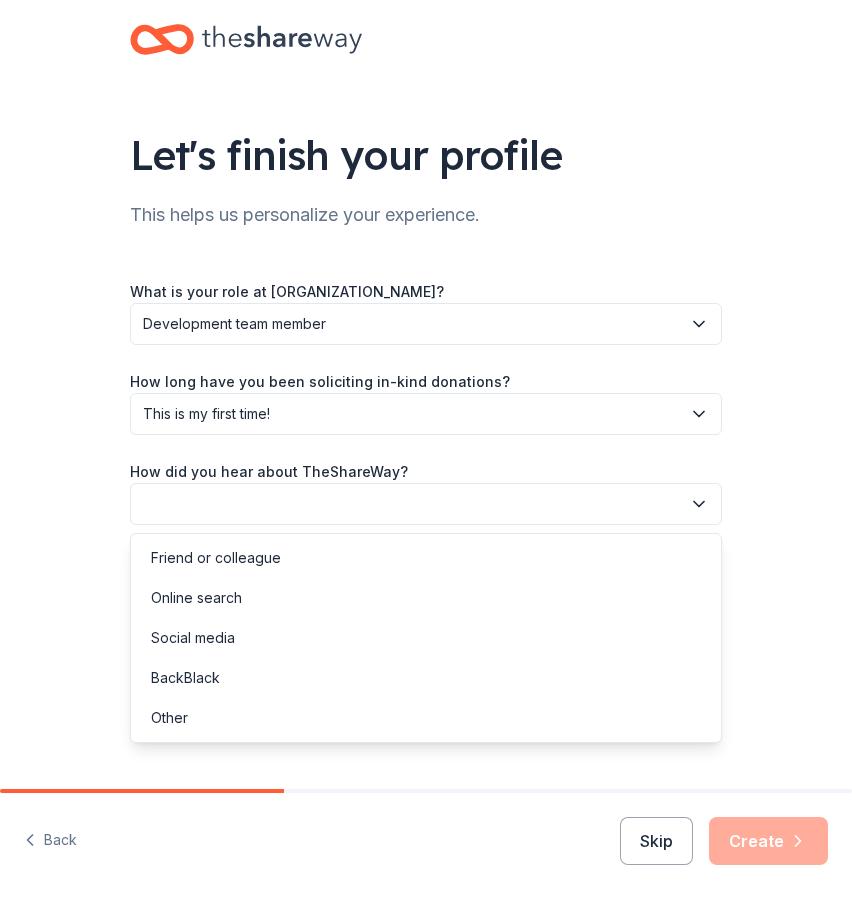 click at bounding box center [426, 504] 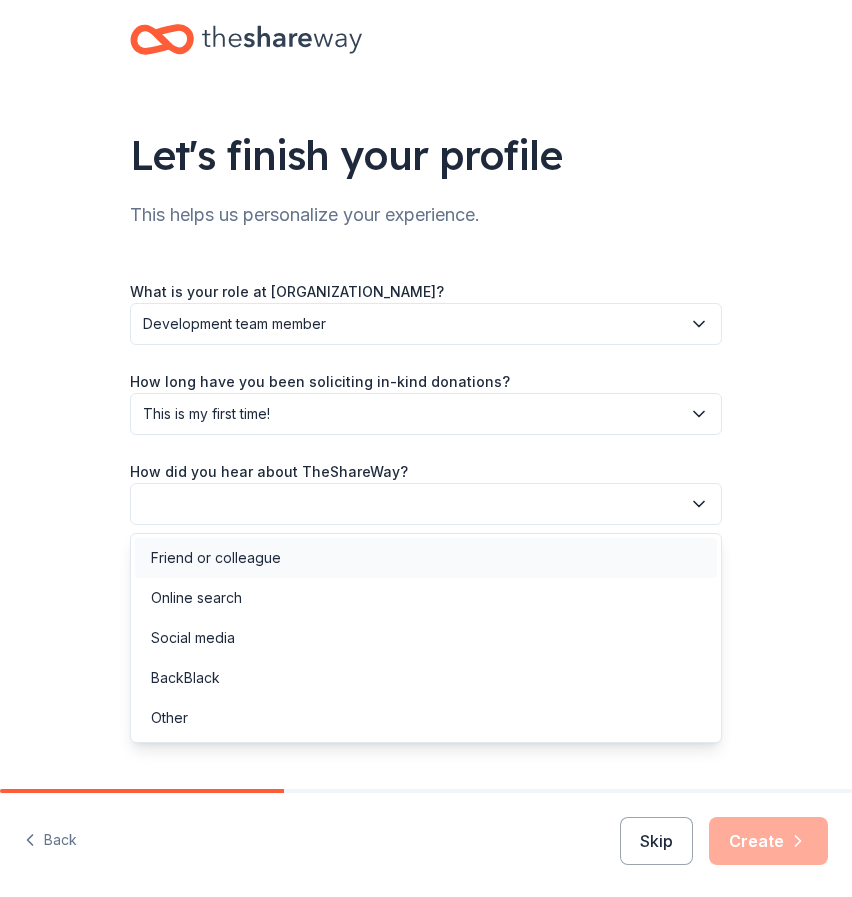 click on "Friend or colleague" at bounding box center [426, 558] 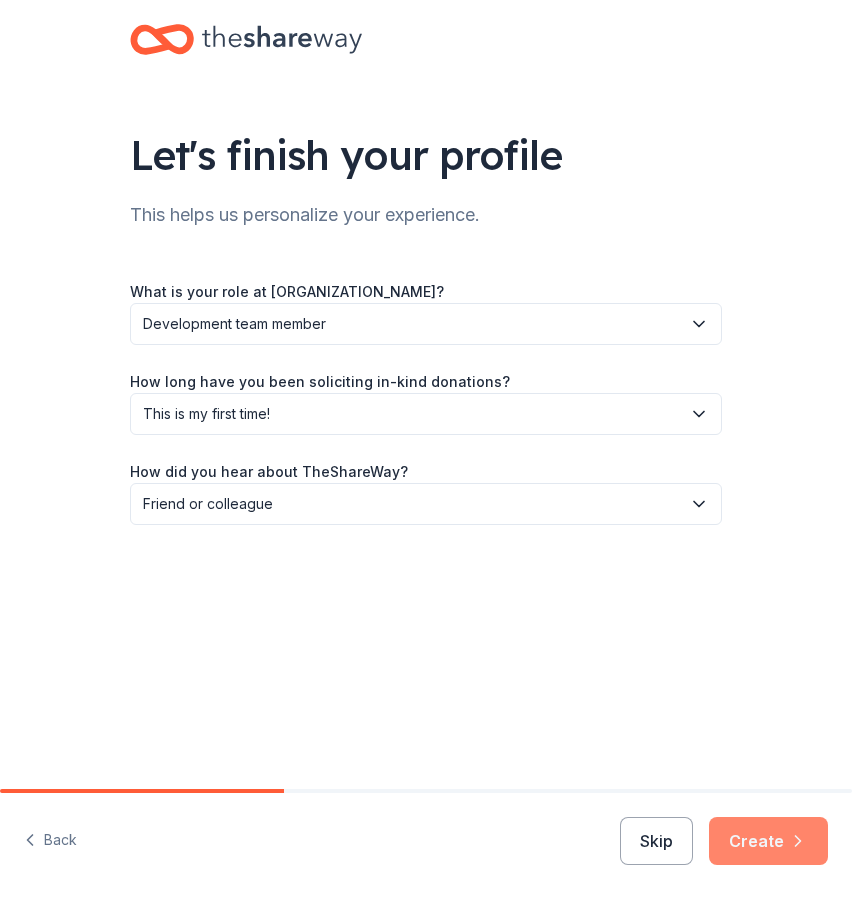 click on "Create" at bounding box center [768, 841] 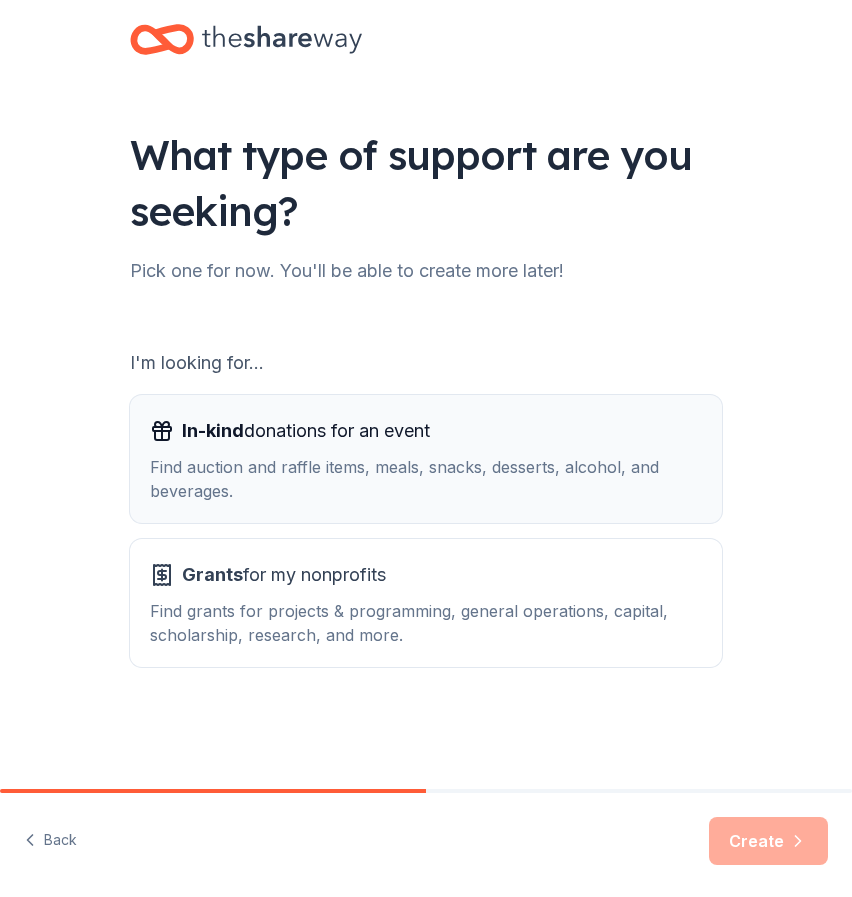 click on "In-kind  donations for an event" at bounding box center (306, 431) 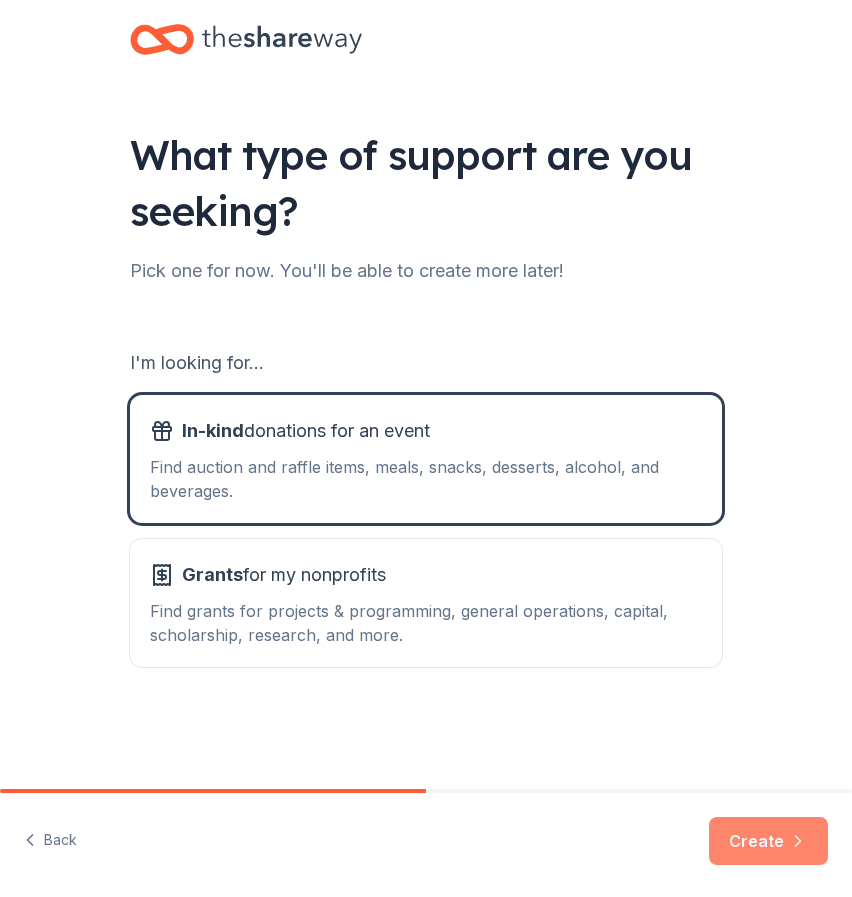 click on "Create" at bounding box center (768, 841) 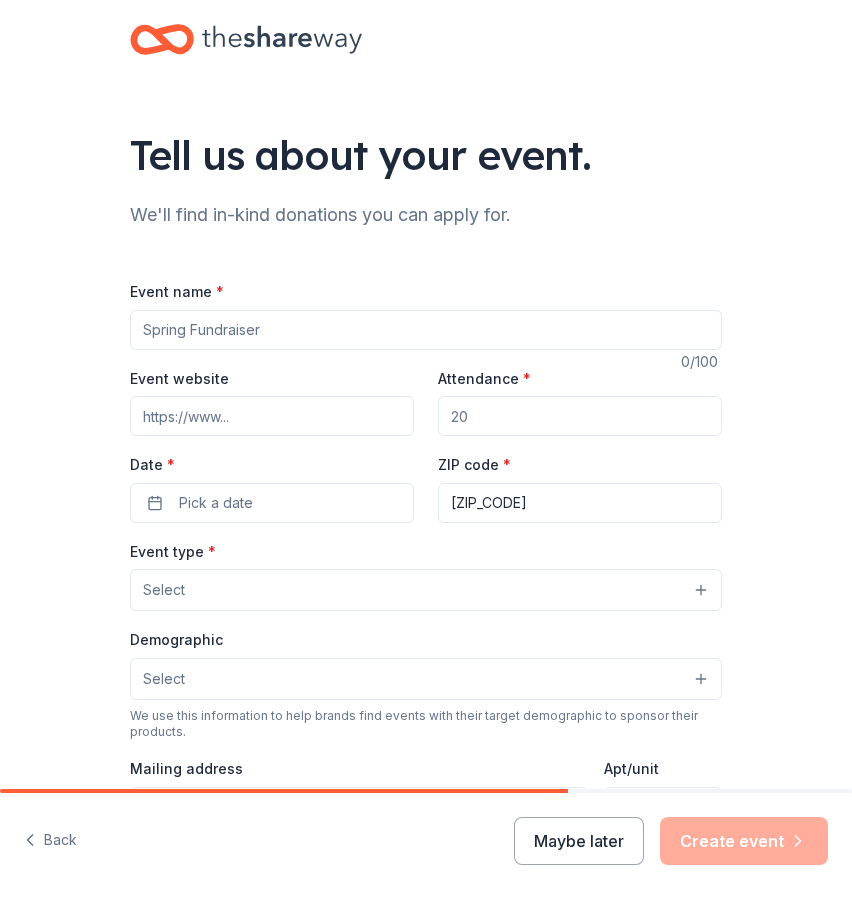 click on "Event name *" at bounding box center [426, 330] 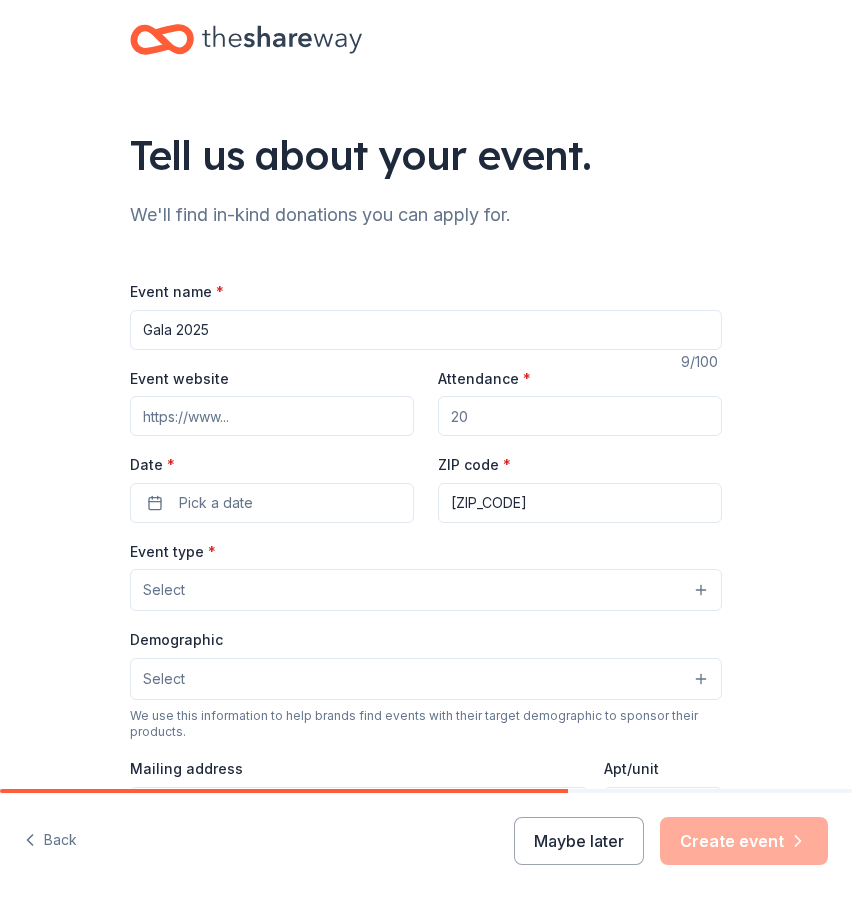 type on "Gala 2025" 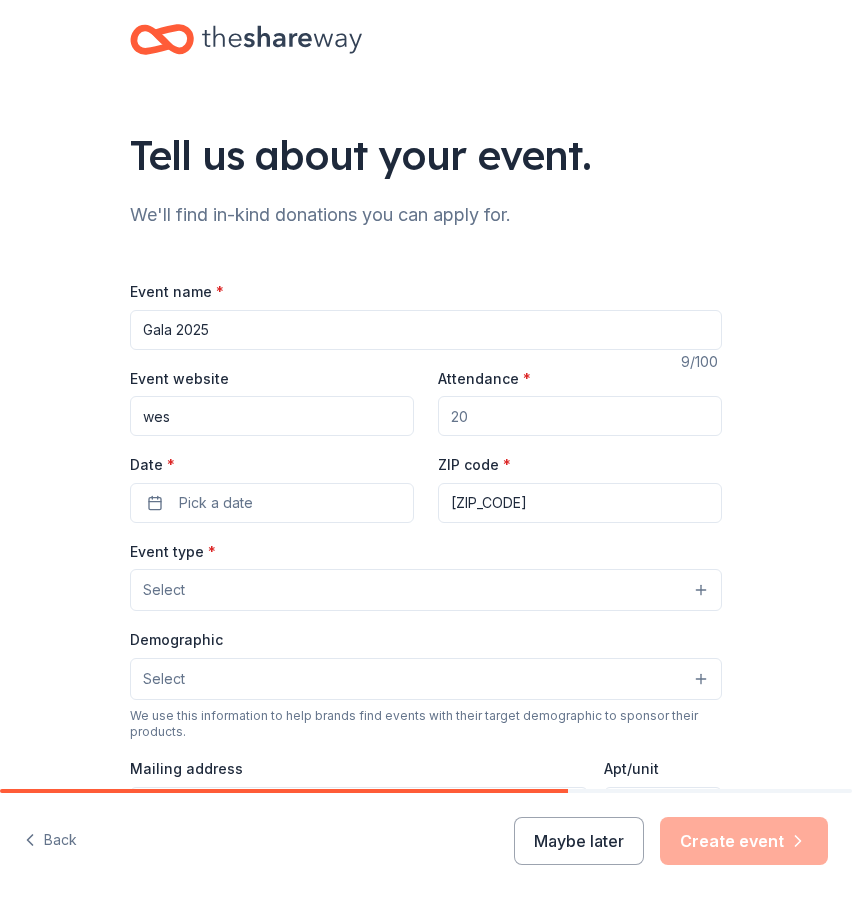 type on "wes" 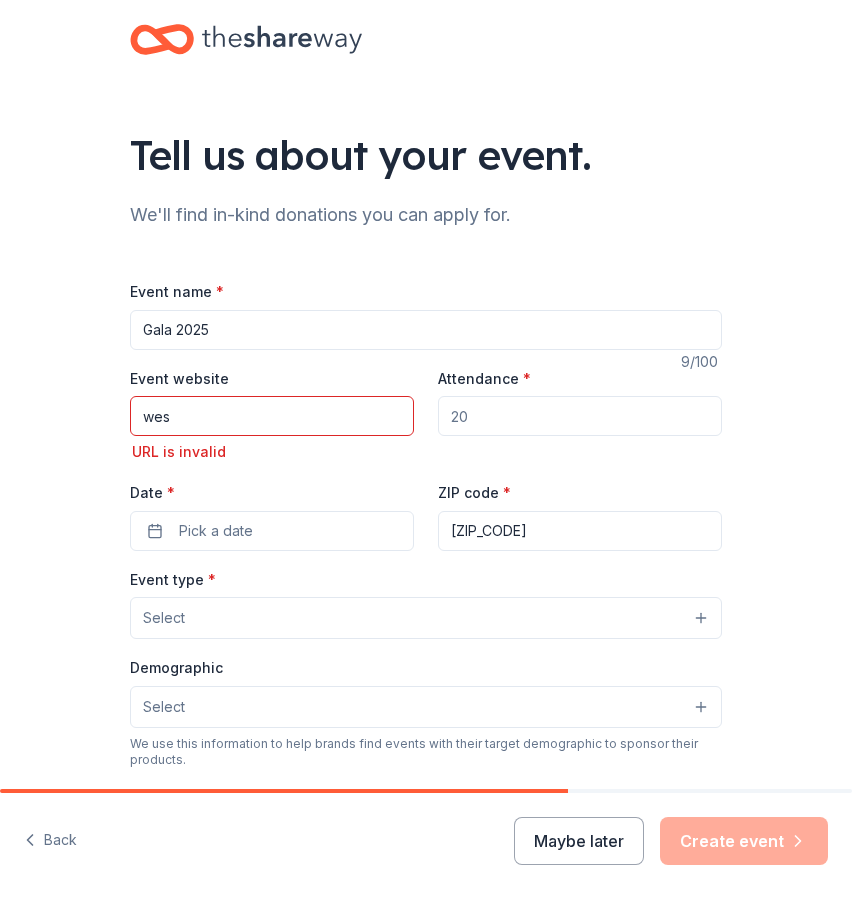 click on "Gala 2025" at bounding box center [426, 330] 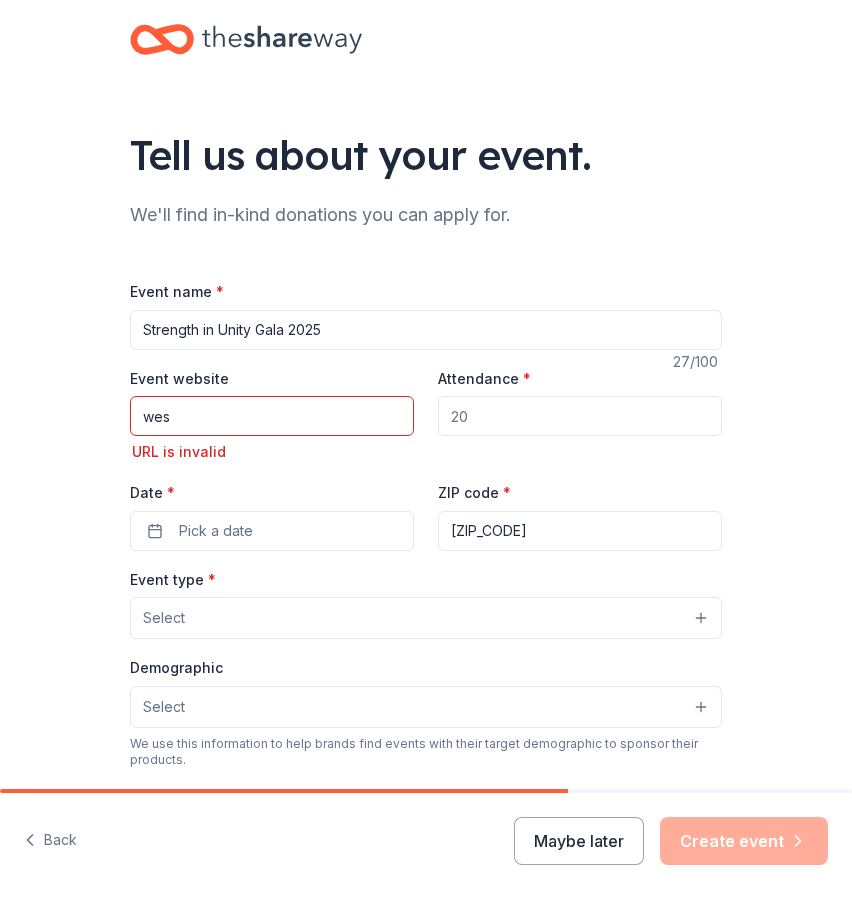 type on "Strength in Unity Gala 2025" 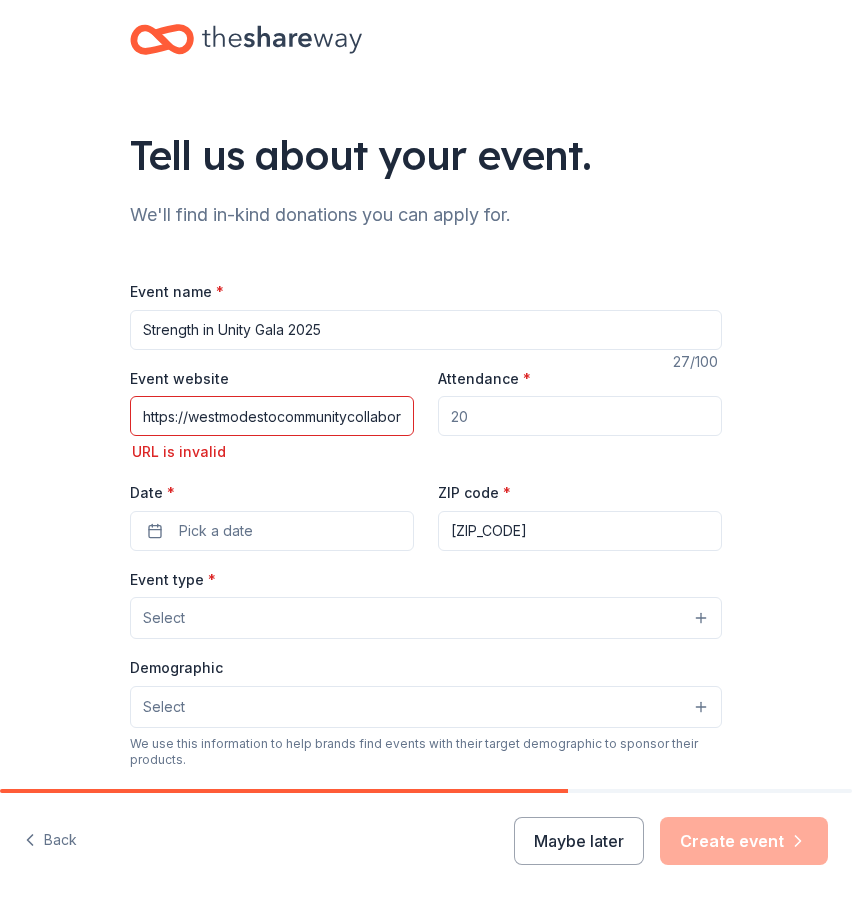 scroll, scrollTop: 0, scrollLeft: 376, axis: horizontal 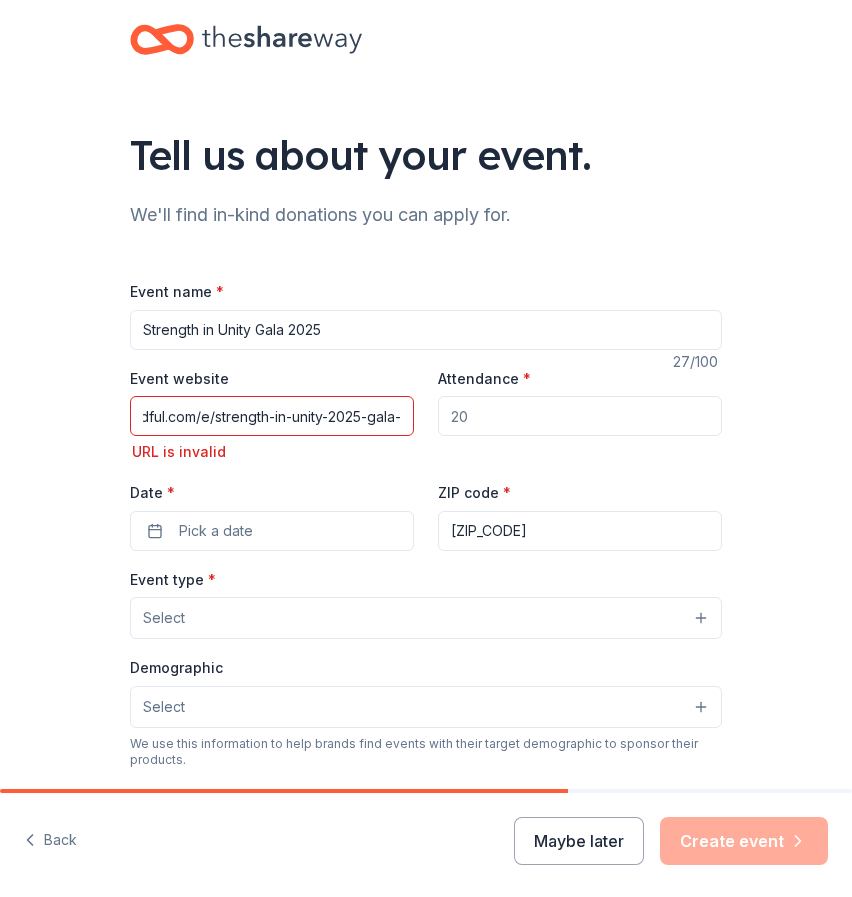 type on "https://westmodestocommunitycollaborative-bloom.kindful.com/e/strength-in-unity-2025-gala-" 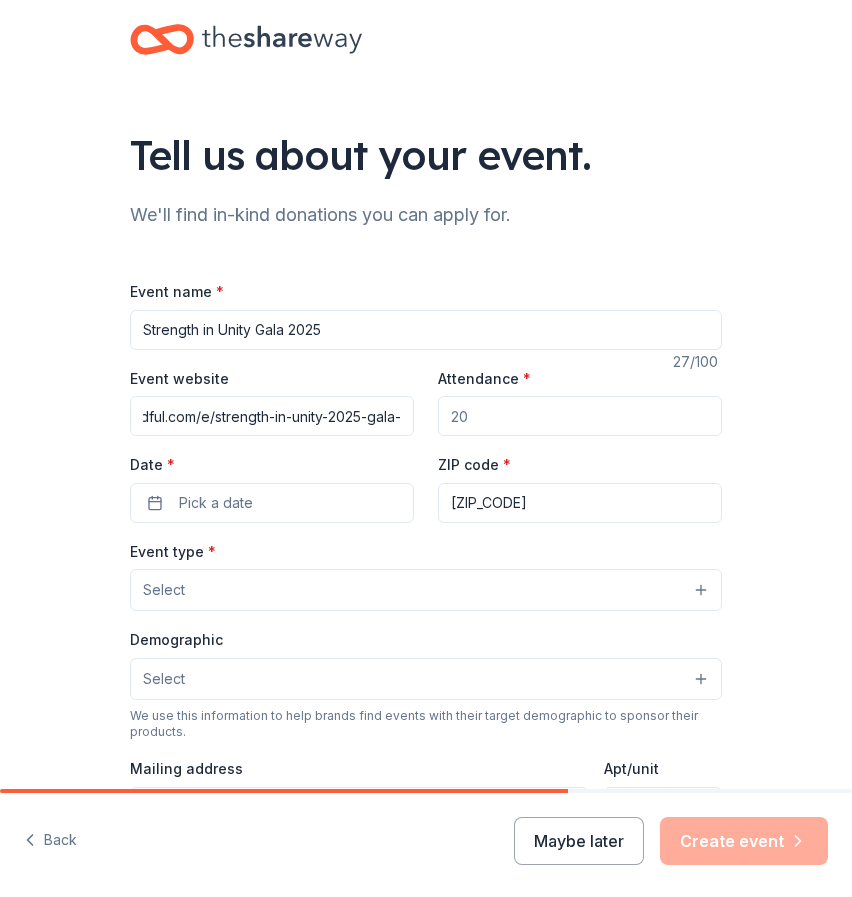 scroll, scrollTop: 0, scrollLeft: 0, axis: both 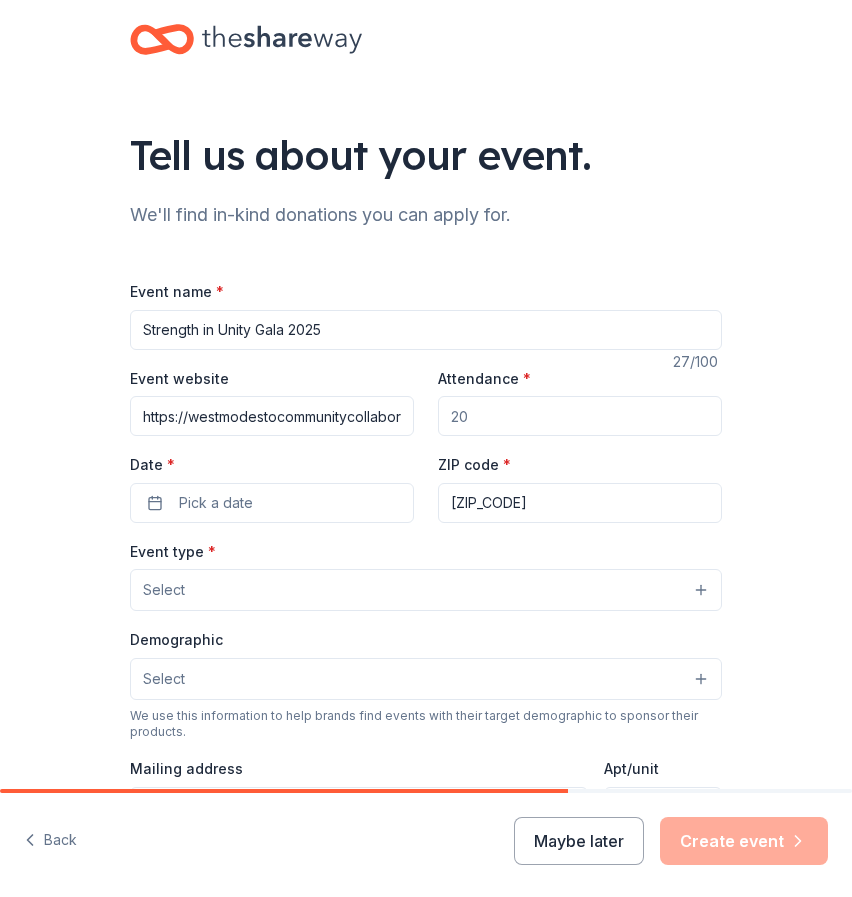 click on "Attendance *" at bounding box center (580, 416) 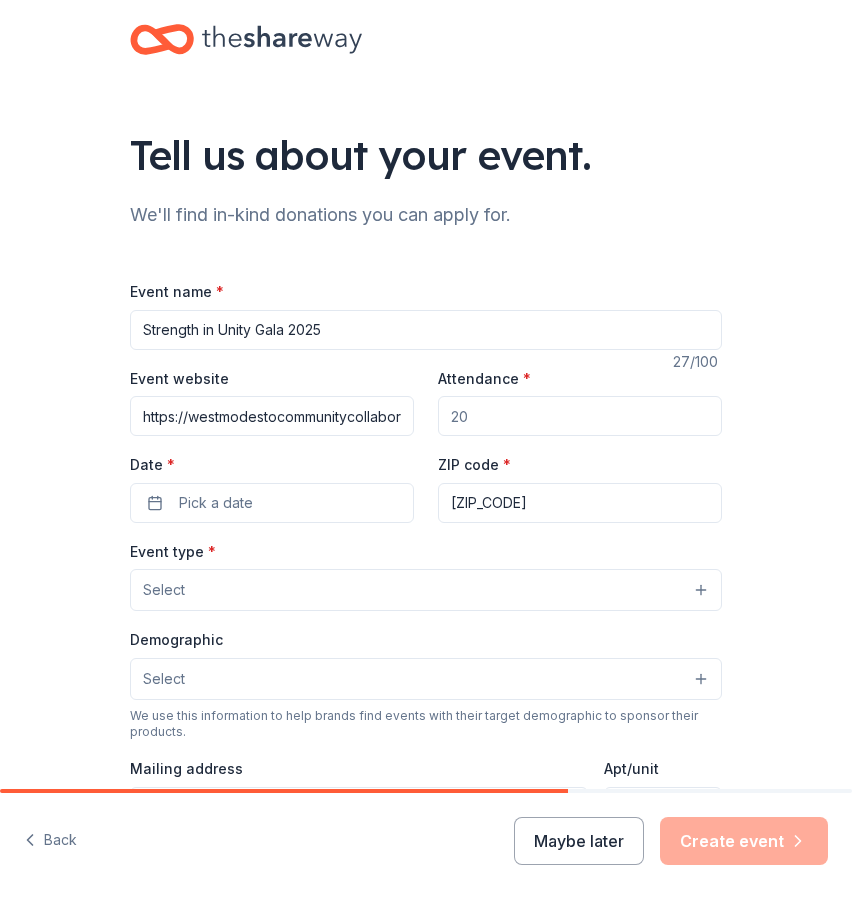 click on "Attendance *" at bounding box center [580, 416] 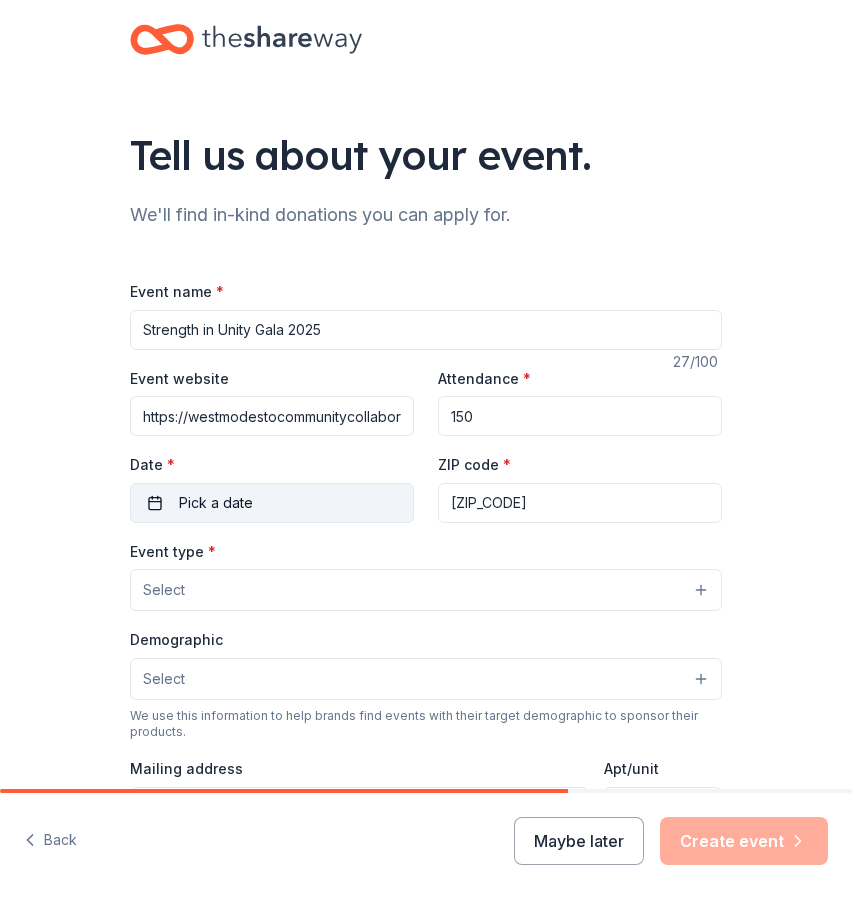 type on "150" 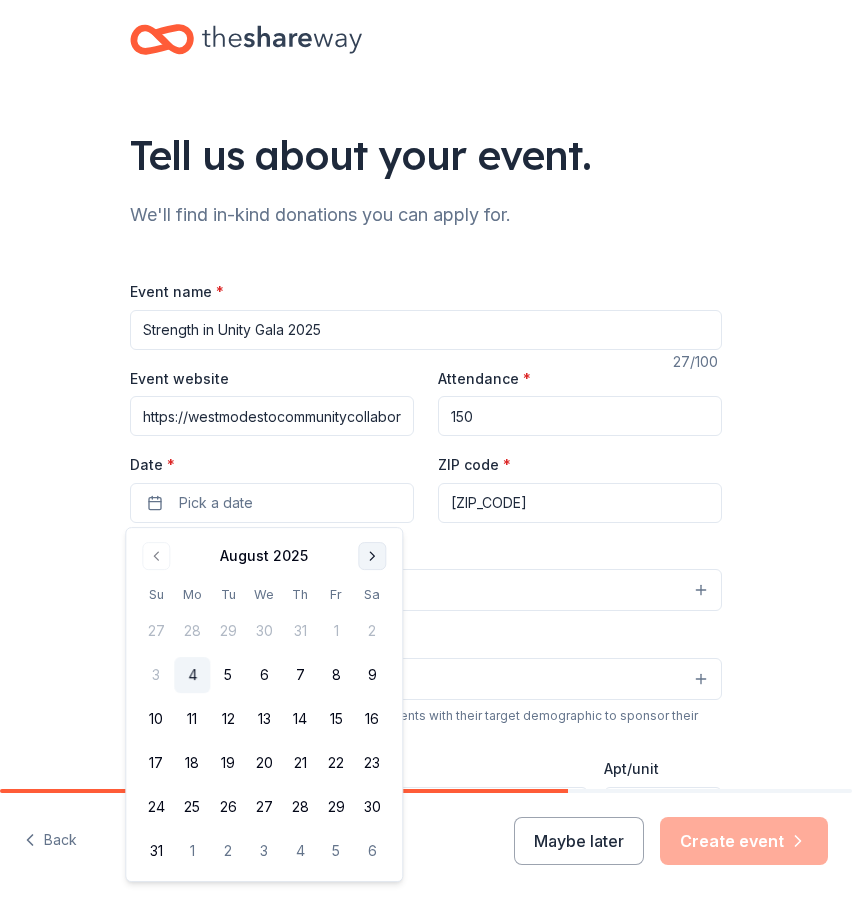 click at bounding box center [372, 556] 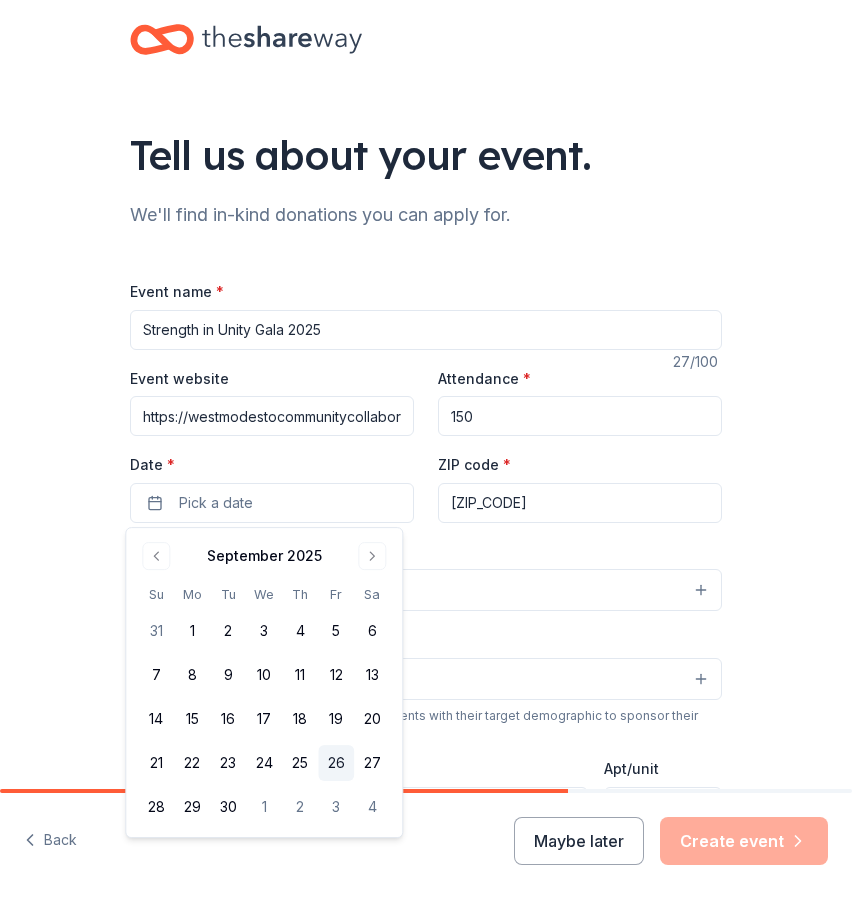 click on "26" at bounding box center [336, 763] 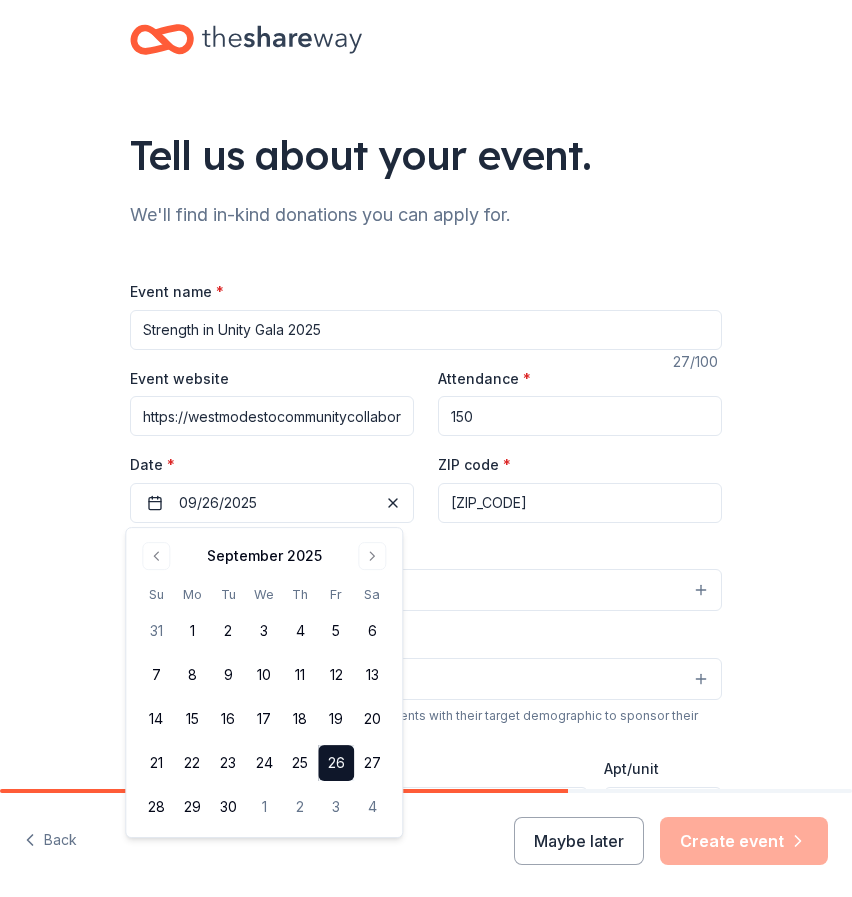 click on "95351" at bounding box center [580, 503] 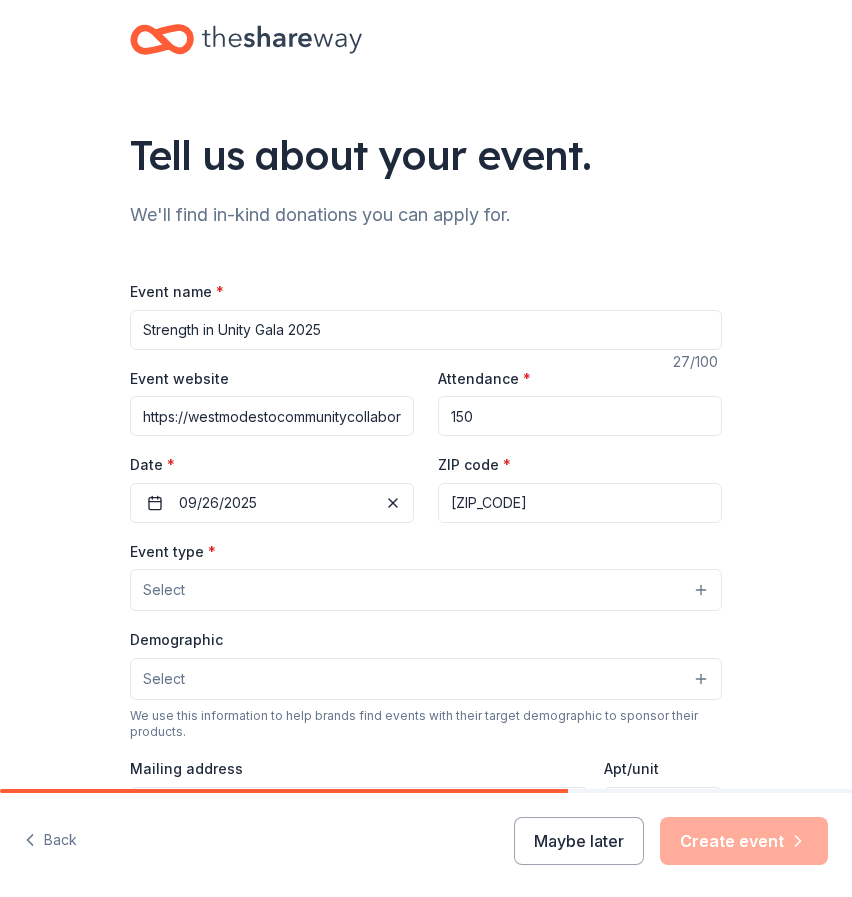 type on "95350" 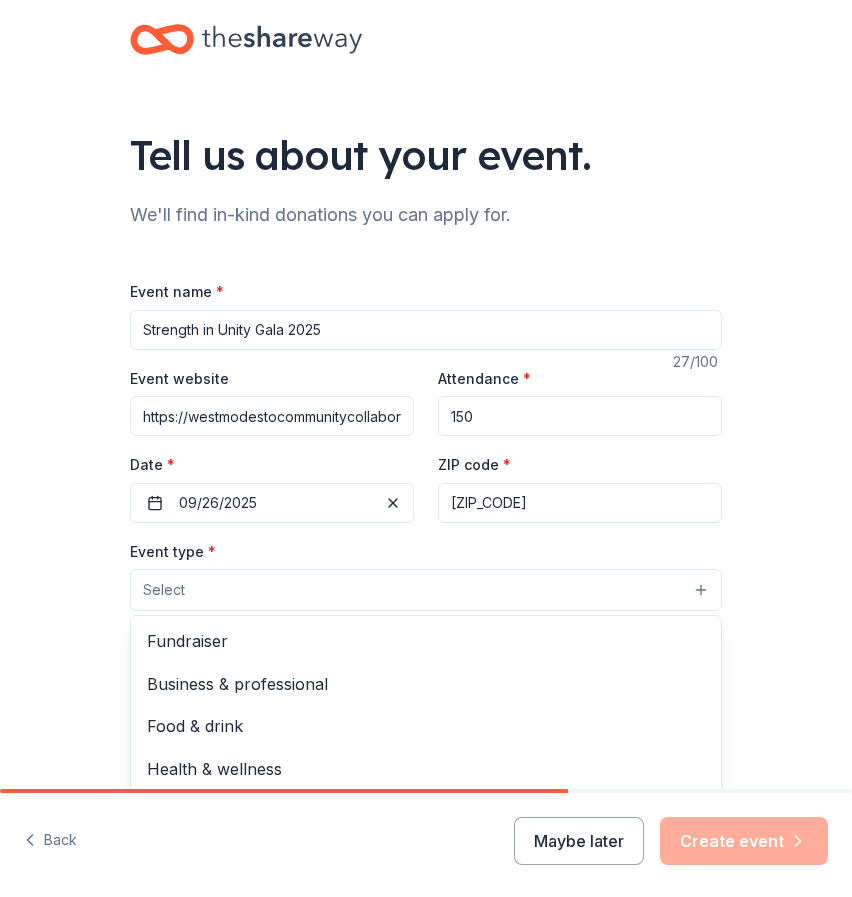 click on "Select" at bounding box center [426, 590] 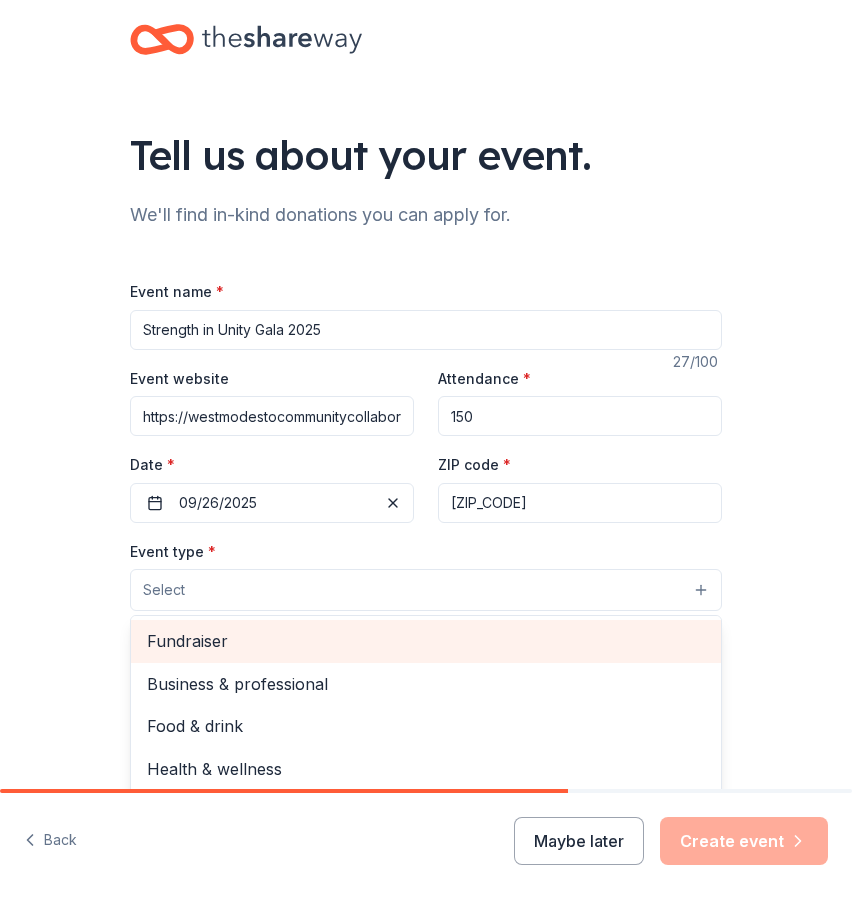 click on "Fundraiser" at bounding box center (426, 641) 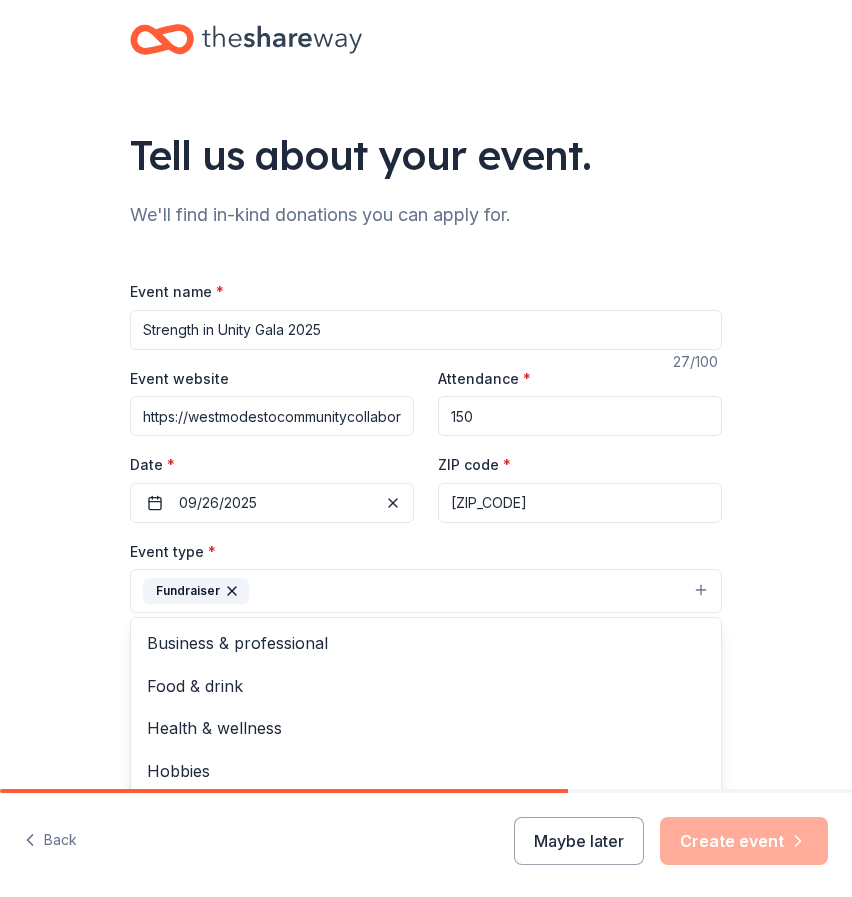 click on "Tell us about your event. We'll find in-kind donations you can apply for. Event name * Strength in Unity Gala 2025 27 /100 Event website https://westmodestocommunitycollaborative-bloom.kindful.com/e/strength-in-unity-2025-gala- Attendance * 150 Date * 09/26/2025 ZIP code * 95350 Event type * Fundraiser Business & professional Food & drink Health & wellness Hobbies Music Performing & visual arts Demographic Select We use this information to help brands find events with their target demographic to sponsor their products. Mailing address Apt/unit Description What are you looking for? * Auction & raffle Meals Snacks Desserts Alcohol Beverages Send me reminders Email me reminders of donor application deadlines Recurring event" at bounding box center [426, 650] 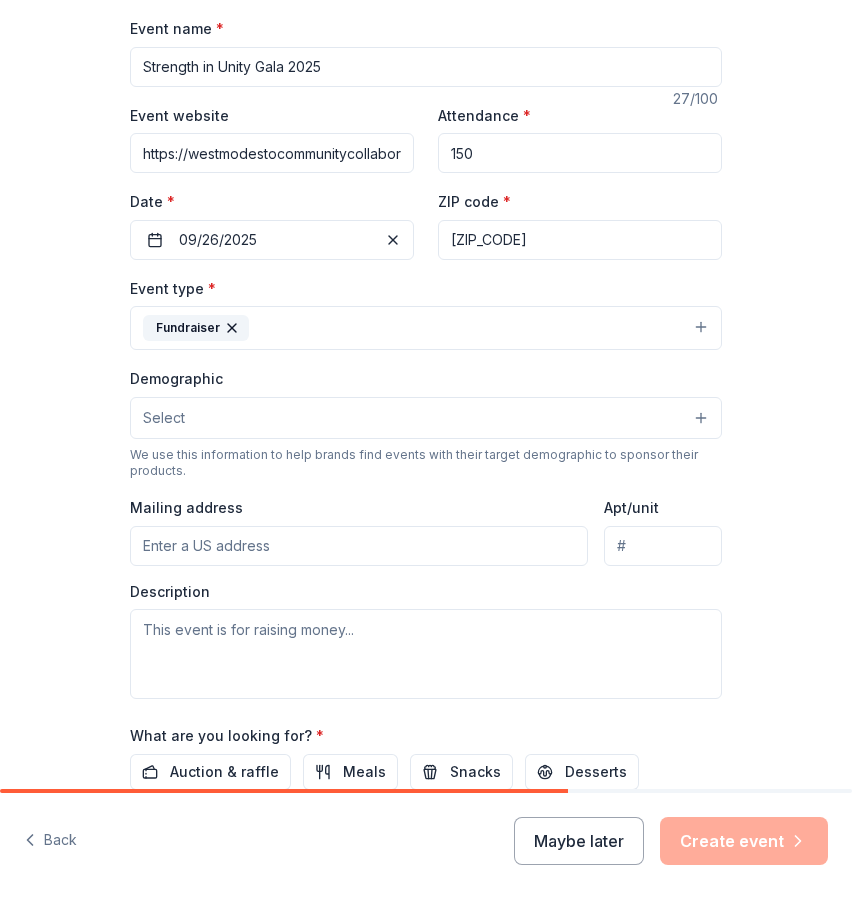 scroll, scrollTop: 275, scrollLeft: 0, axis: vertical 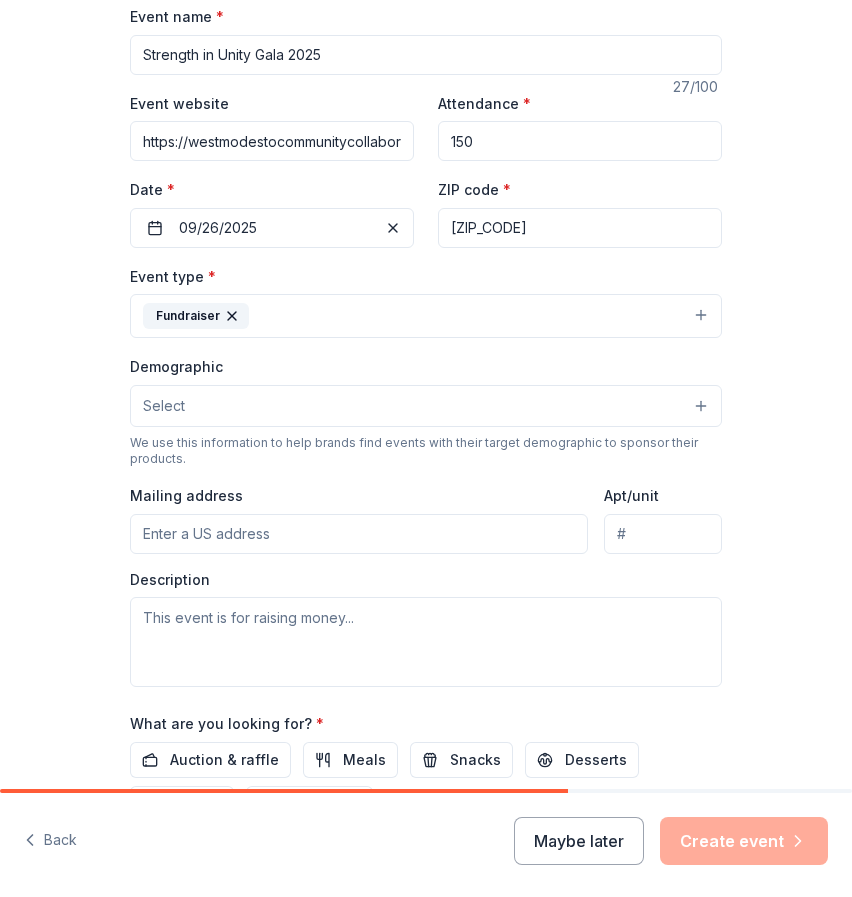 click on "Select" at bounding box center [164, 406] 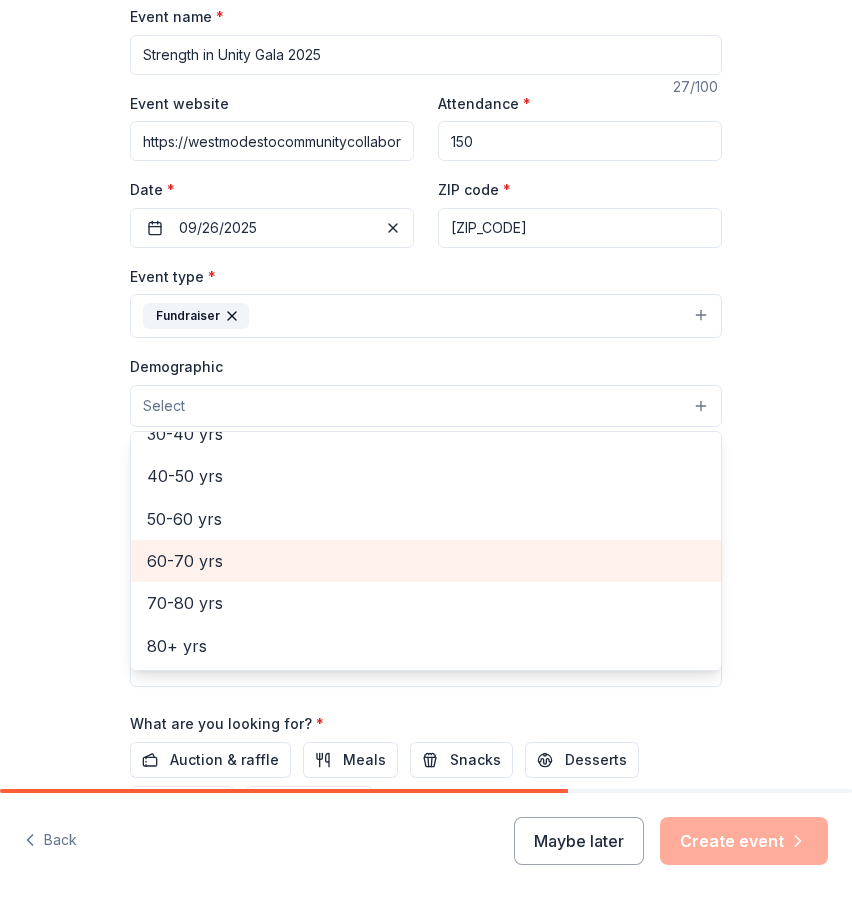 scroll, scrollTop: 0, scrollLeft: 0, axis: both 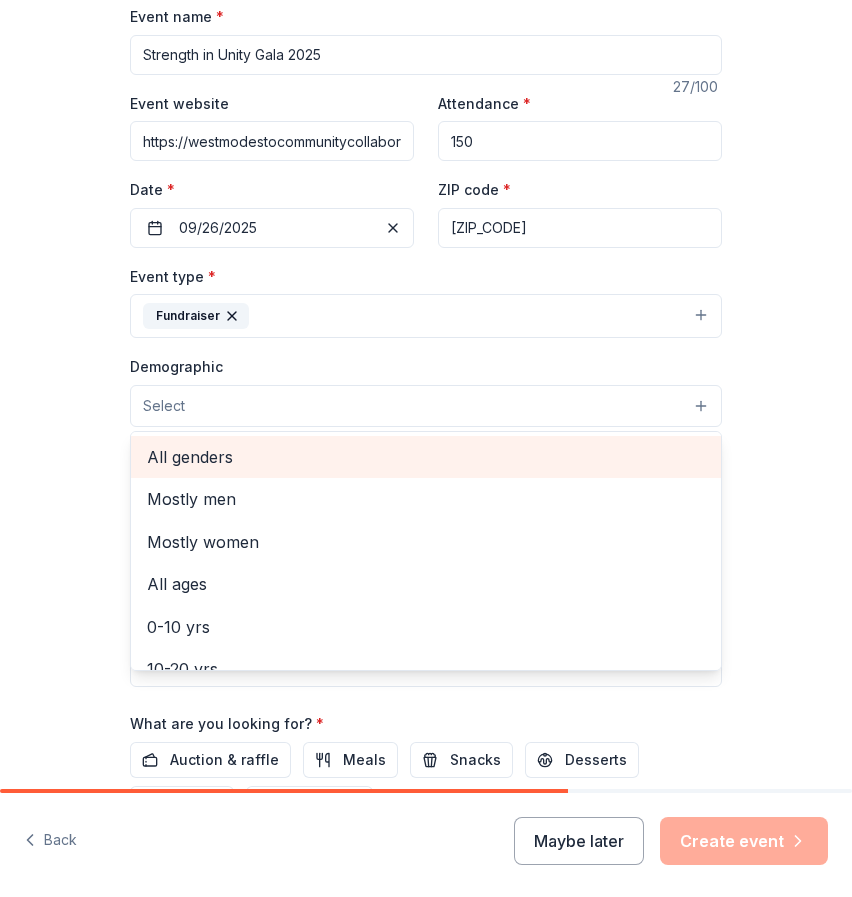 click on "All genders" at bounding box center (426, 457) 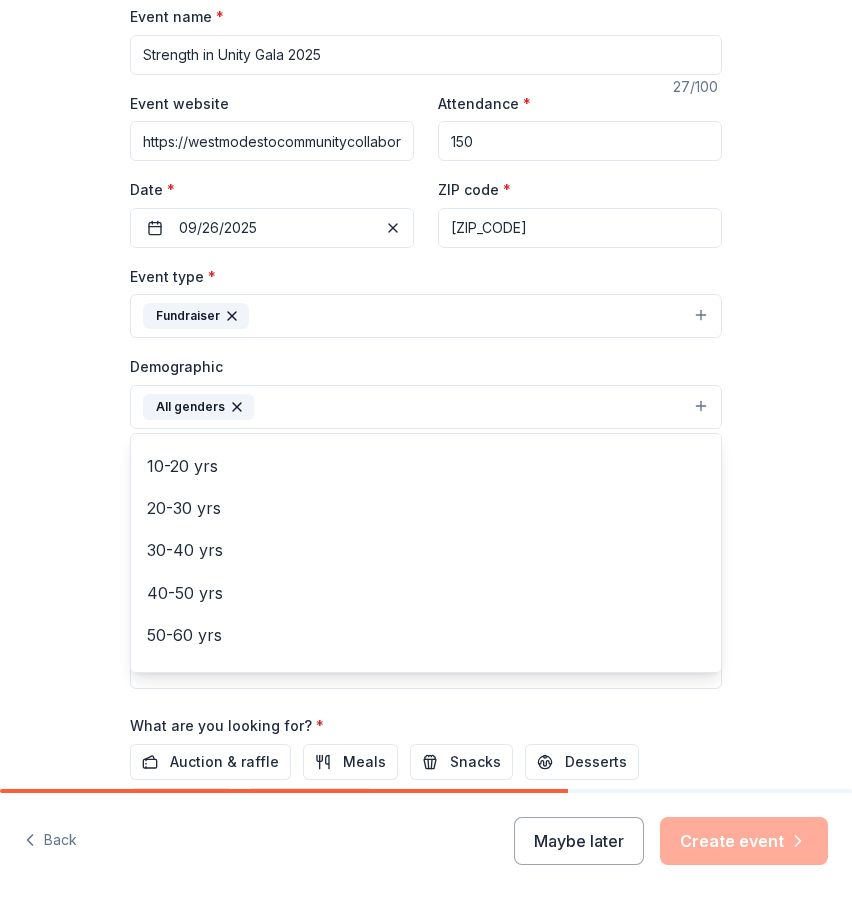 scroll, scrollTop: 192, scrollLeft: 0, axis: vertical 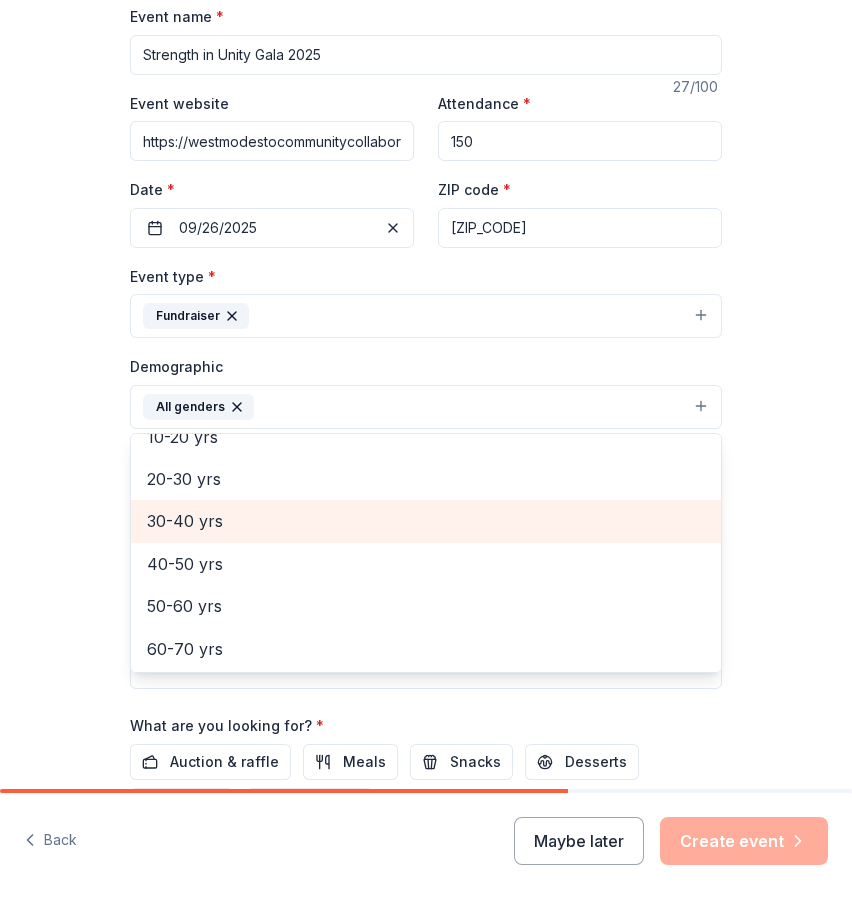 click on "30-40 yrs" at bounding box center [426, 521] 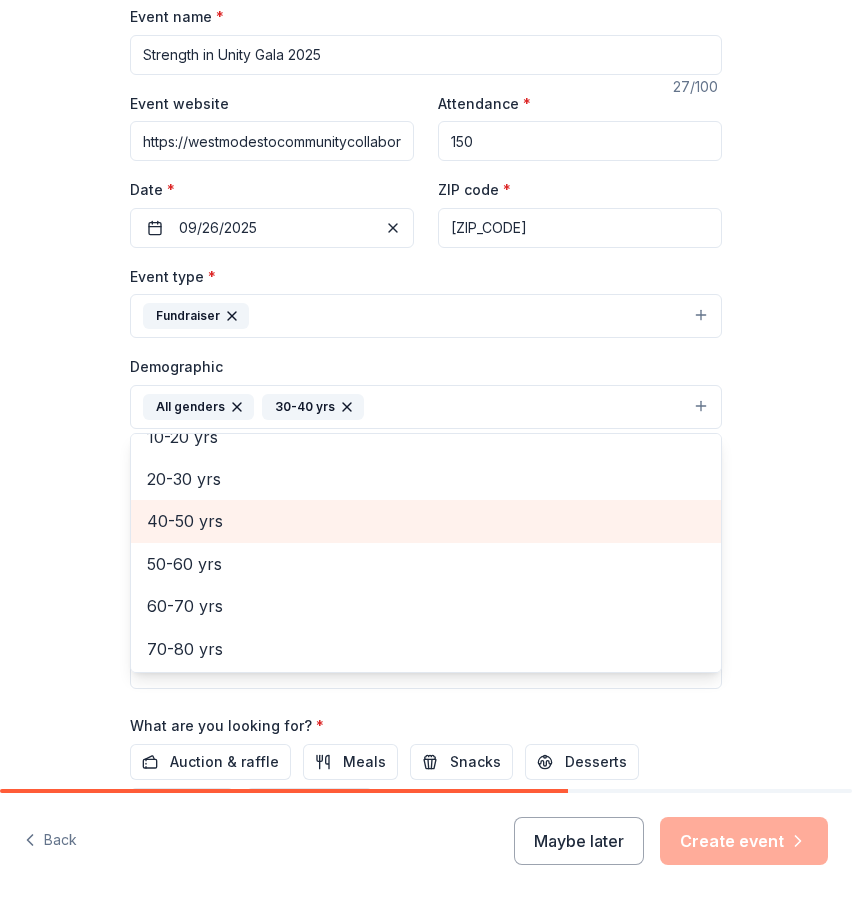 click on "40-50 yrs" at bounding box center (426, 521) 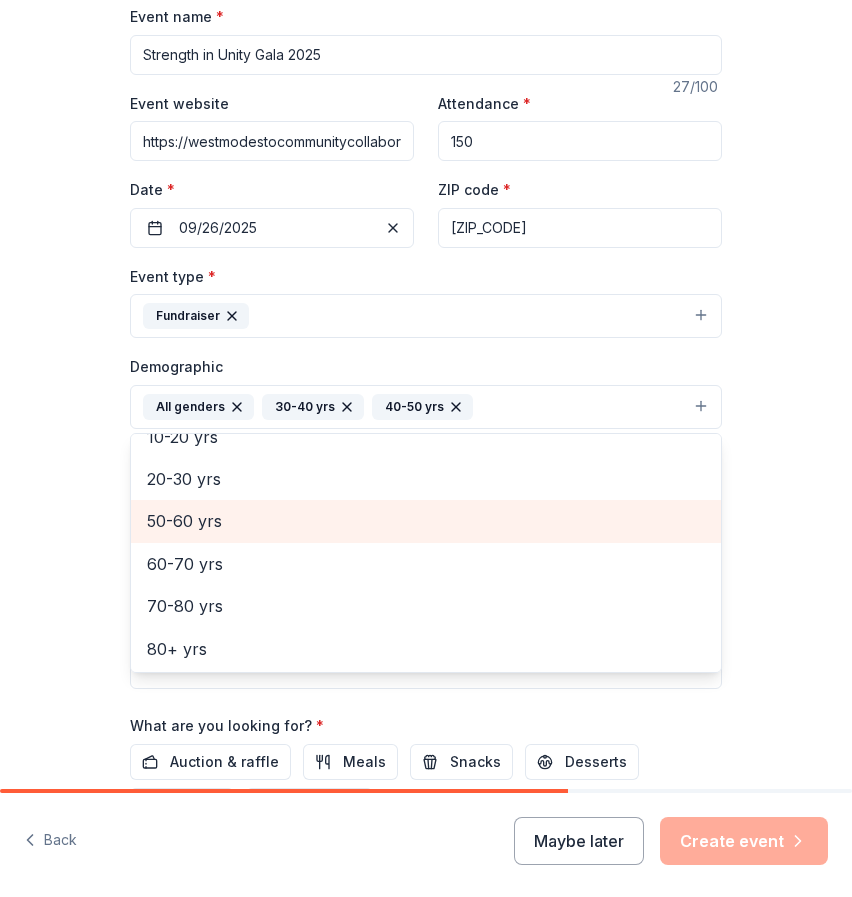 click on "50-60 yrs" at bounding box center (426, 521) 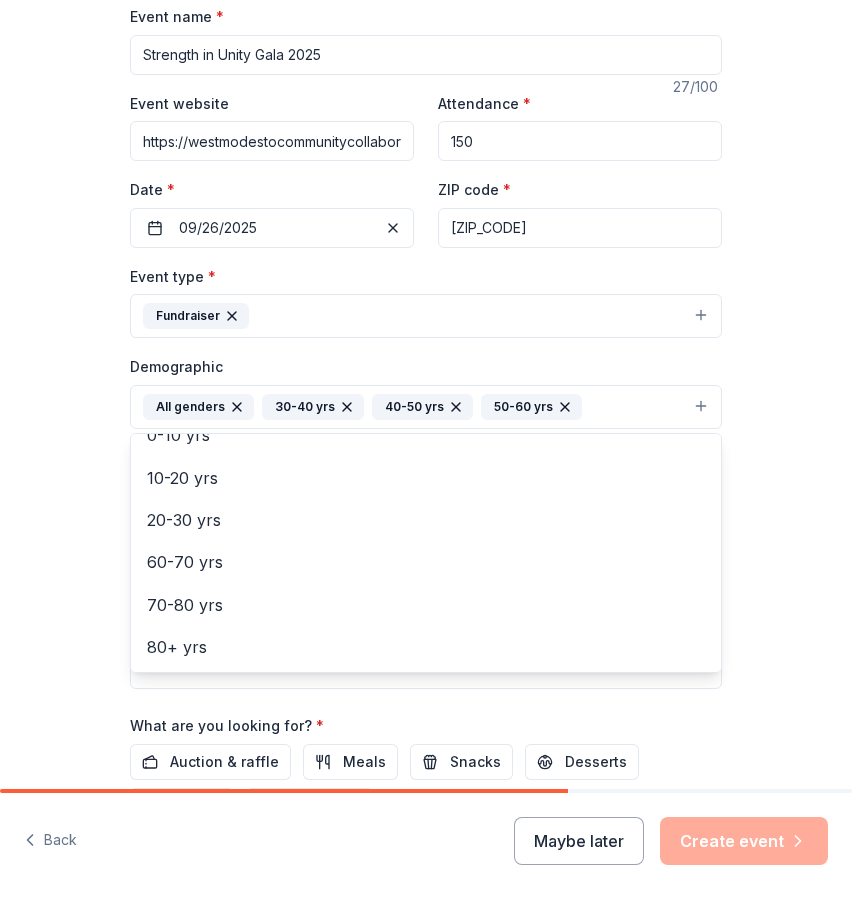 click on "Tell us about your event. We'll find in-kind donations you can apply for. Event name * Strength in Unity Gala 2025 27 /100 Event website https://westmodestocommunitycollaborative-bloom.kindful.com/e/strength-in-unity-2025-gala- Attendance * 150 Date * 09/26/2025 ZIP code * 95350 Event type * Fundraiser Demographic All genders 30-40 yrs 40-50 yrs 50-60 yrs Mostly men Mostly women All ages 0-10 yrs 10-20 yrs 20-30 yrs 60-70 yrs 70-80 yrs 80+ yrs We use this information to help brands find events with their target demographic to sponsor their products. Mailing address Apt/unit Description What are you looking for? * Auction & raffle Meals Snacks Desserts Alcohol Beverages Send me reminders Email me reminders of donor application deadlines Recurring event" at bounding box center [426, 376] 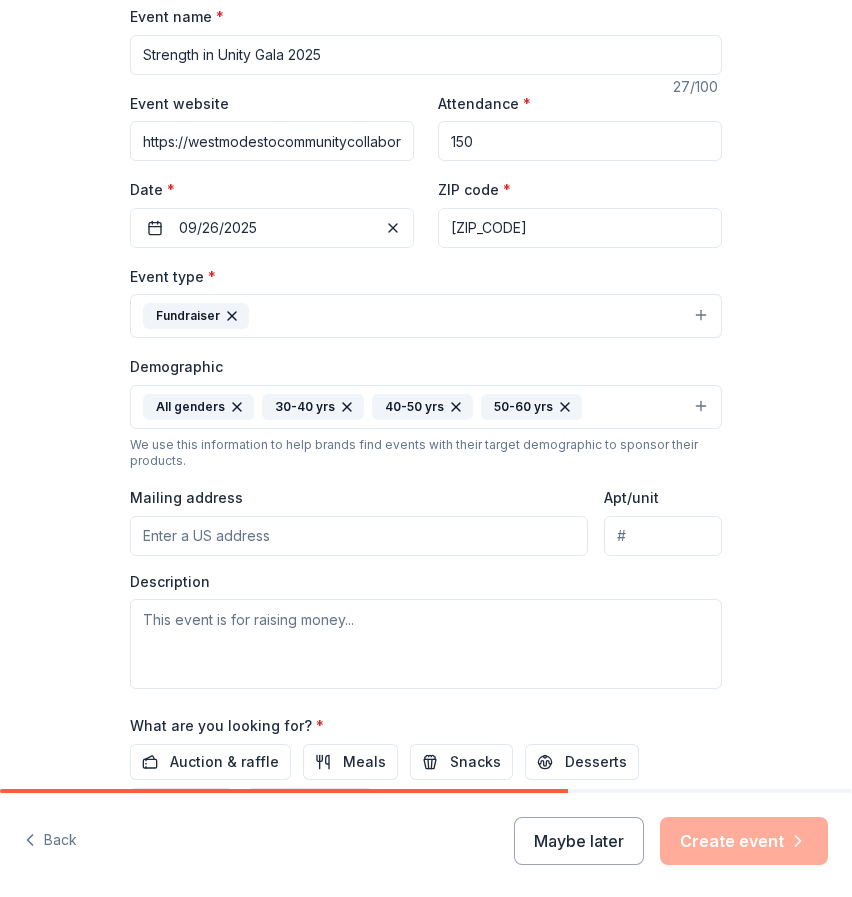 scroll, scrollTop: 450, scrollLeft: 0, axis: vertical 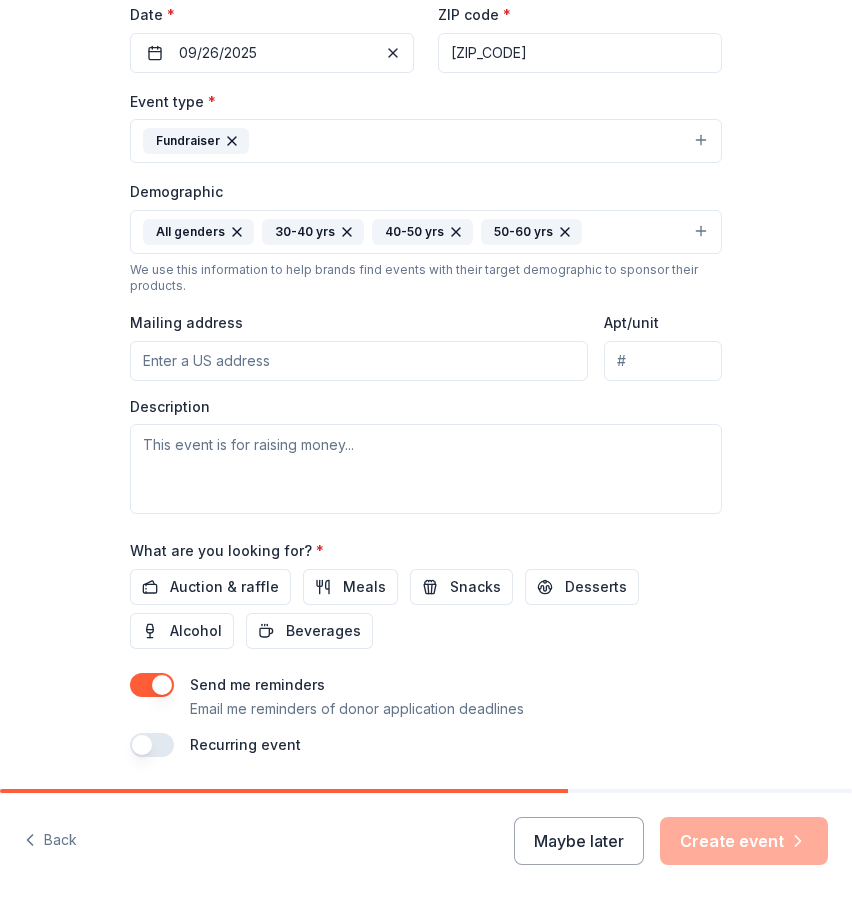 click on "Mailing address" at bounding box center (359, 361) 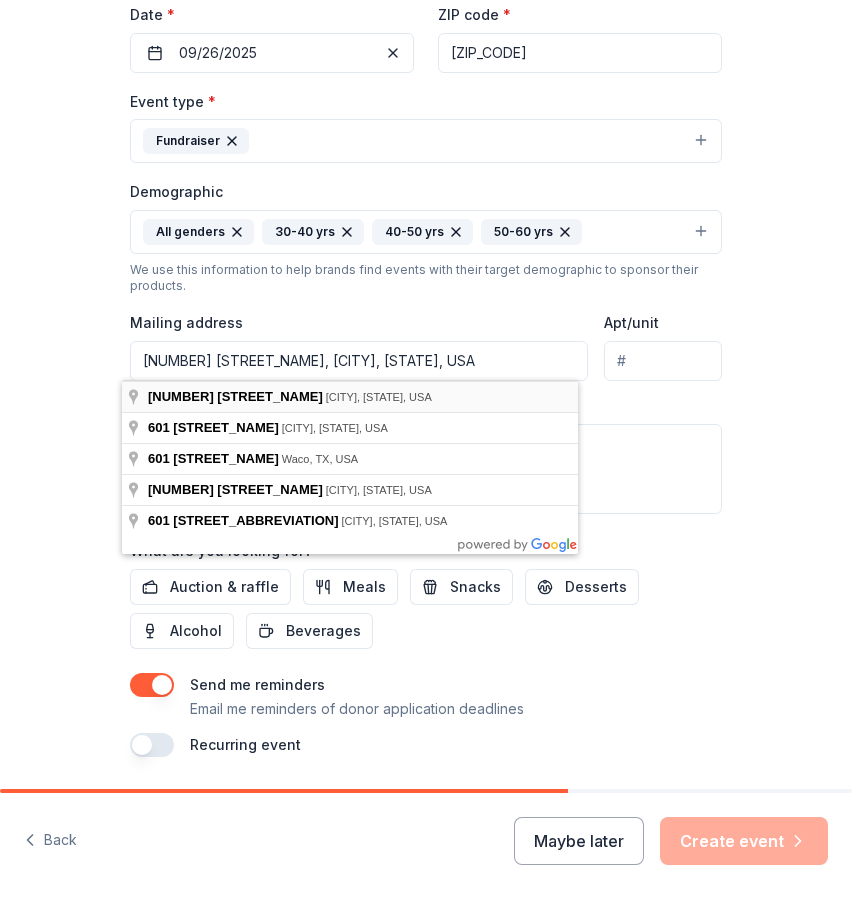 type on "601 South Martin Luther King Drive, Modesto, CA, 95351" 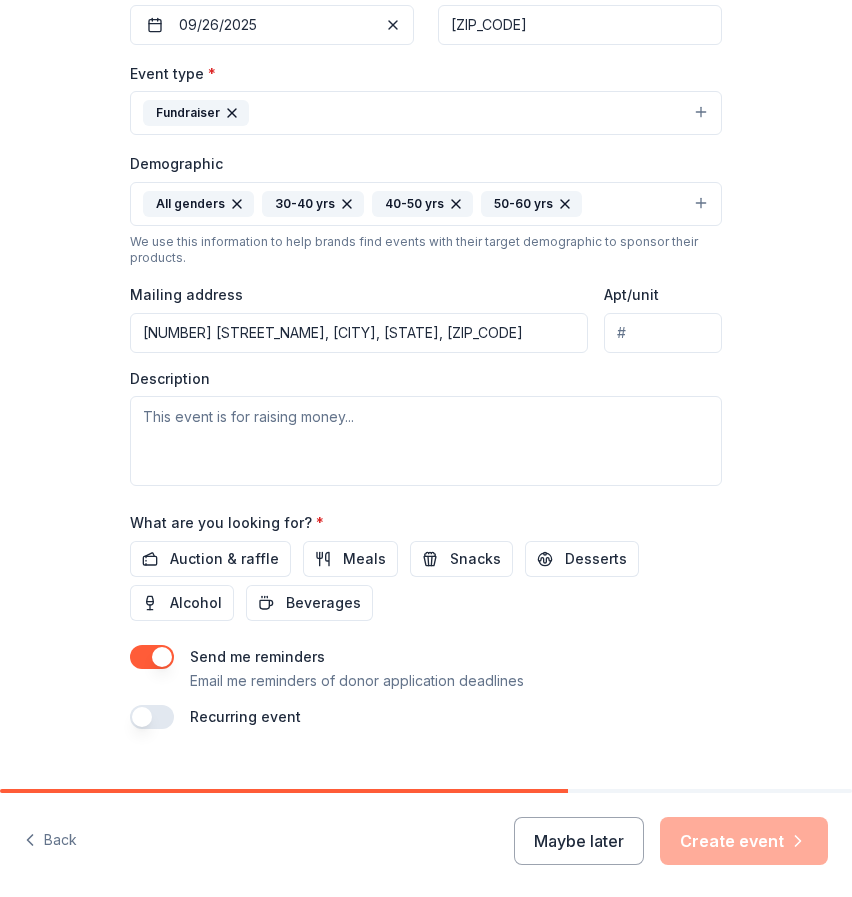 scroll, scrollTop: 513, scrollLeft: 0, axis: vertical 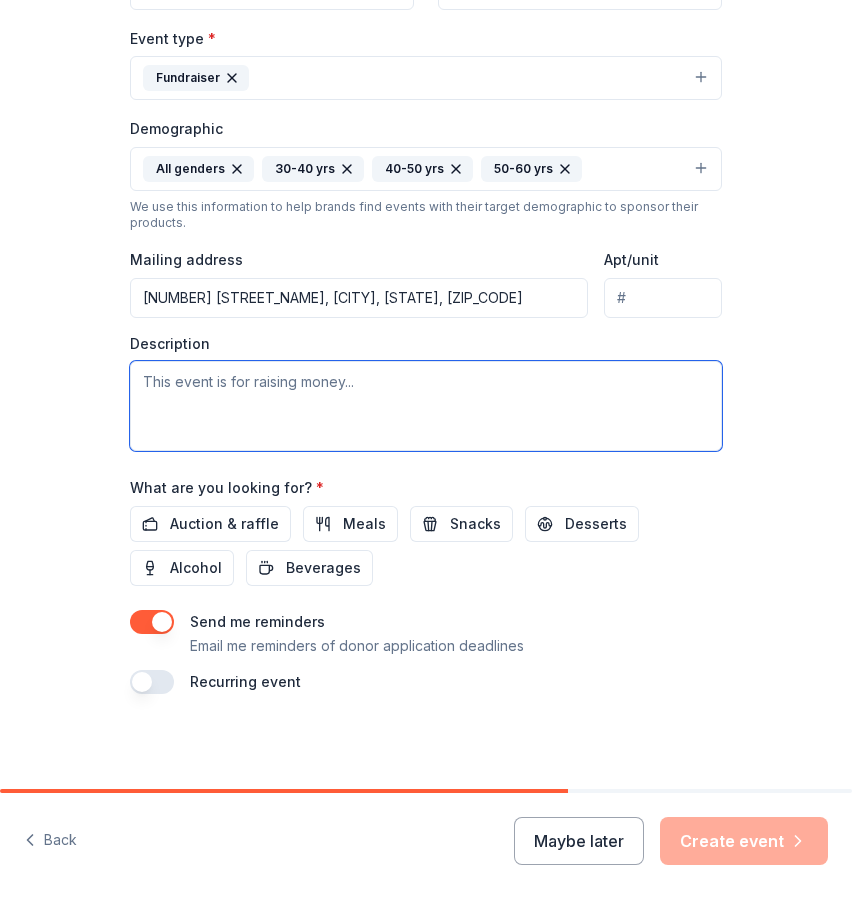 click at bounding box center [426, 406] 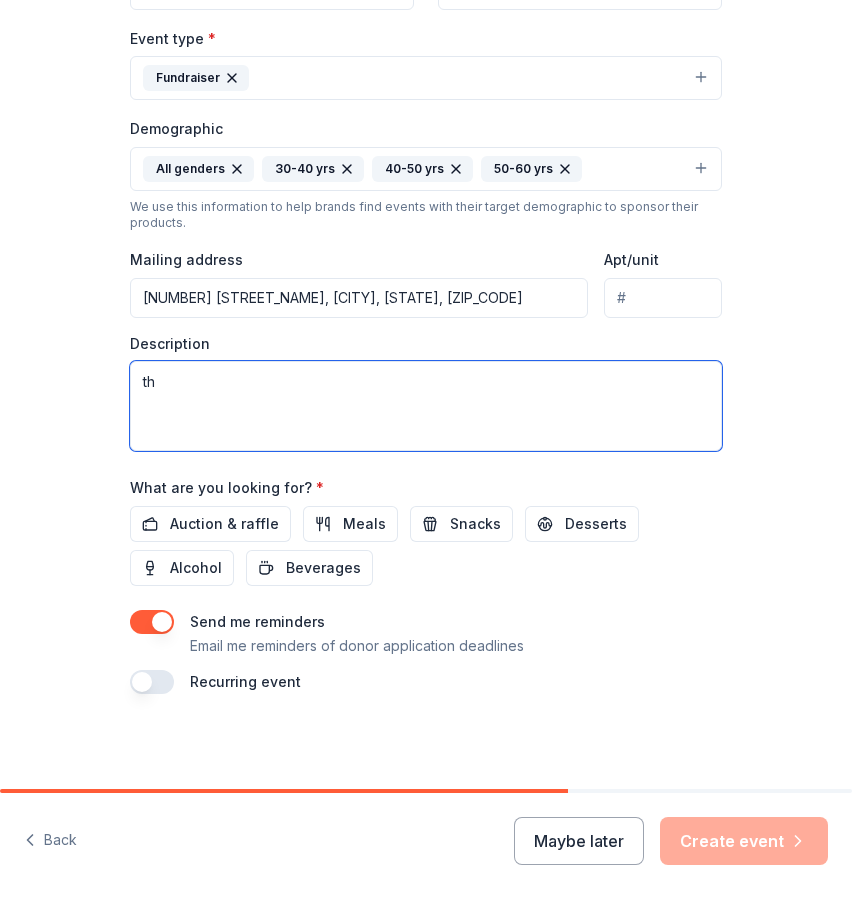 type on "t" 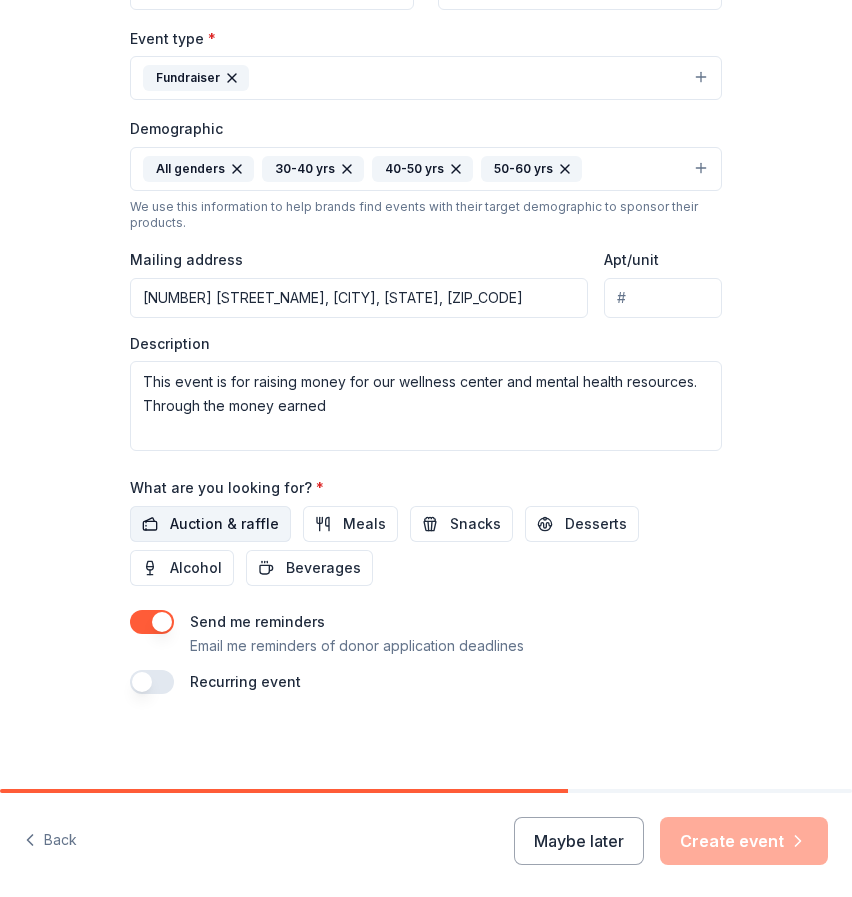 click on "Auction & raffle" at bounding box center [224, 524] 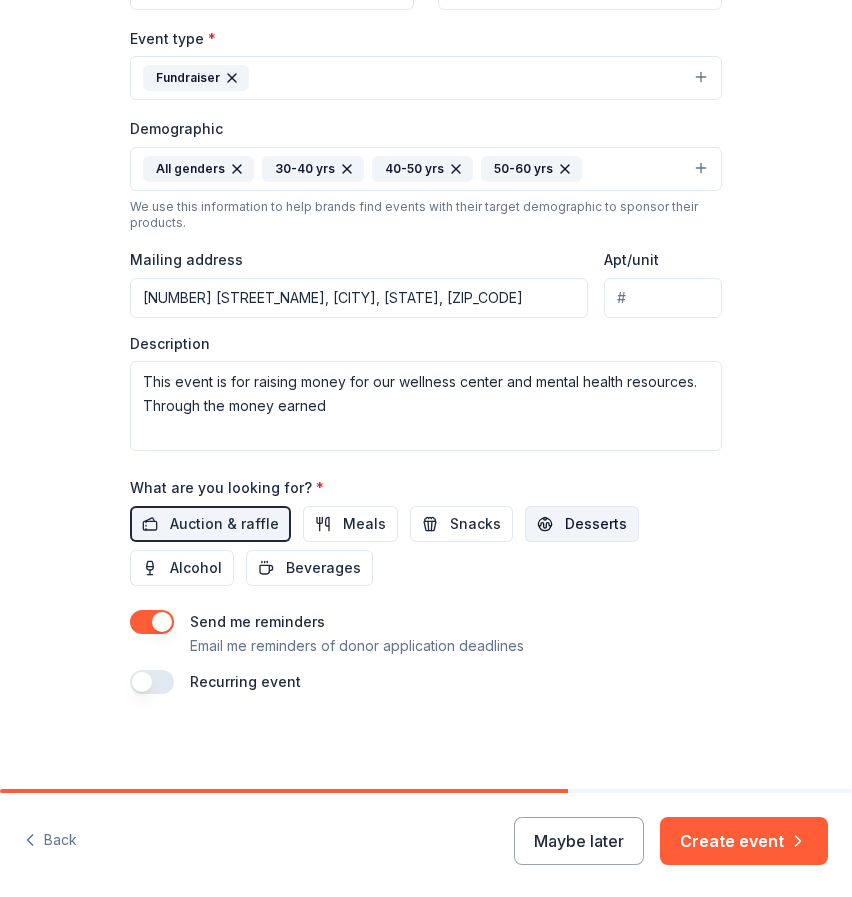 click on "Desserts" at bounding box center (582, 524) 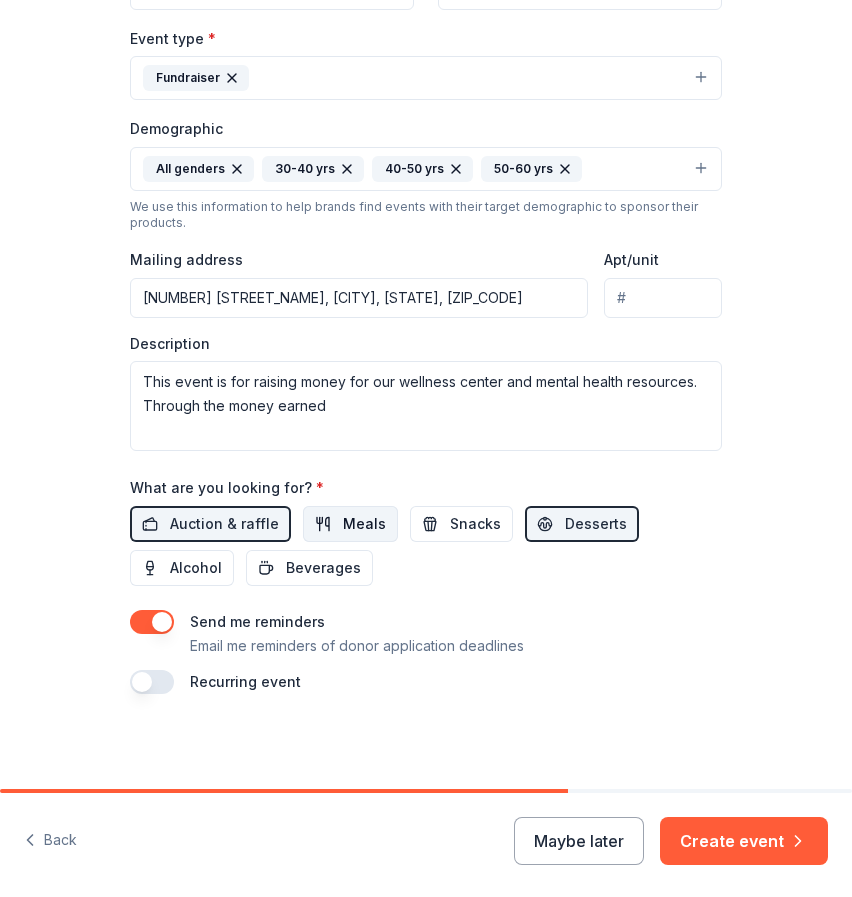click on "Meals" at bounding box center (364, 524) 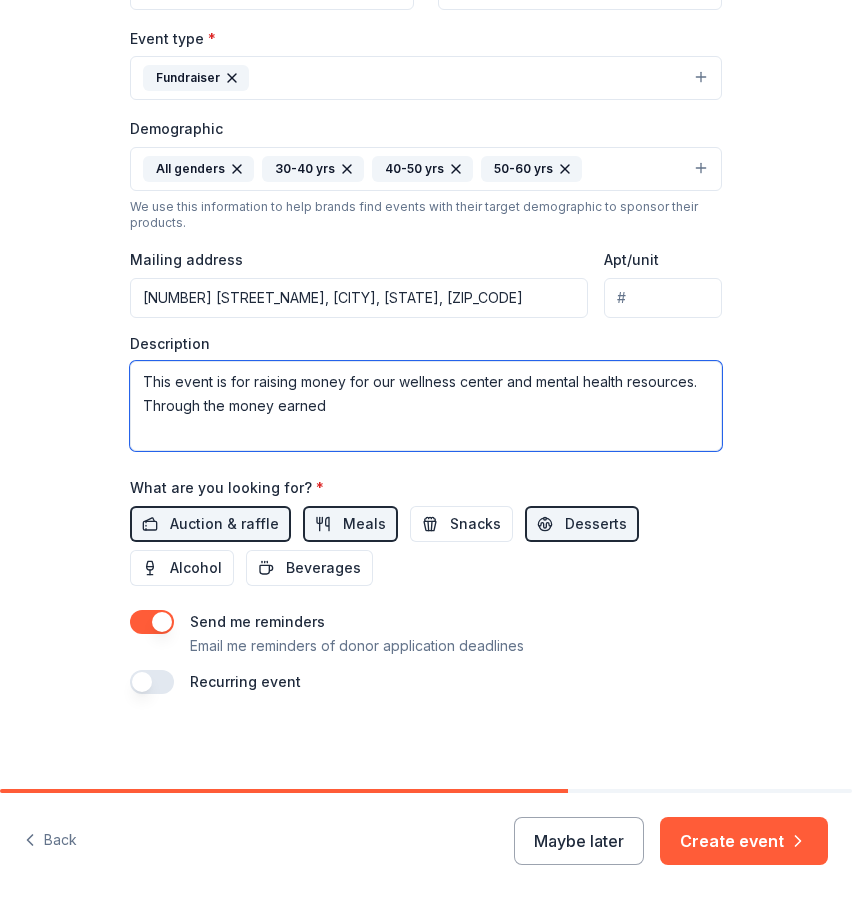 click on "This event is for raising money for our wellness center and mental health resources. Through the money earned" at bounding box center (426, 406) 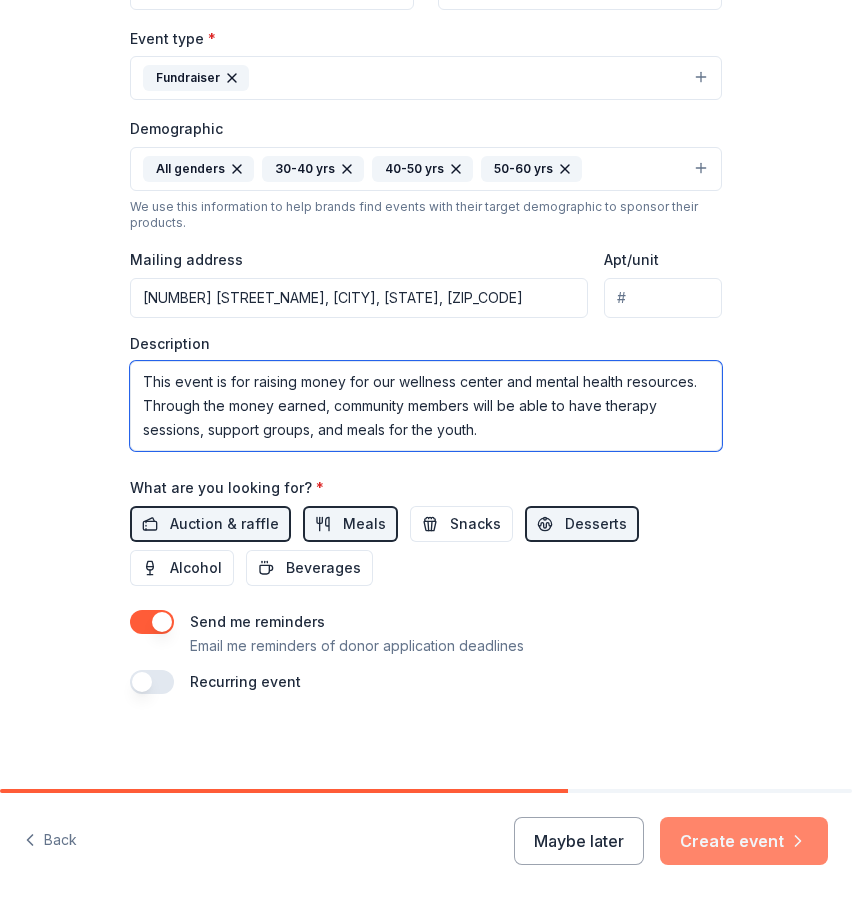 type on "This event is for raising money for our wellness center and mental health resources. Through the money earned, community members will be able to have therapy sessions, support groups, and meals for the youth." 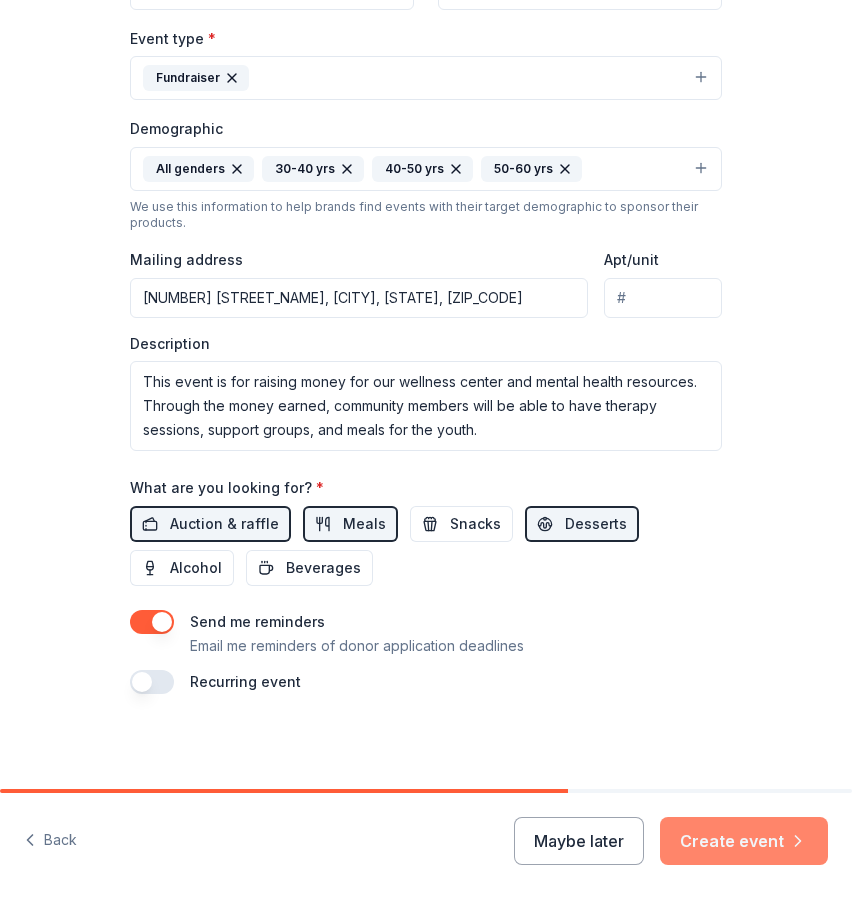 click on "Create event" at bounding box center [744, 841] 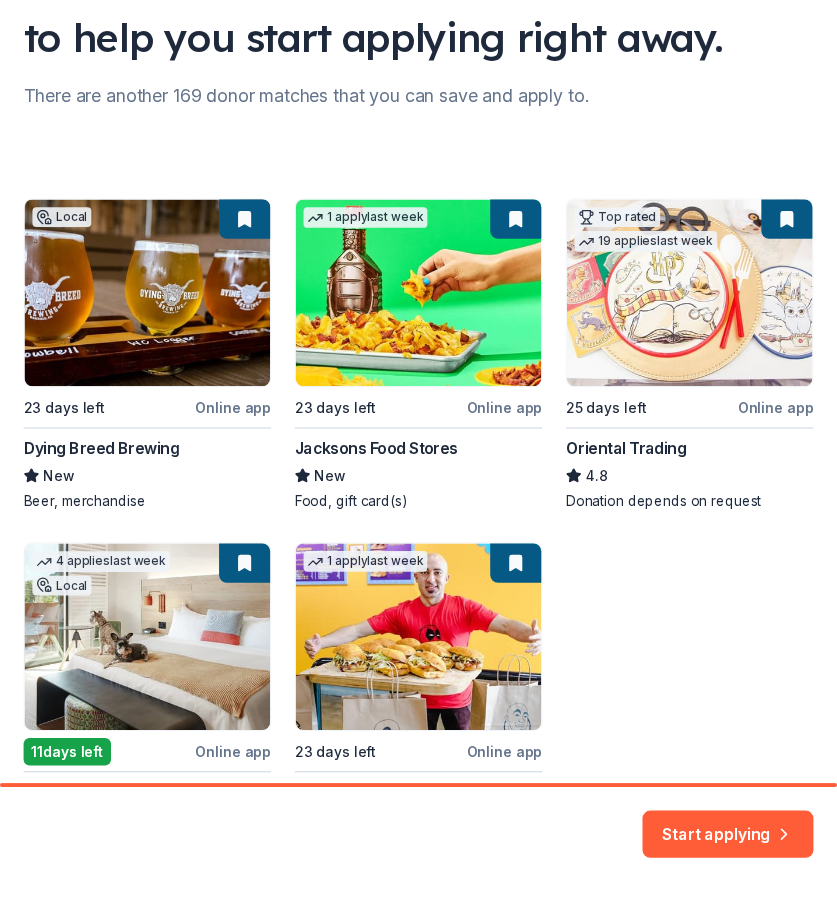 scroll, scrollTop: 178, scrollLeft: 0, axis: vertical 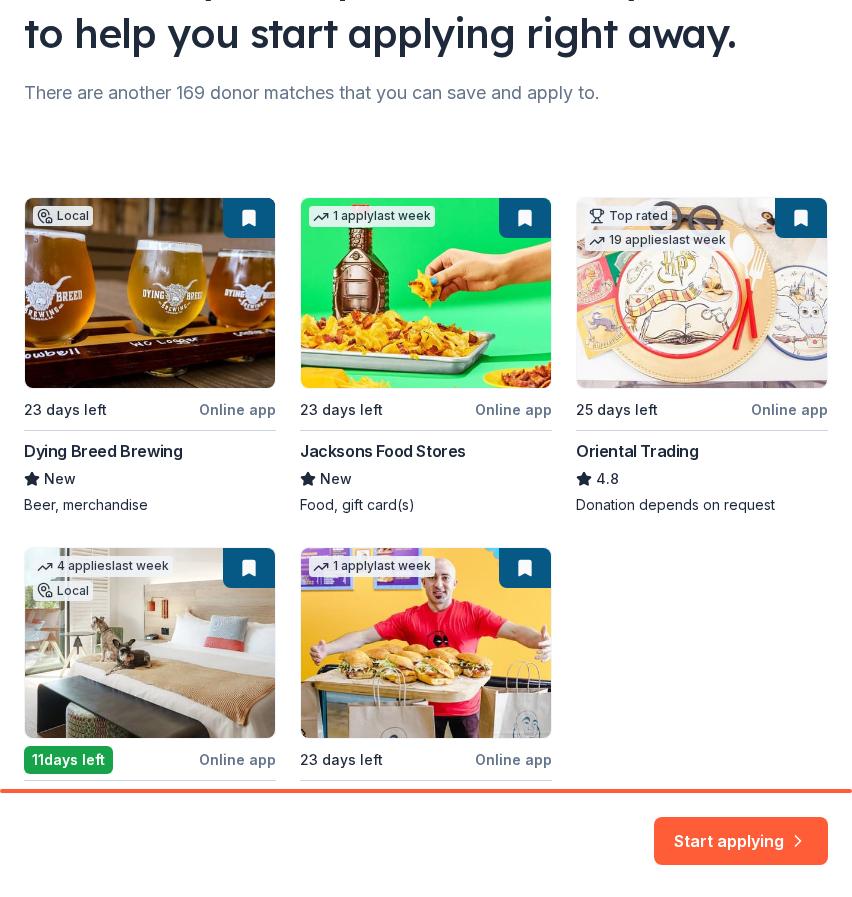 click on "Local 23 days left Online app Dying Breed Brewing New Beer, merchandise 1   apply  last week 23 days left Online app Jacksons Food Stores New Food, gift card(s) Top rated 19   applies  last week 25 days left Online app Oriental Trading 4.8 Donation depends on request 4   applies  last week Local 11  days left Online app Hotel San Luis Obispo New Overnight stay, dinner, spa services, gift card(s) 1   apply  last week 23 days left Online app Ike's Sandwiches New Sandwiches, catering trays, gift cards" at bounding box center (426, 541) 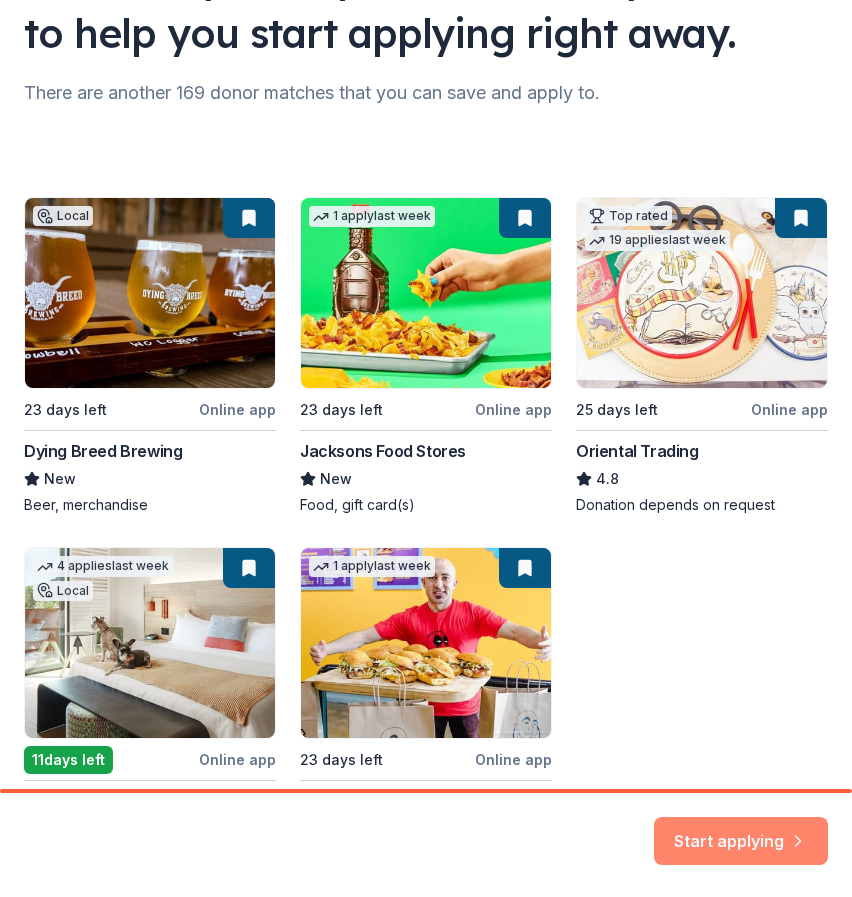 click on "Start applying" at bounding box center [741, 829] 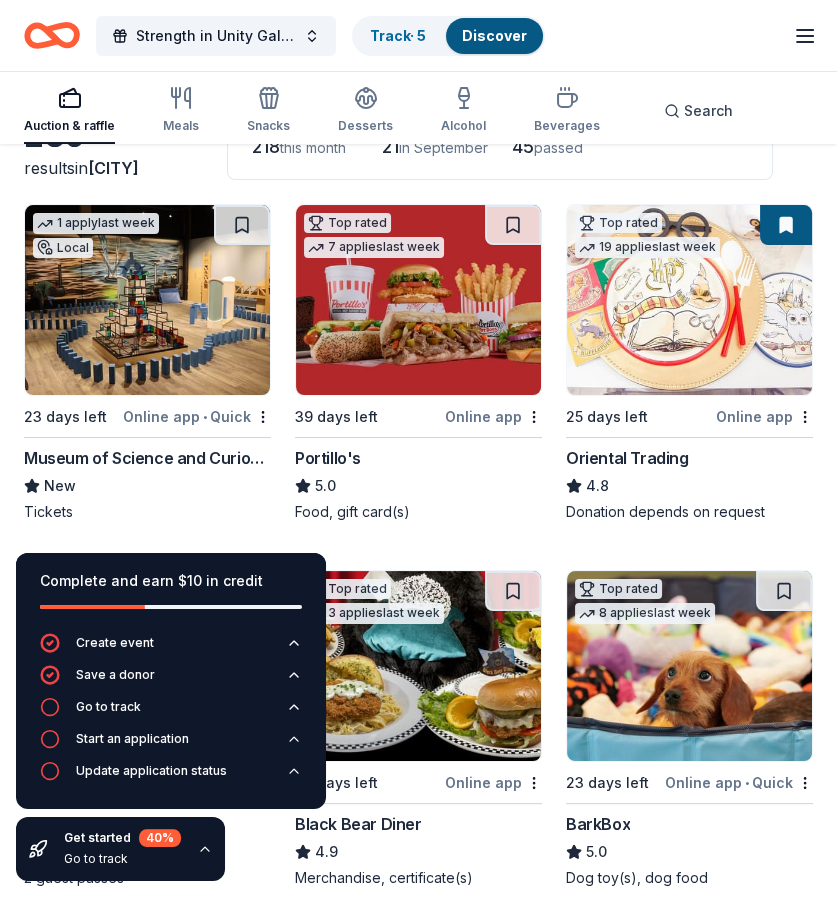 scroll, scrollTop: 166, scrollLeft: 0, axis: vertical 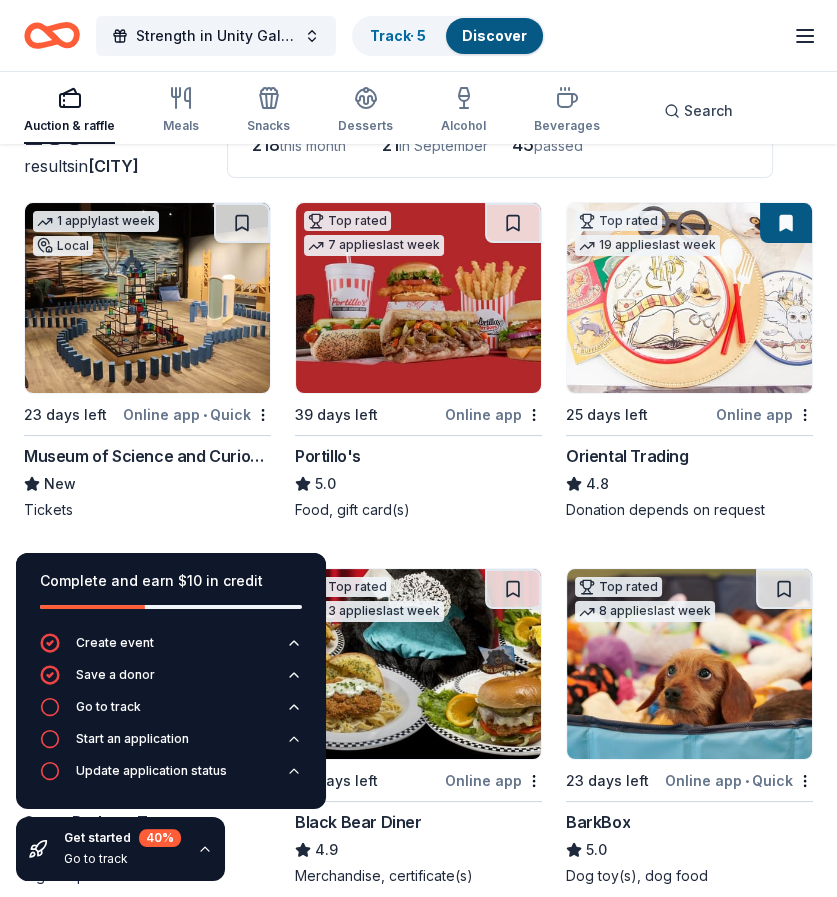 click at bounding box center [147, 298] 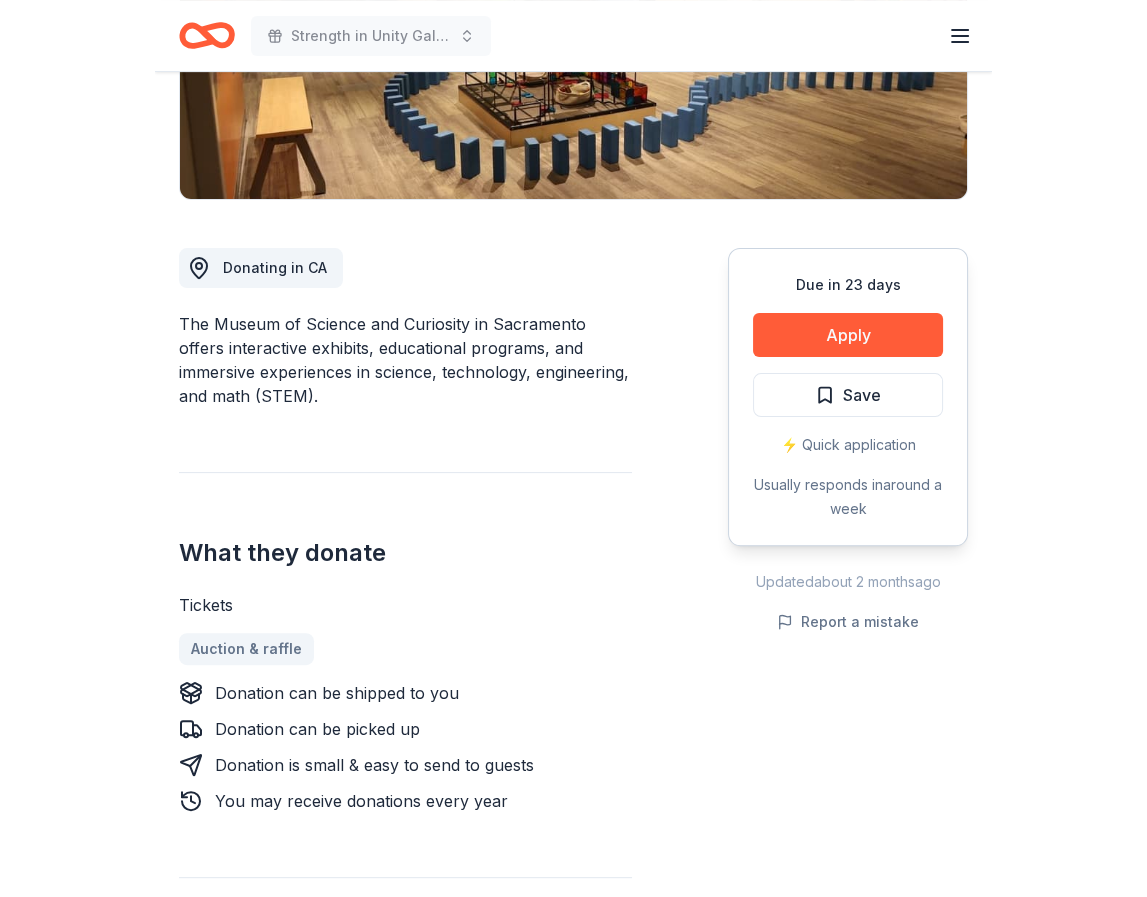 scroll, scrollTop: 394, scrollLeft: 0, axis: vertical 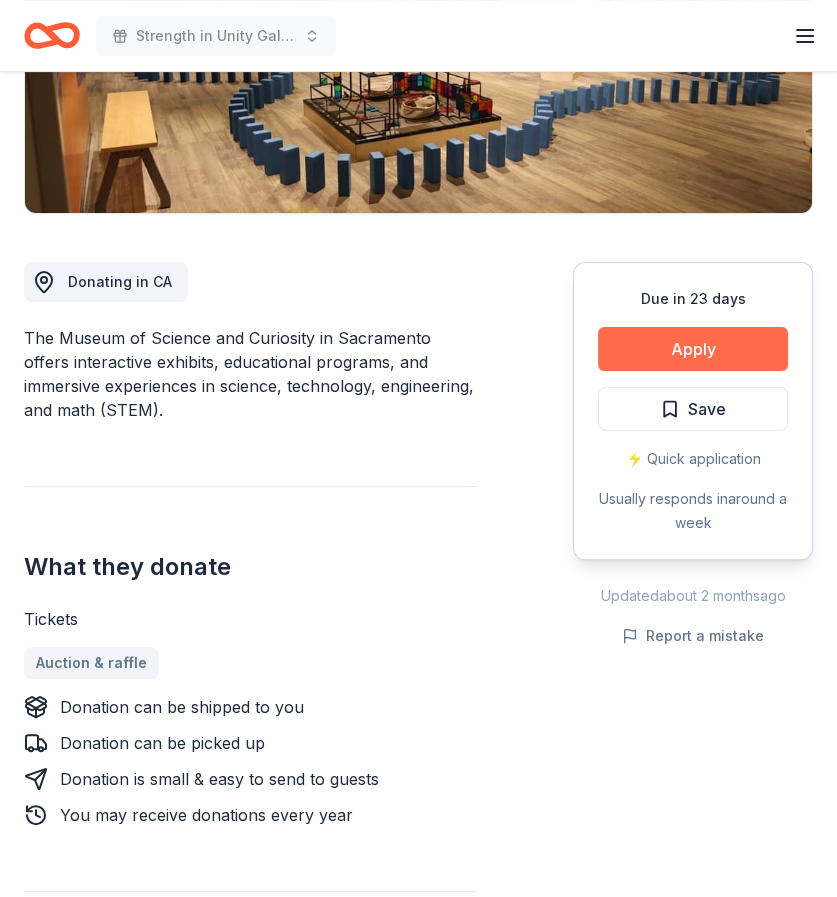 click on "Apply" at bounding box center [693, 349] 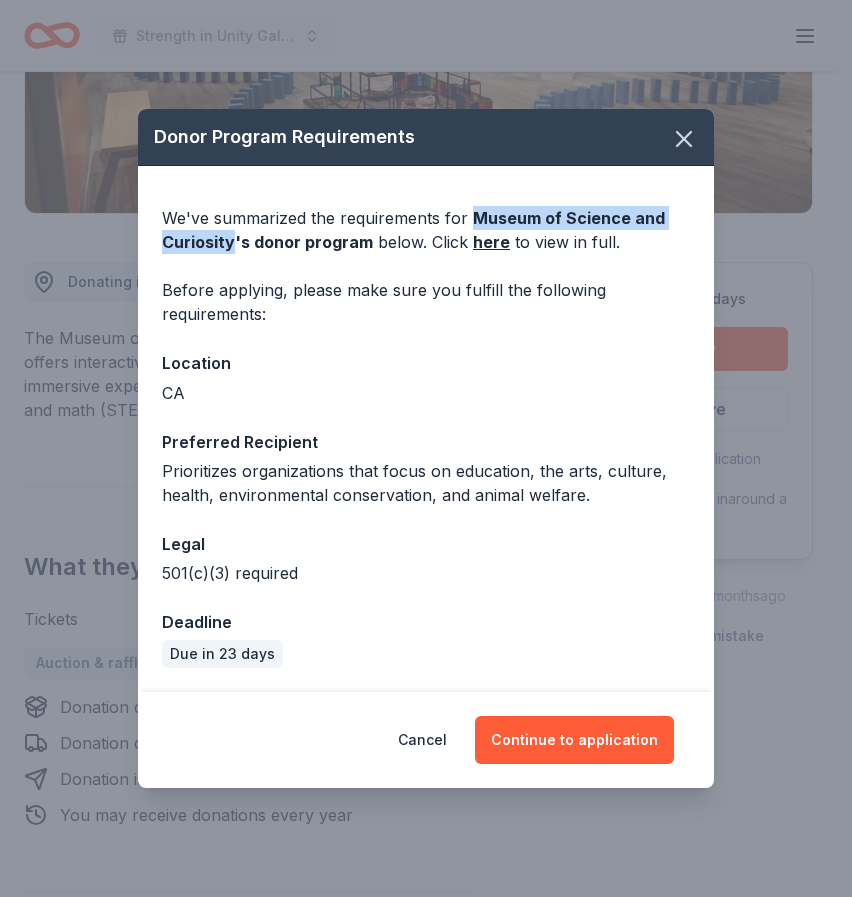 drag, startPoint x: 470, startPoint y: 217, endPoint x: 232, endPoint y: 248, distance: 240.01042 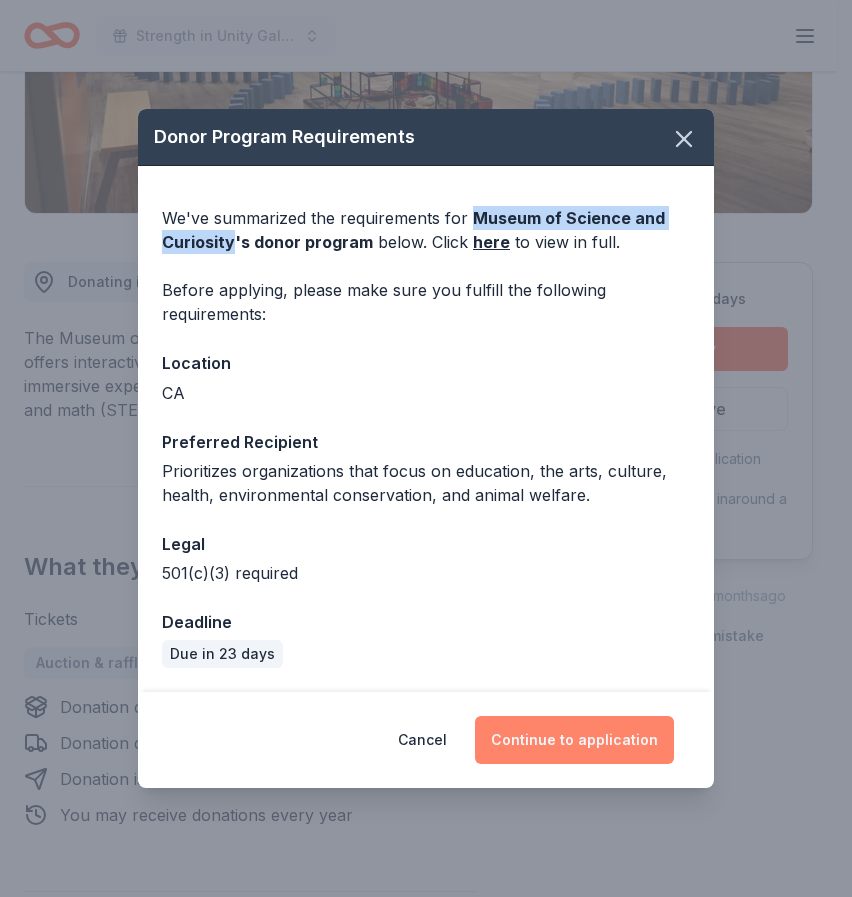 click on "Continue to application" at bounding box center [574, 740] 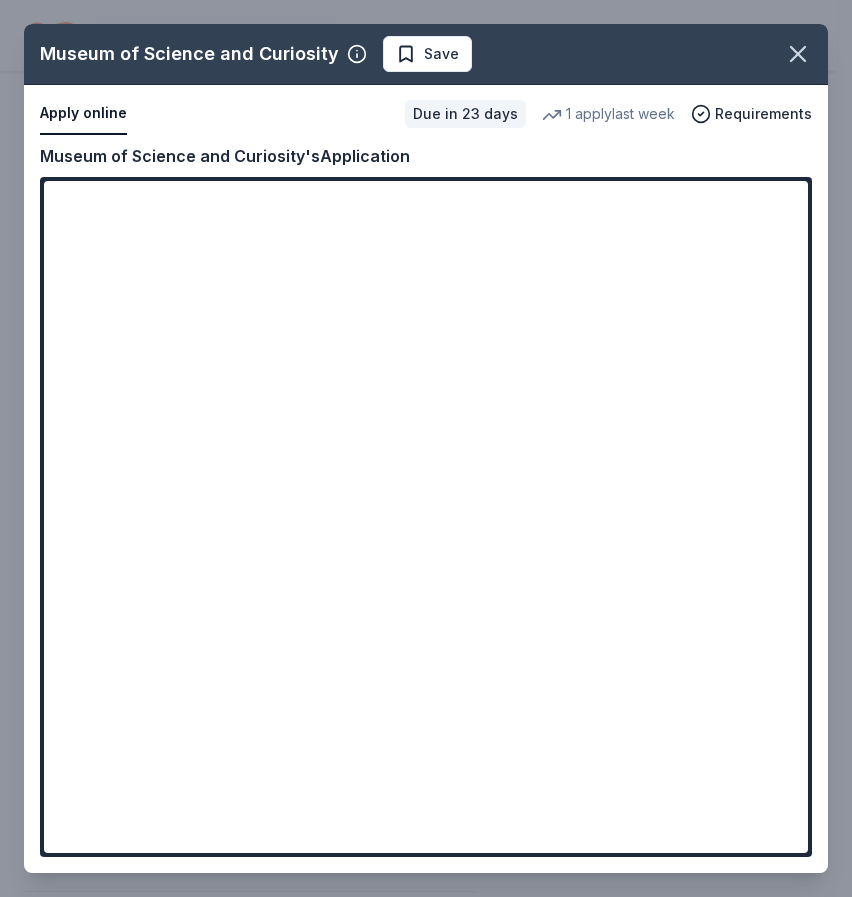 click on "Museum of Science and Curiosity Save Apply online Due in 23 days 1   apply  last week Requirements Copy and paste your information: Event information Edit Name Strength in Unity Gala 2025 Click here to copy the relevant content to use as needed. Step  1 / 2 Next Date 09/26/25 Attendance 150 Mailing address 601 South Martin Luther King Drive, Modesto, CA 95351 Description This event is for raising money for our wellness center and mental health resources. Through the money earned, community members will be able to have therapy sessions, support groups, and meals for the youth. Organization information Edit Name Stanislaus Multi Cultural Health Coalition West Modesto King Website westmodestocollaborative.com EIN 31-1751288 Mission statement Stanislaus Multi Cultural Health Coalition West Modesto King is a nonprofit organization focused on mental health and crisis intervention. It is based in Modesto, CA. It received its nonprofit status in 2001. Museum of Science and Curiosity's  Application" at bounding box center (426, 448) 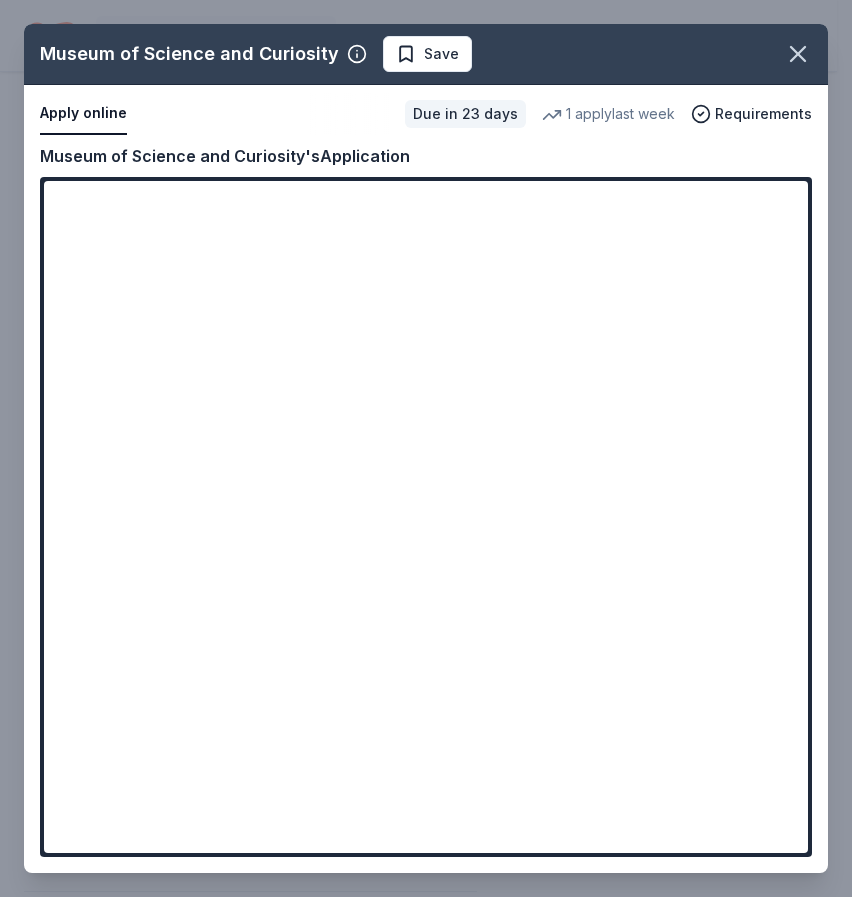 click on "Museum of Science and Curiosity Save Apply online Due in 23 days 1   apply  last week Requirements Copy and paste your information: Event information Edit Name Strength in Unity Gala 2025 Click here to copy the relevant content to use as needed. Step  1 / 2 Next Date 09/26/25 Attendance 150 Mailing address 601 South Martin Luther King Drive, Modesto, CA 95351 Description This event is for raising money for our wellness center and mental health resources. Through the money earned, community members will be able to have therapy sessions, support groups, and meals for the youth. Organization information Edit Name Stanislaus Multi Cultural Health Coalition West Modesto King Website westmodestocollaborative.com EIN 31-1751288 Mission statement Stanislaus Multi Cultural Health Coalition West Modesto King is a nonprofit organization focused on mental health and crisis intervention. It is based in Modesto, CA. It received its nonprofit status in 2001. Museum of Science and Curiosity's  Application" at bounding box center [426, 448] 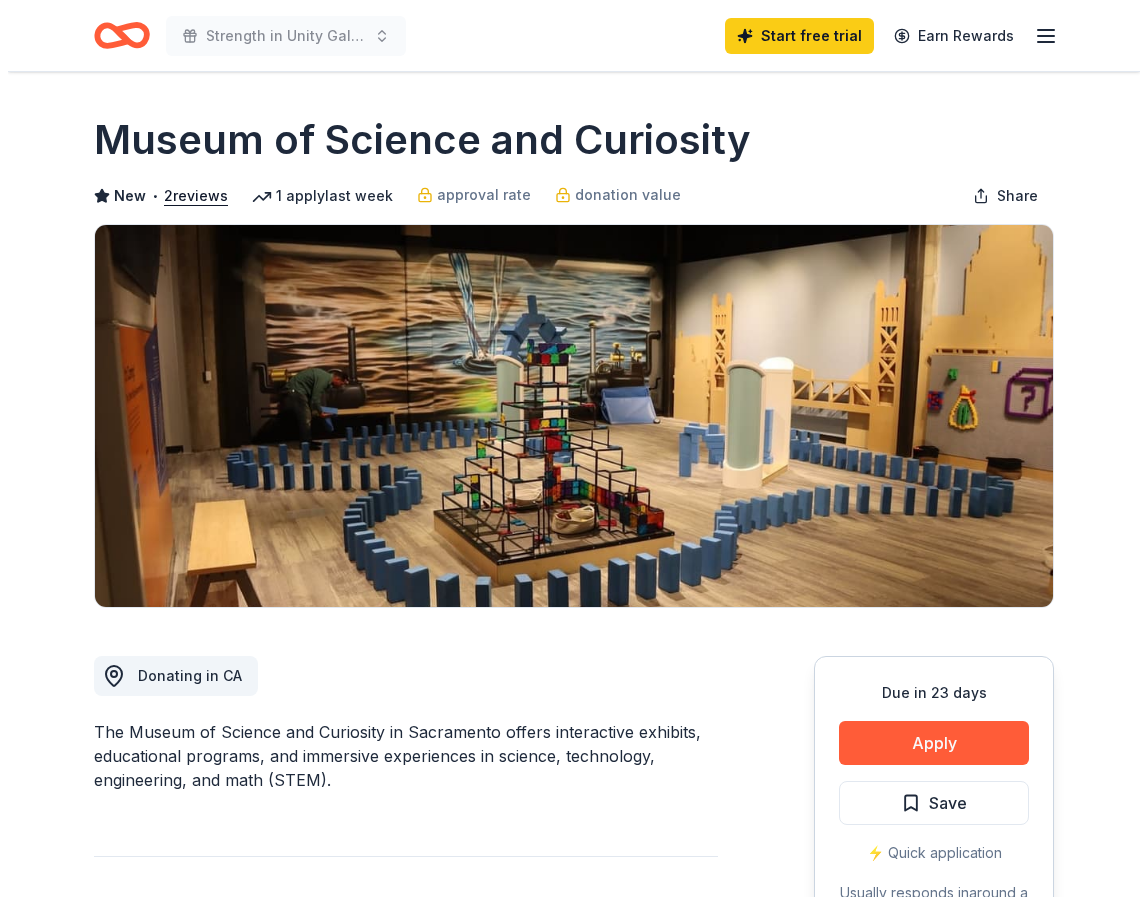scroll, scrollTop: 394, scrollLeft: 0, axis: vertical 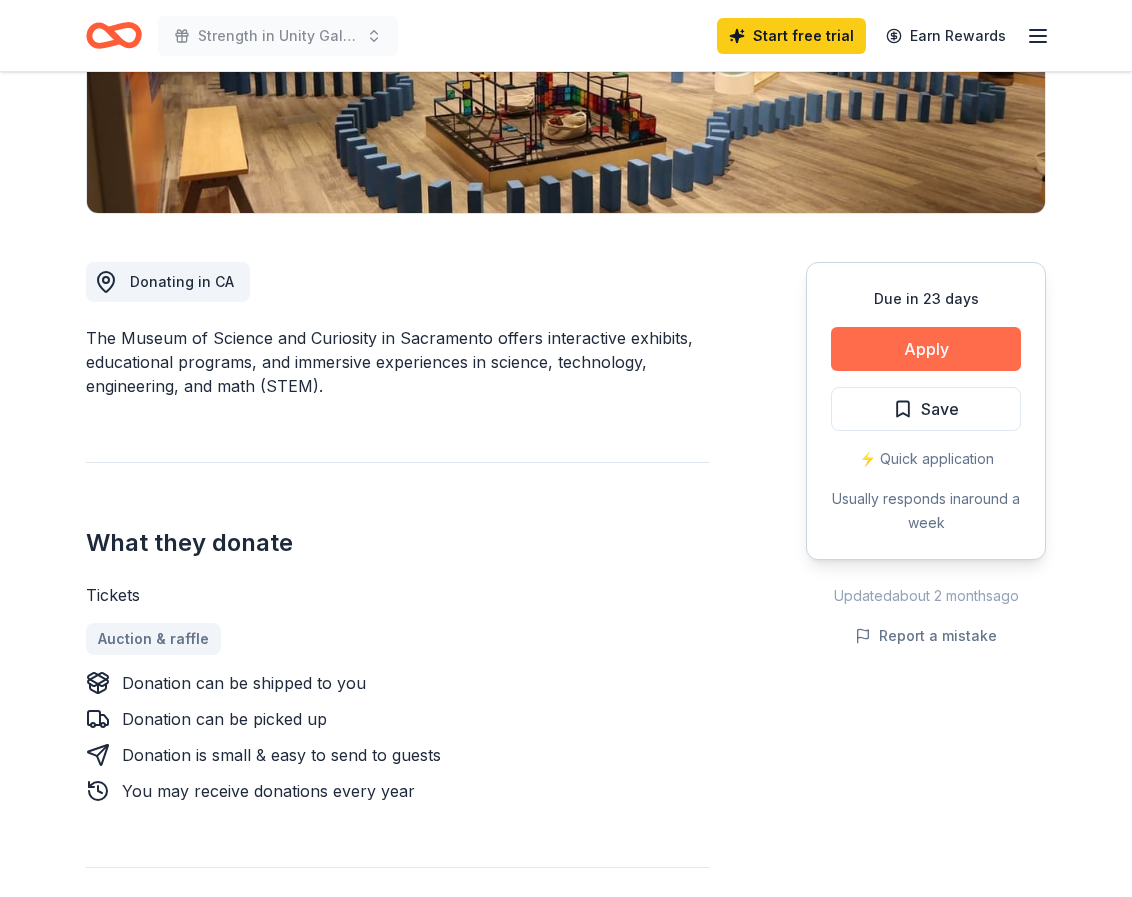 click on "Apply" at bounding box center [926, 349] 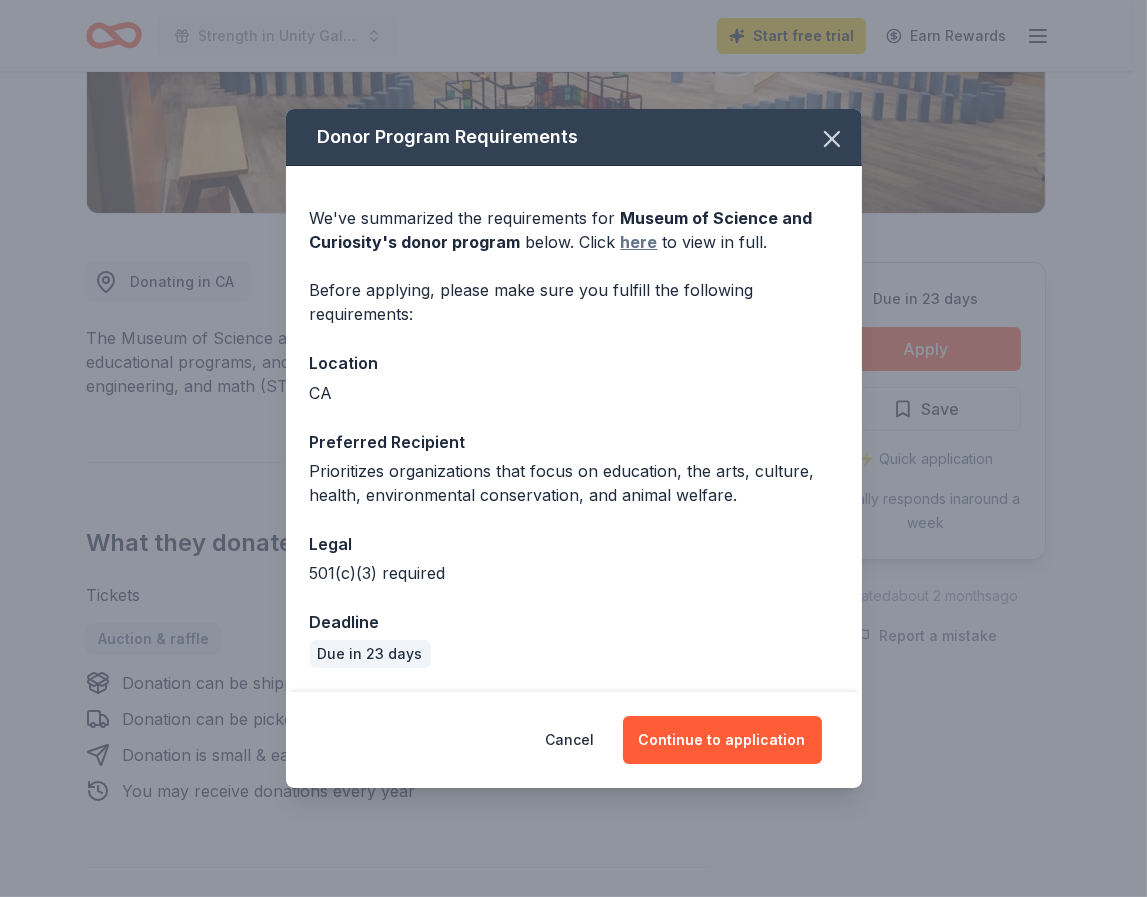 click on "here" at bounding box center (639, 242) 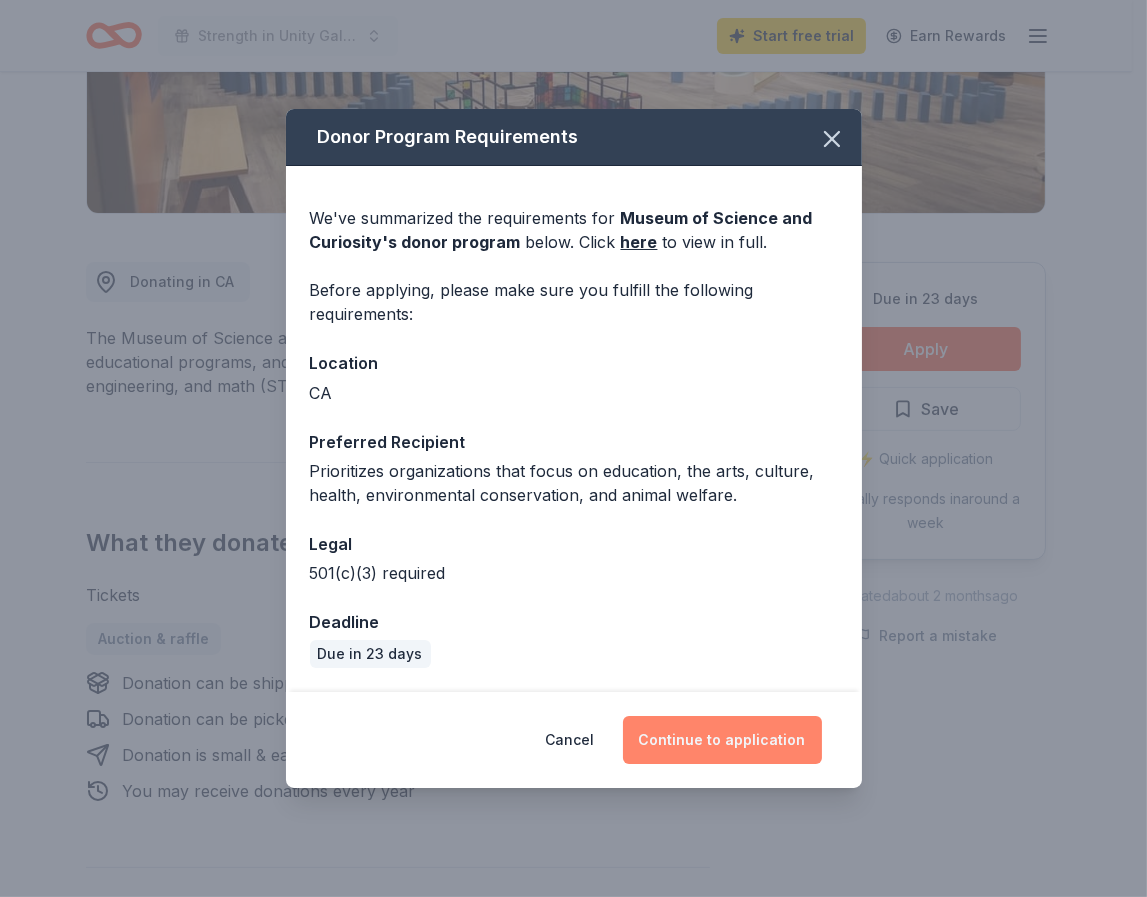 click on "Continue to application" at bounding box center (722, 740) 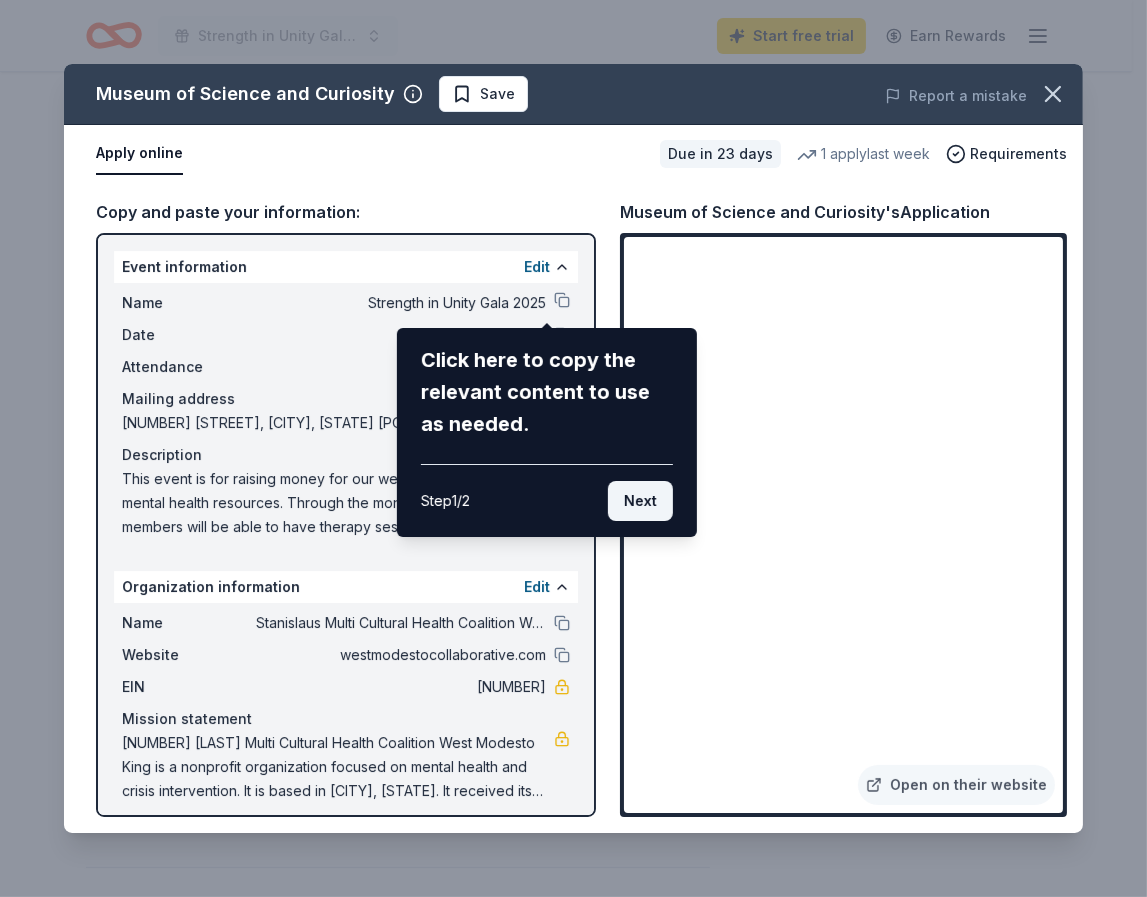 click on "Next" at bounding box center [640, 501] 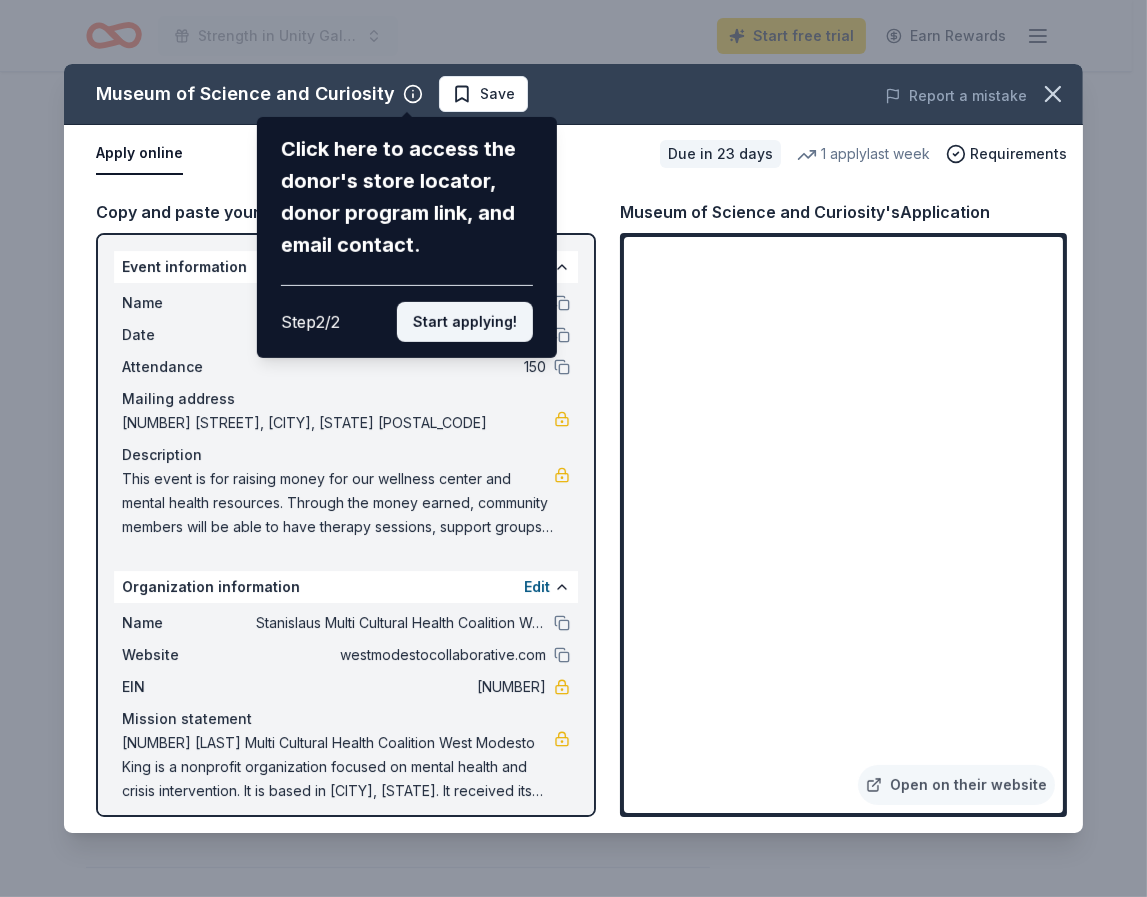 click on "Start applying!" at bounding box center (465, 322) 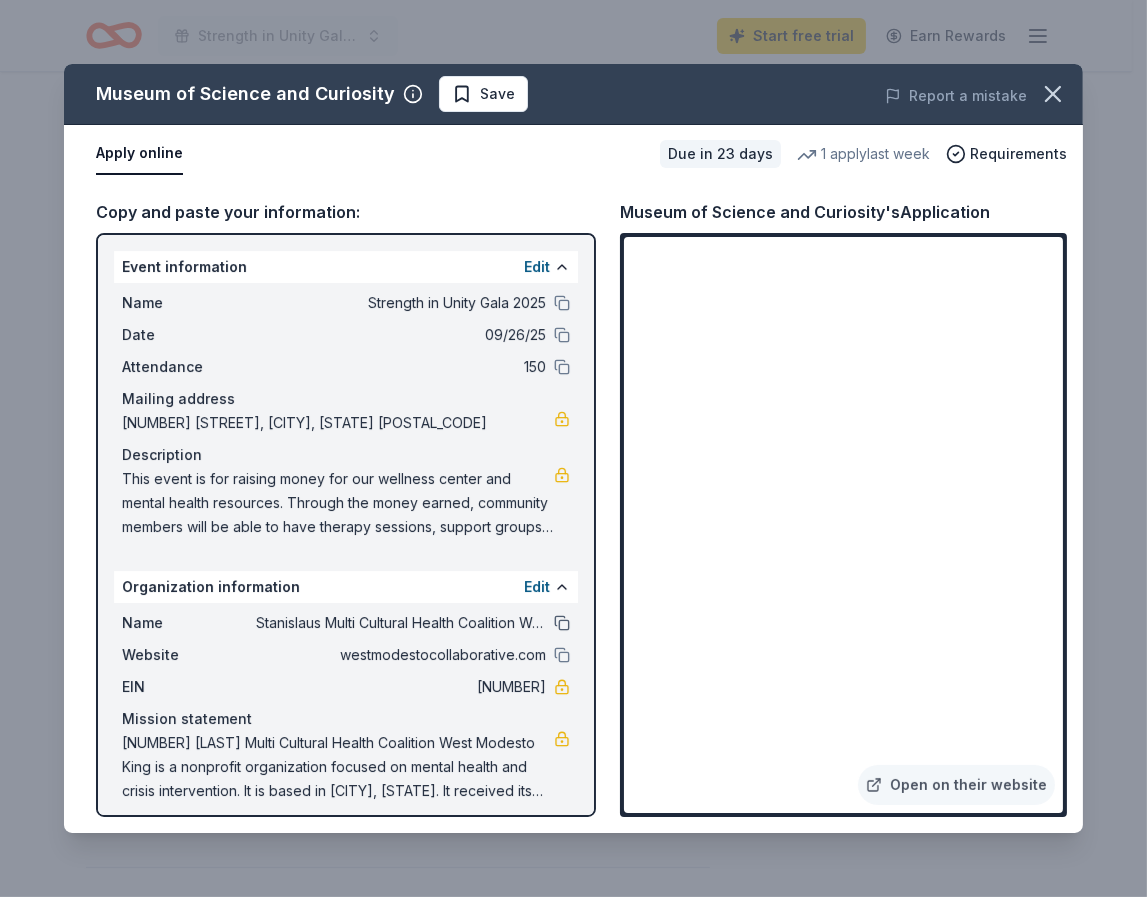click at bounding box center [562, 623] 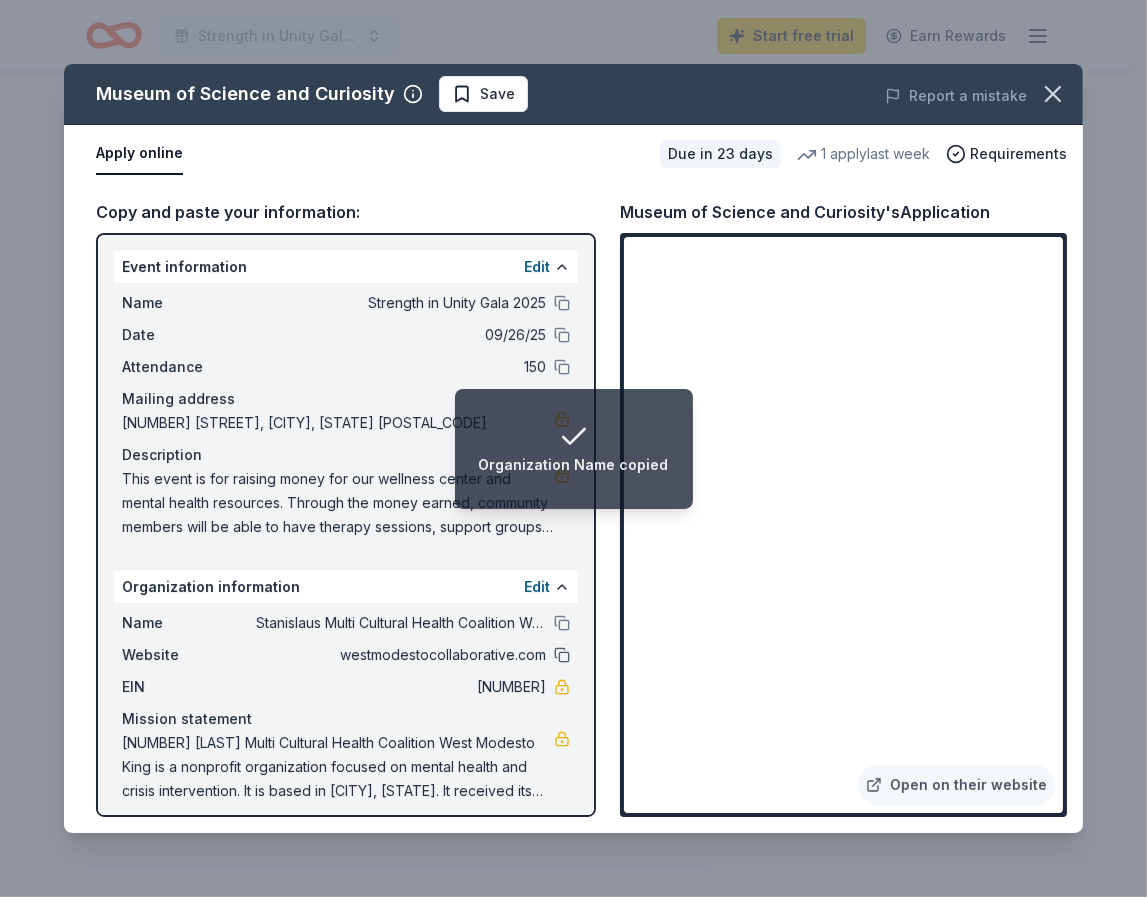 click at bounding box center [562, 655] 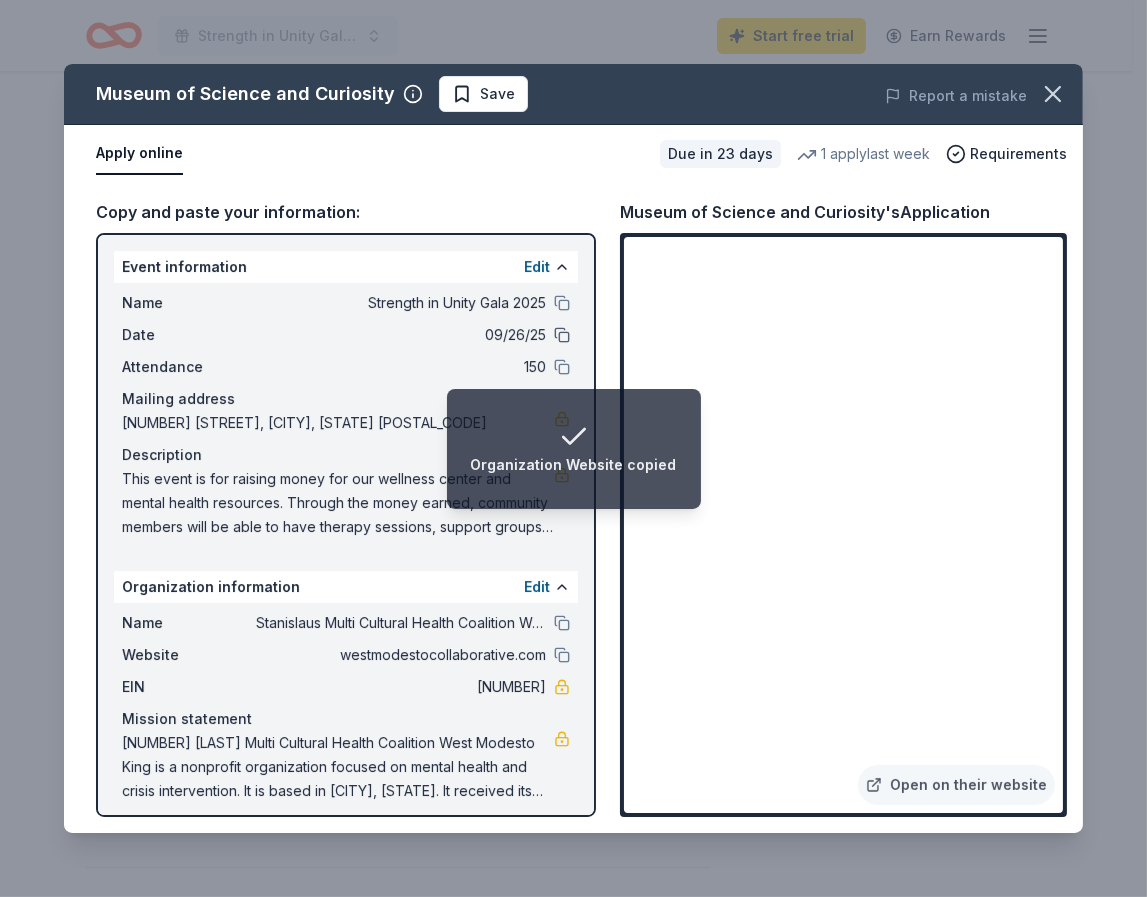 click at bounding box center (562, 335) 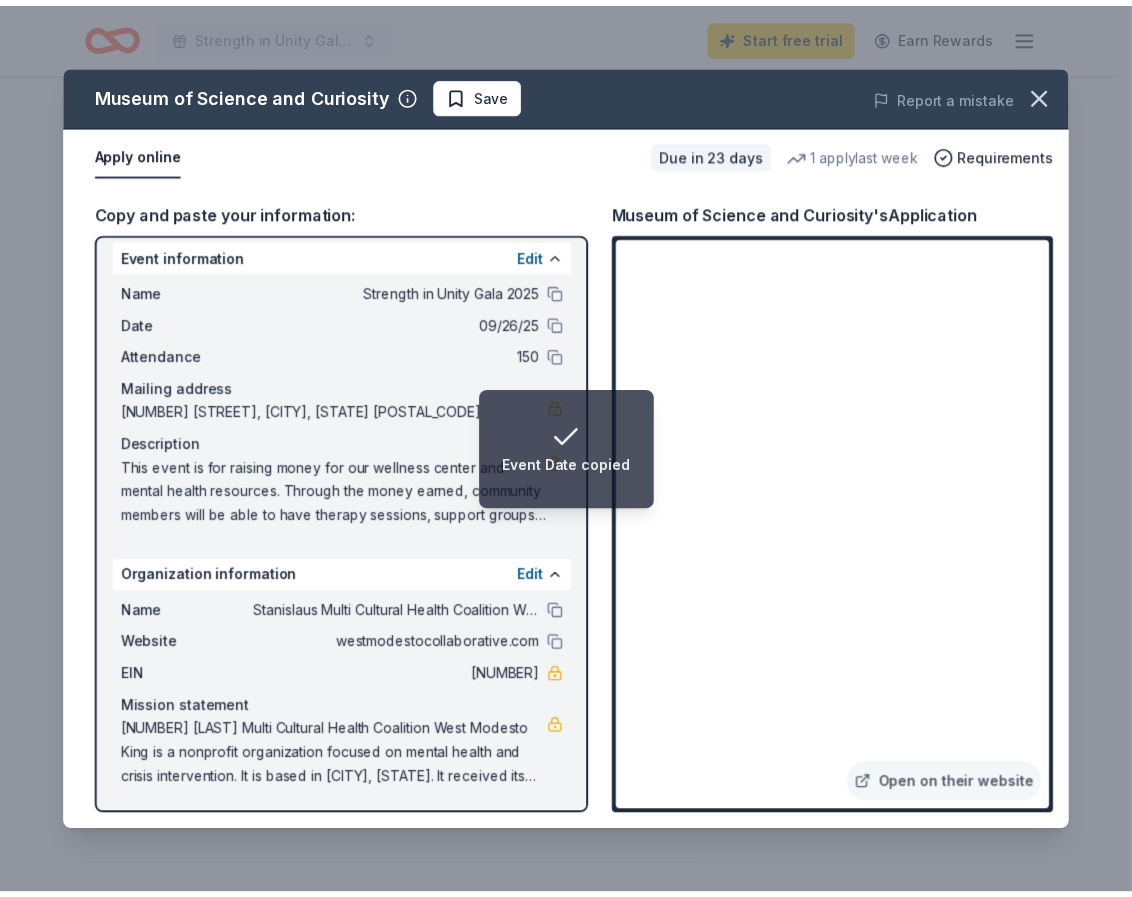 scroll, scrollTop: 0, scrollLeft: 0, axis: both 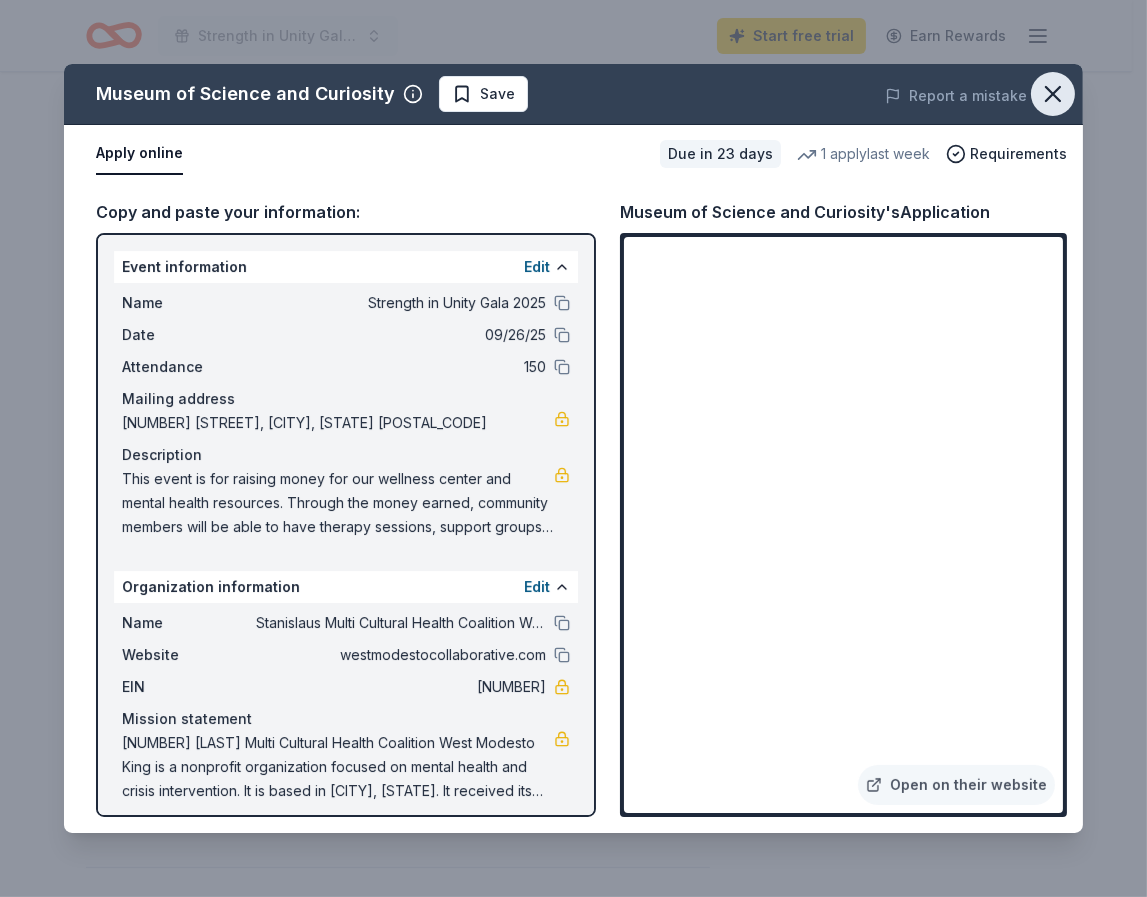 click 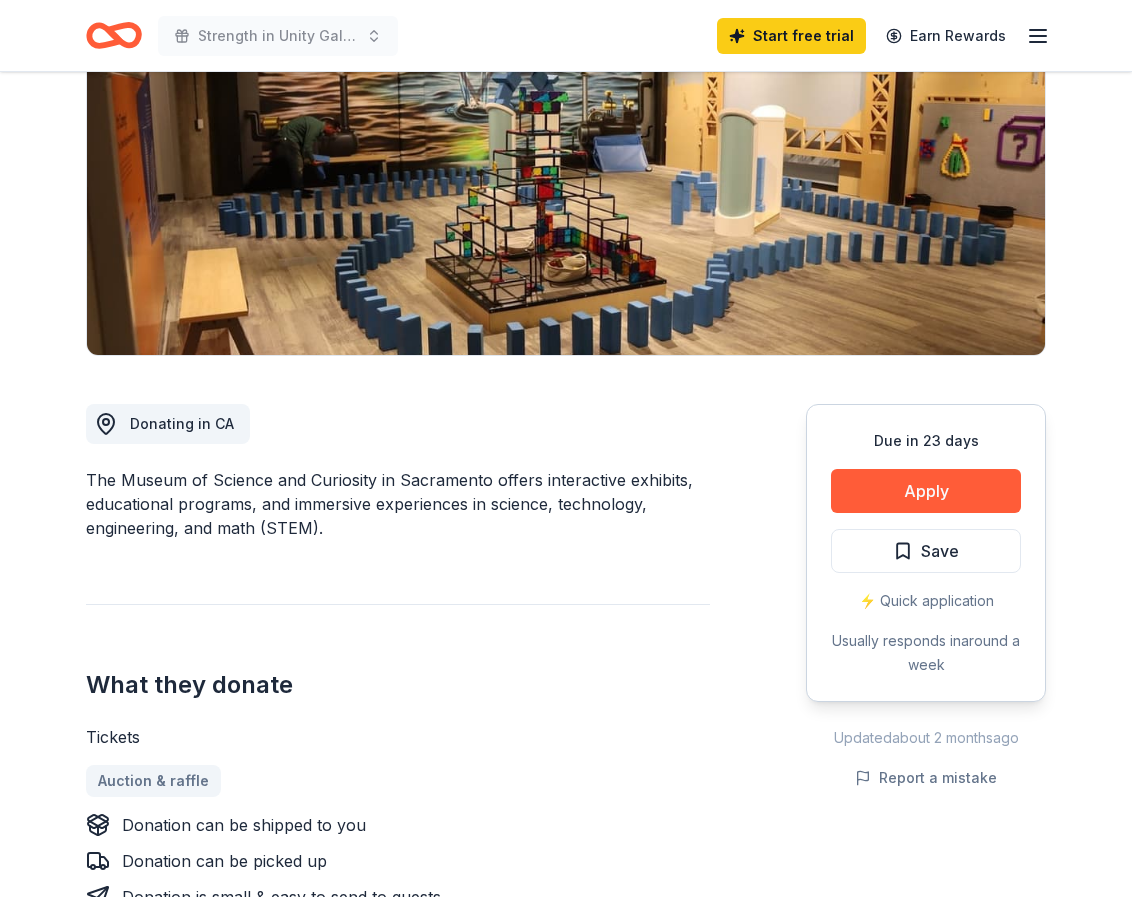 scroll, scrollTop: 0, scrollLeft: 0, axis: both 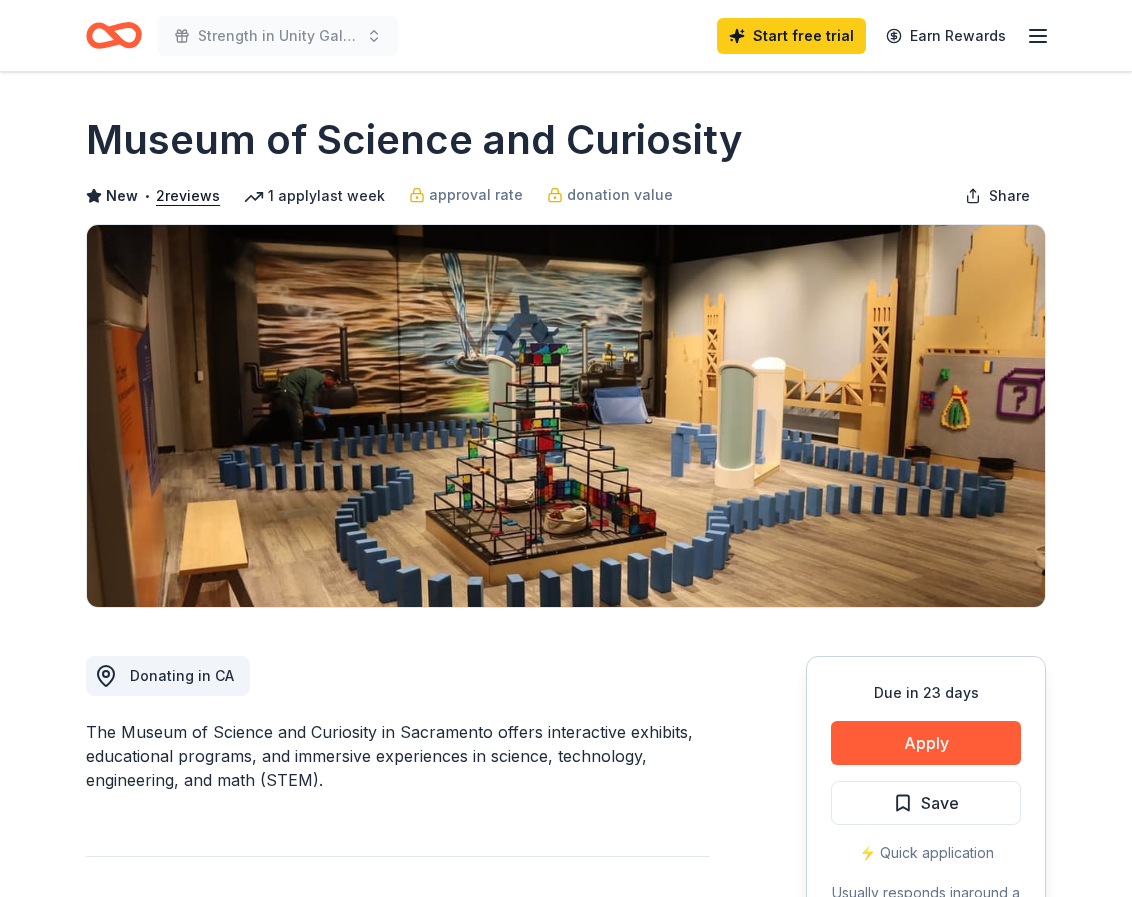 click 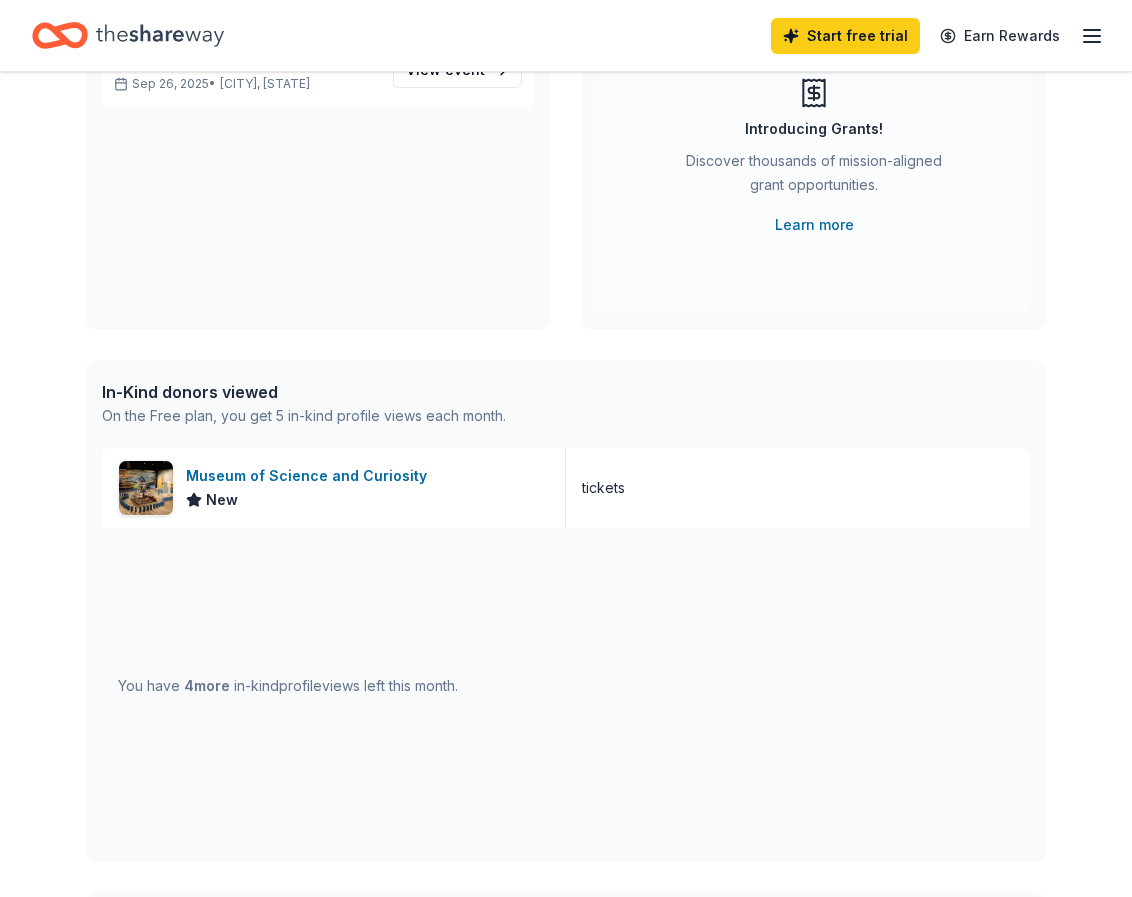 scroll, scrollTop: 0, scrollLeft: 0, axis: both 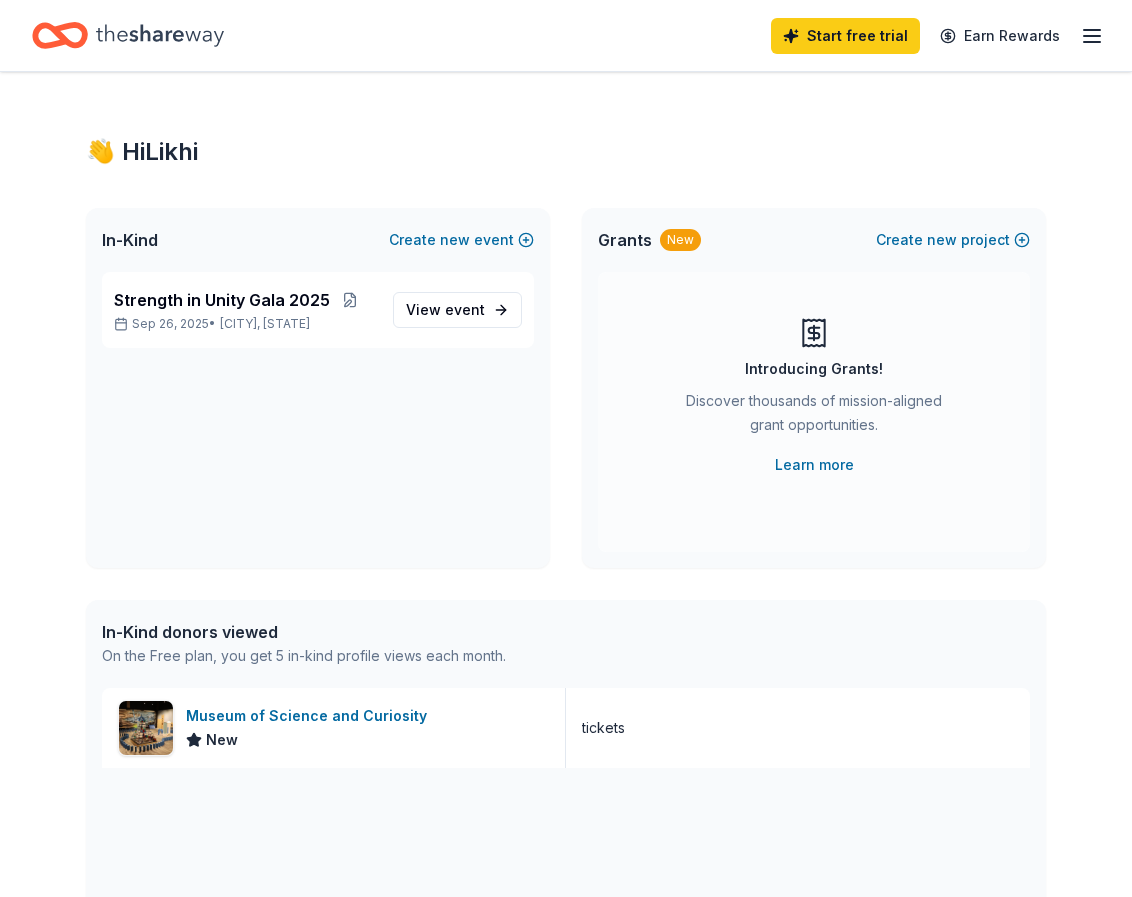 click on "Start free  trial Earn Rewards" at bounding box center (937, 35) 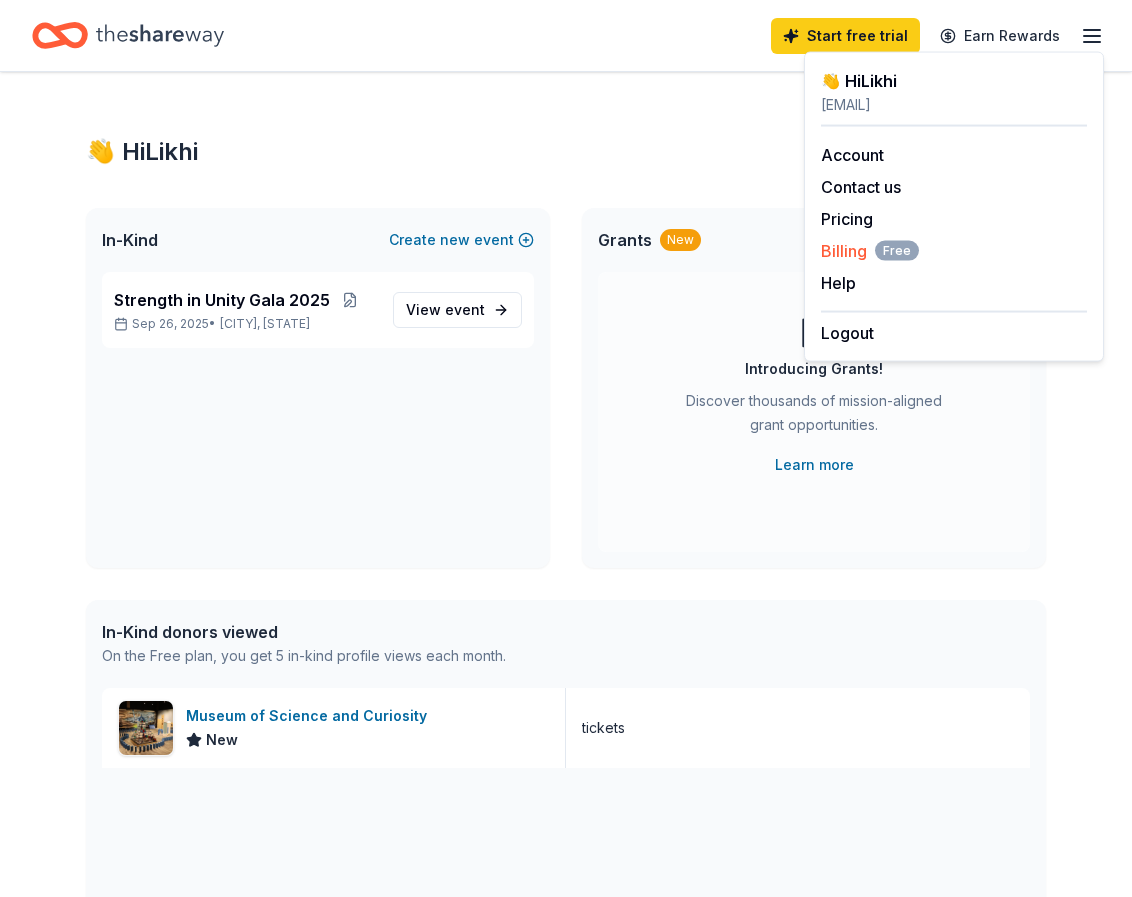 click on "Billing Free" at bounding box center [870, 251] 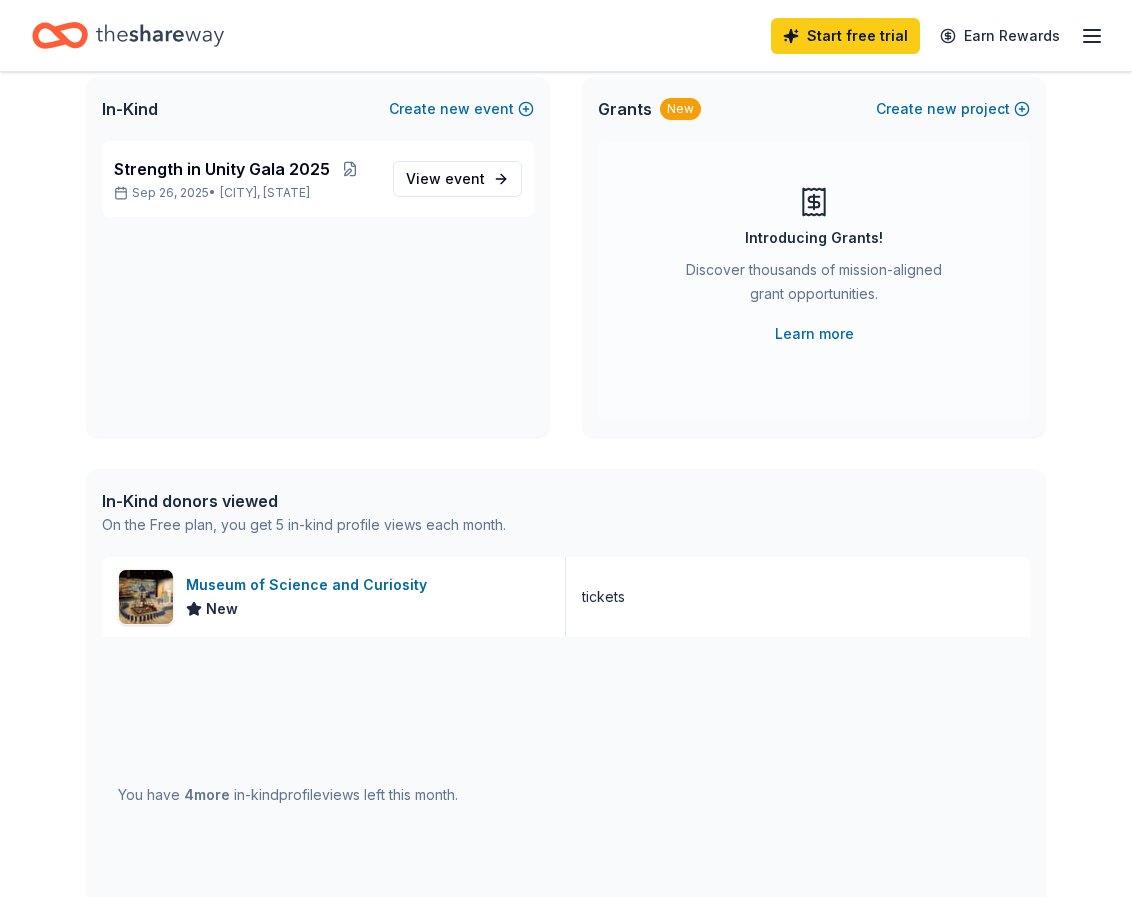 scroll, scrollTop: 0, scrollLeft: 0, axis: both 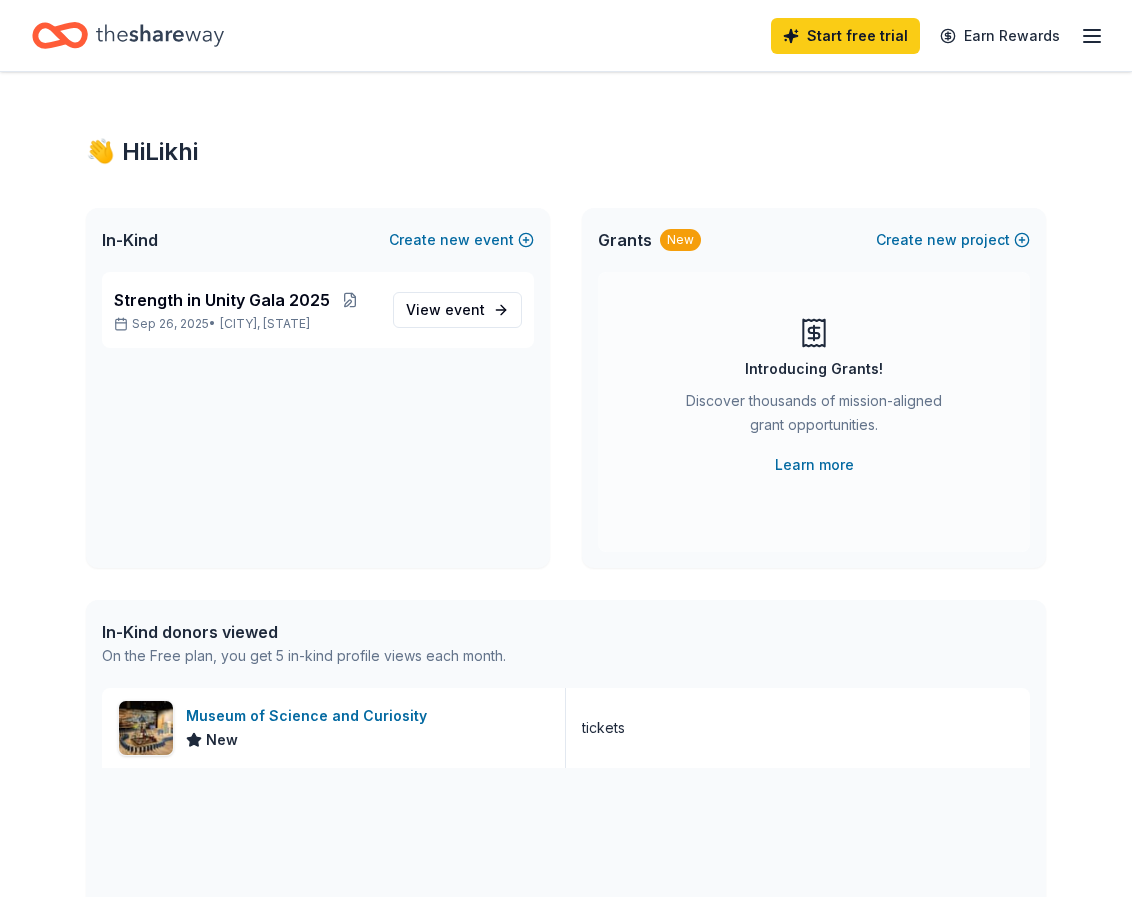click 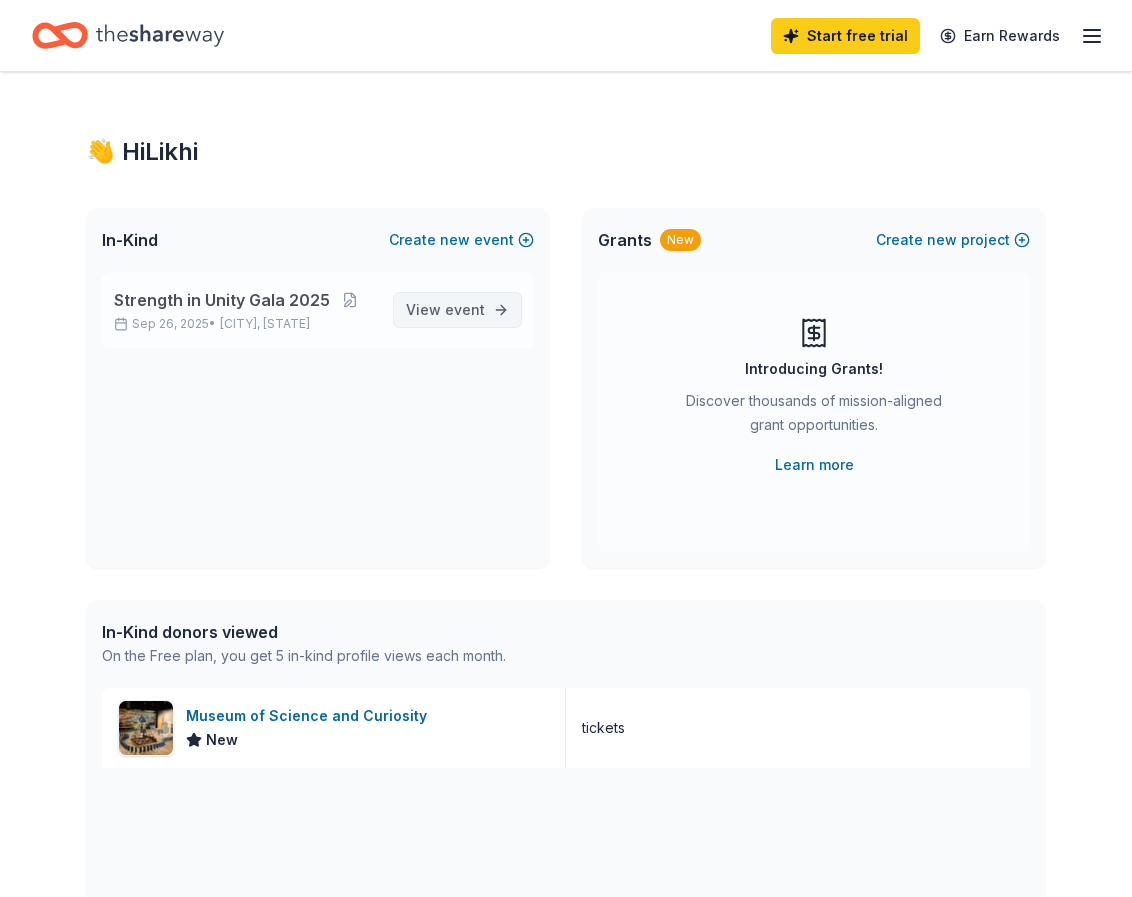 click on "event" at bounding box center (465, 309) 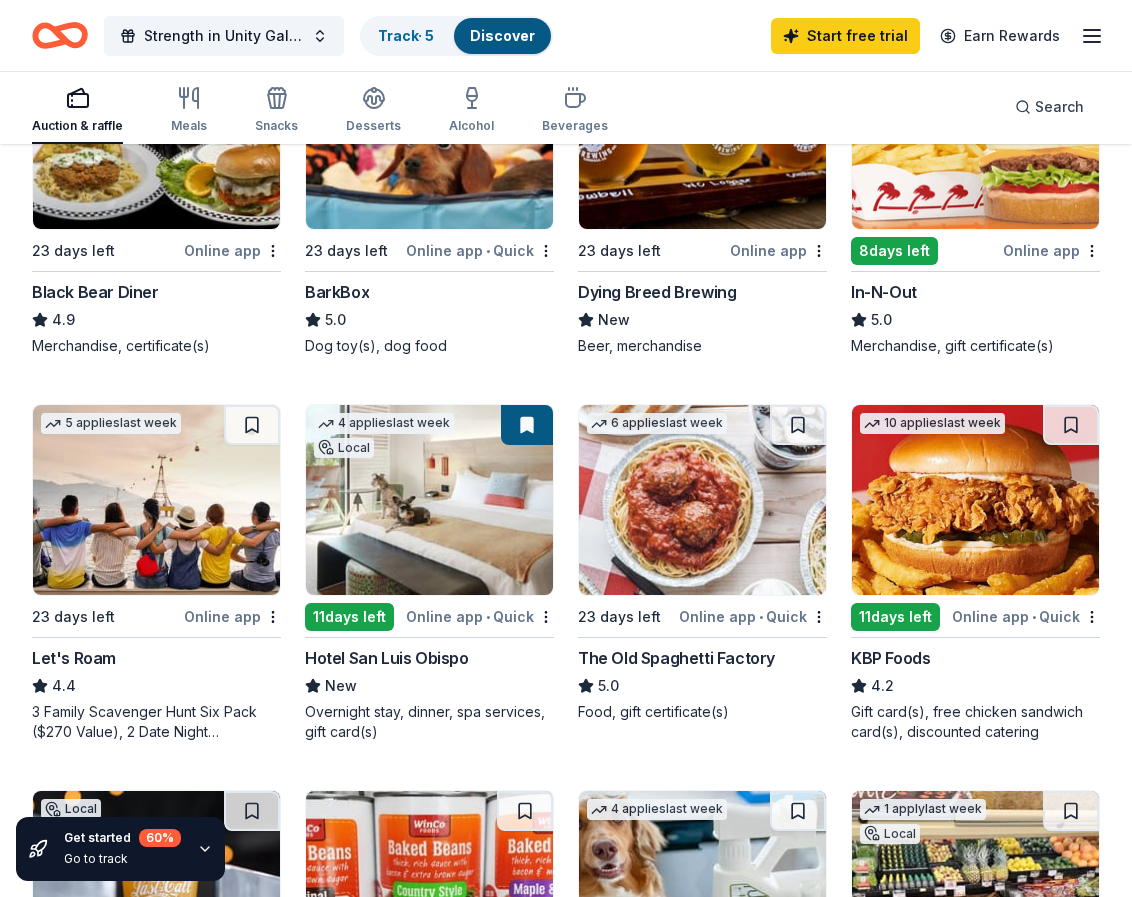 scroll, scrollTop: 700, scrollLeft: 0, axis: vertical 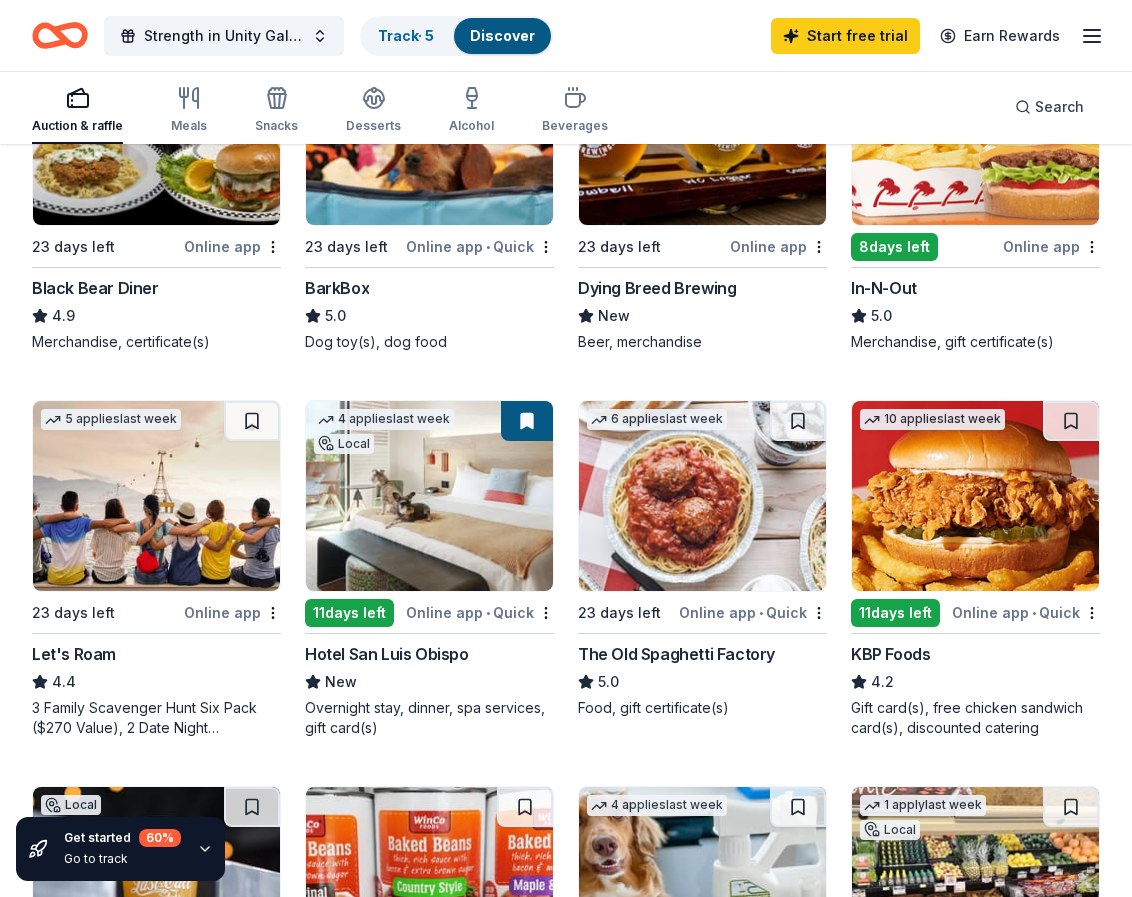 click at bounding box center (429, 496) 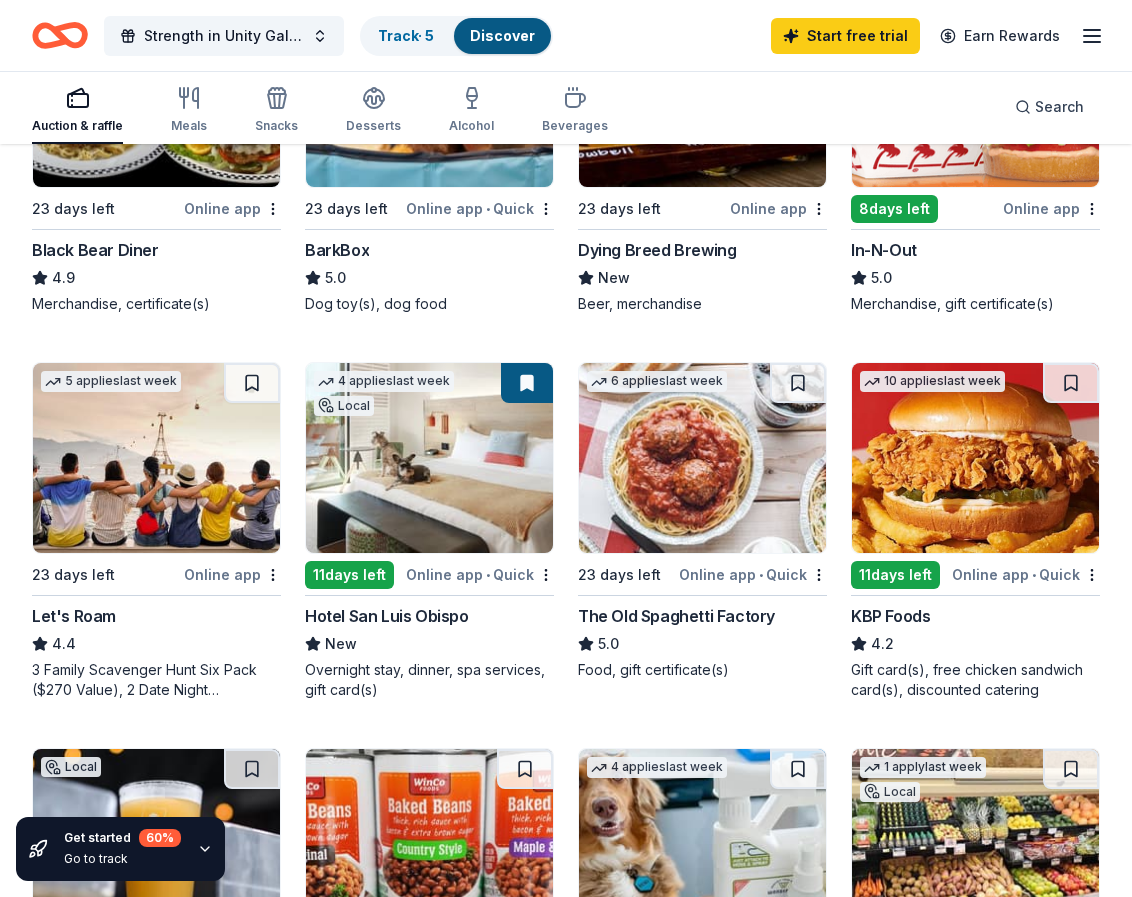 scroll, scrollTop: 743, scrollLeft: 0, axis: vertical 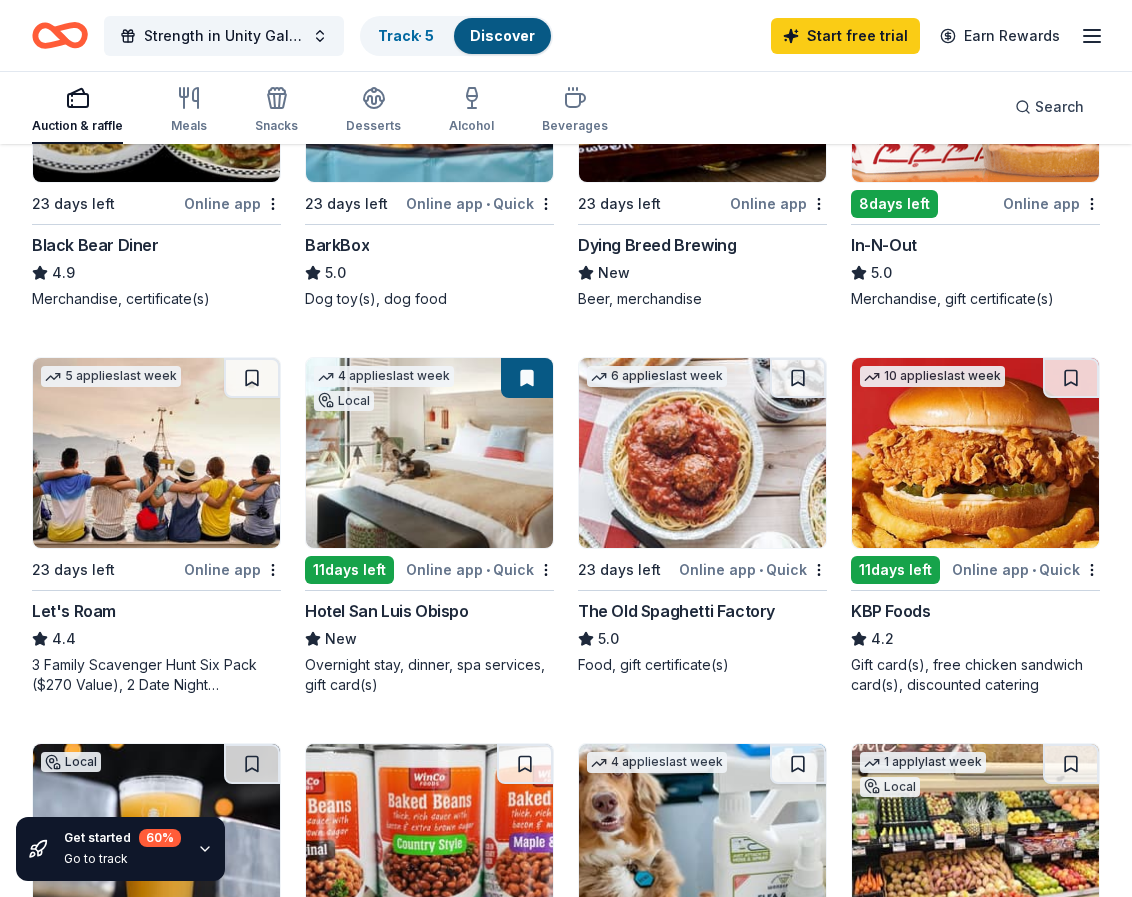 click at bounding box center [156, 453] 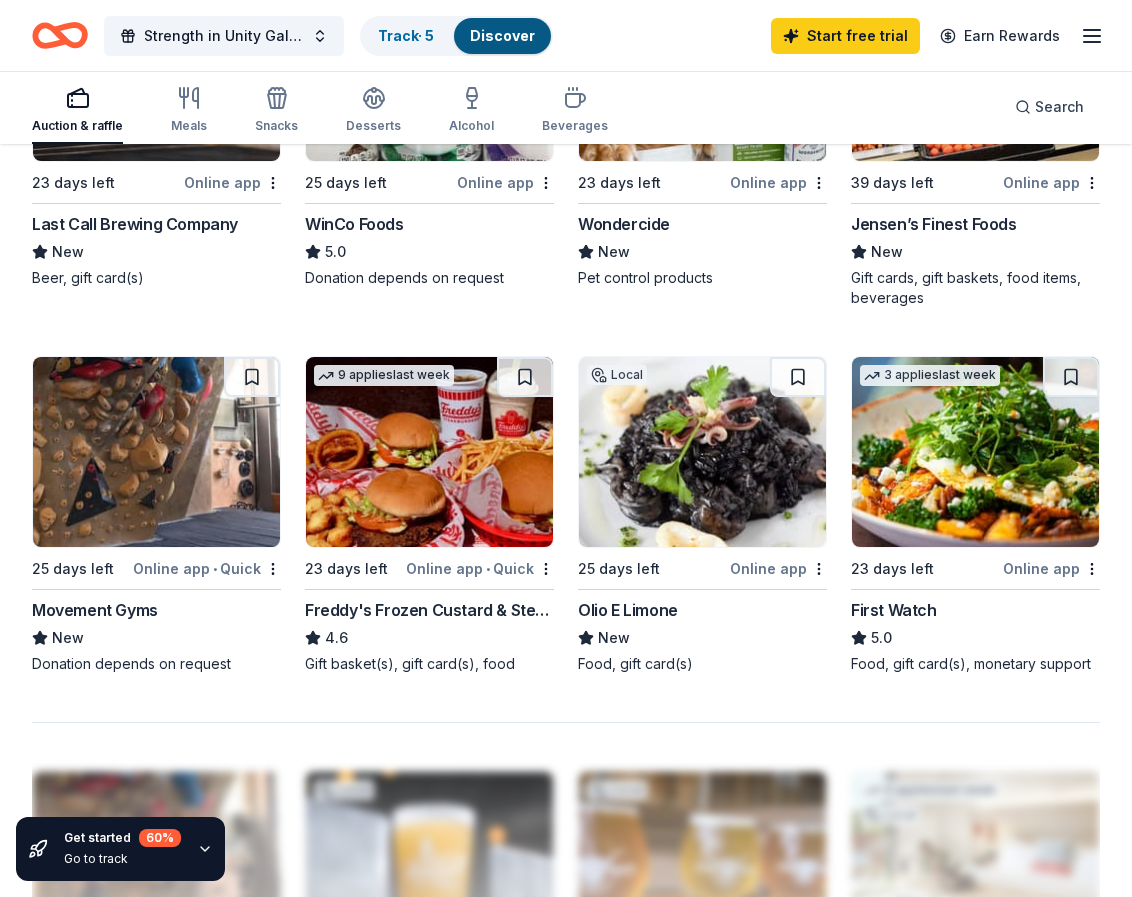 scroll, scrollTop: 1518, scrollLeft: 0, axis: vertical 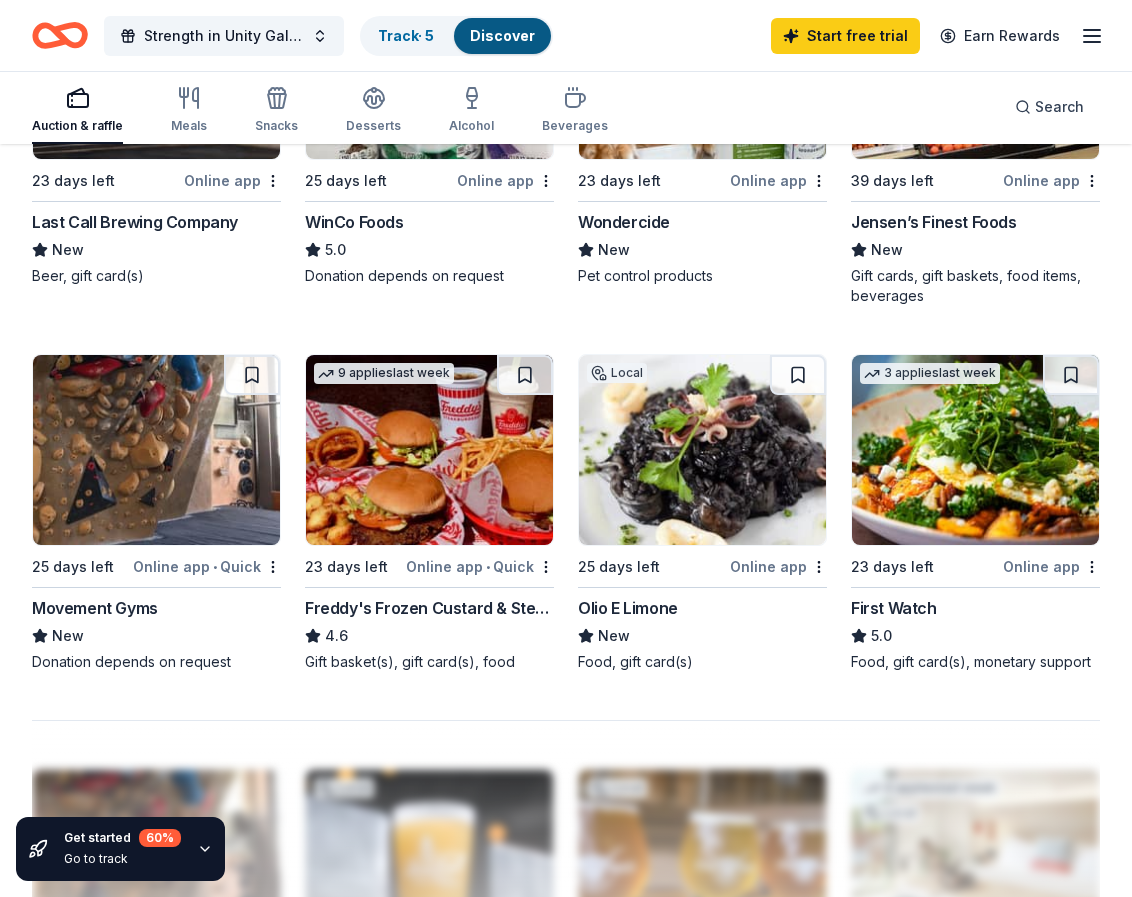 click at bounding box center (156, 450) 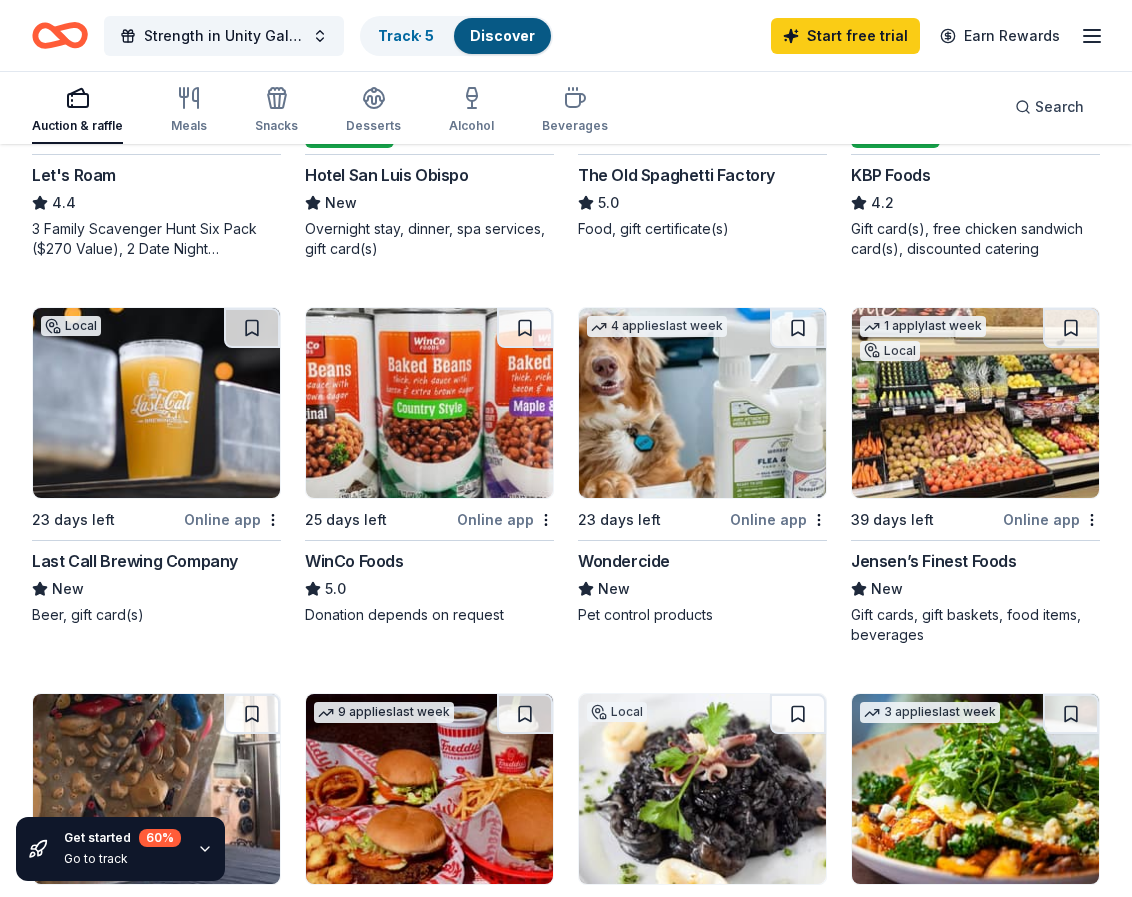 scroll, scrollTop: 1160, scrollLeft: 0, axis: vertical 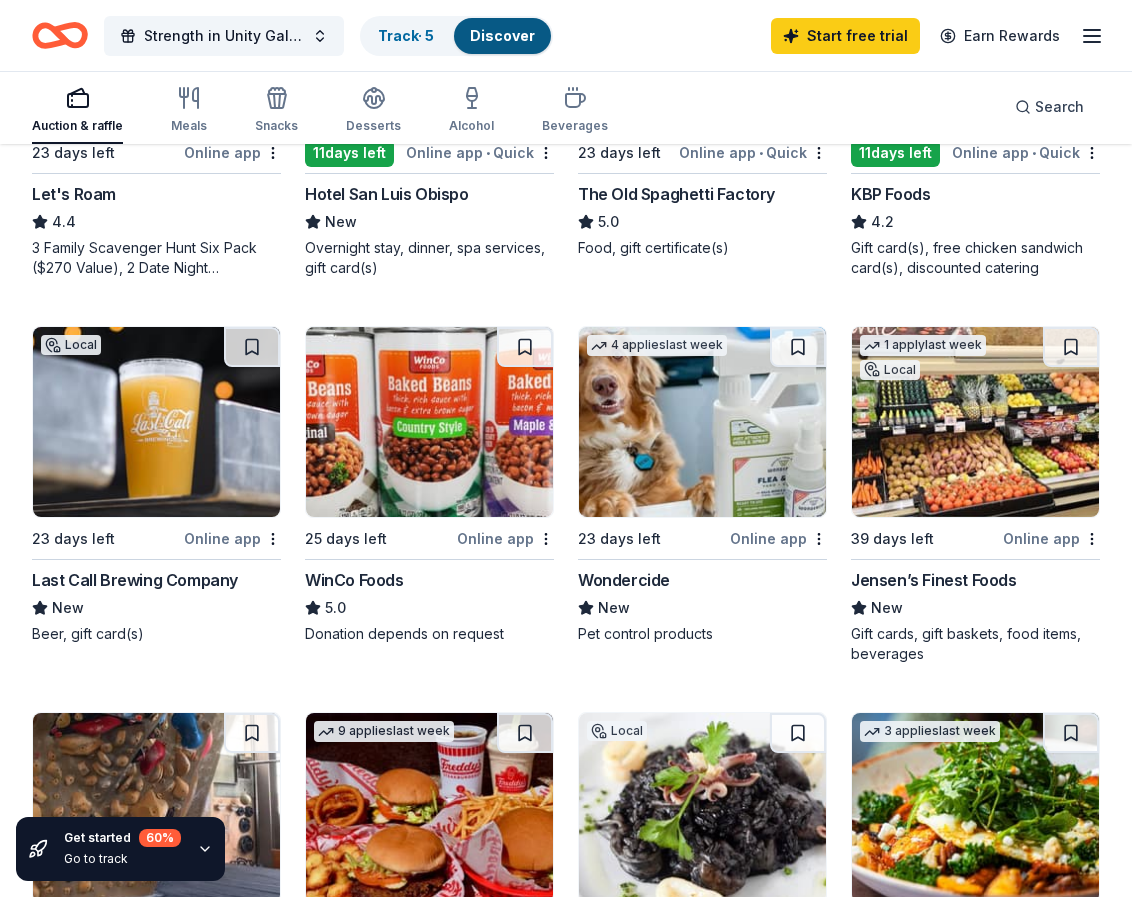 click at bounding box center [156, 422] 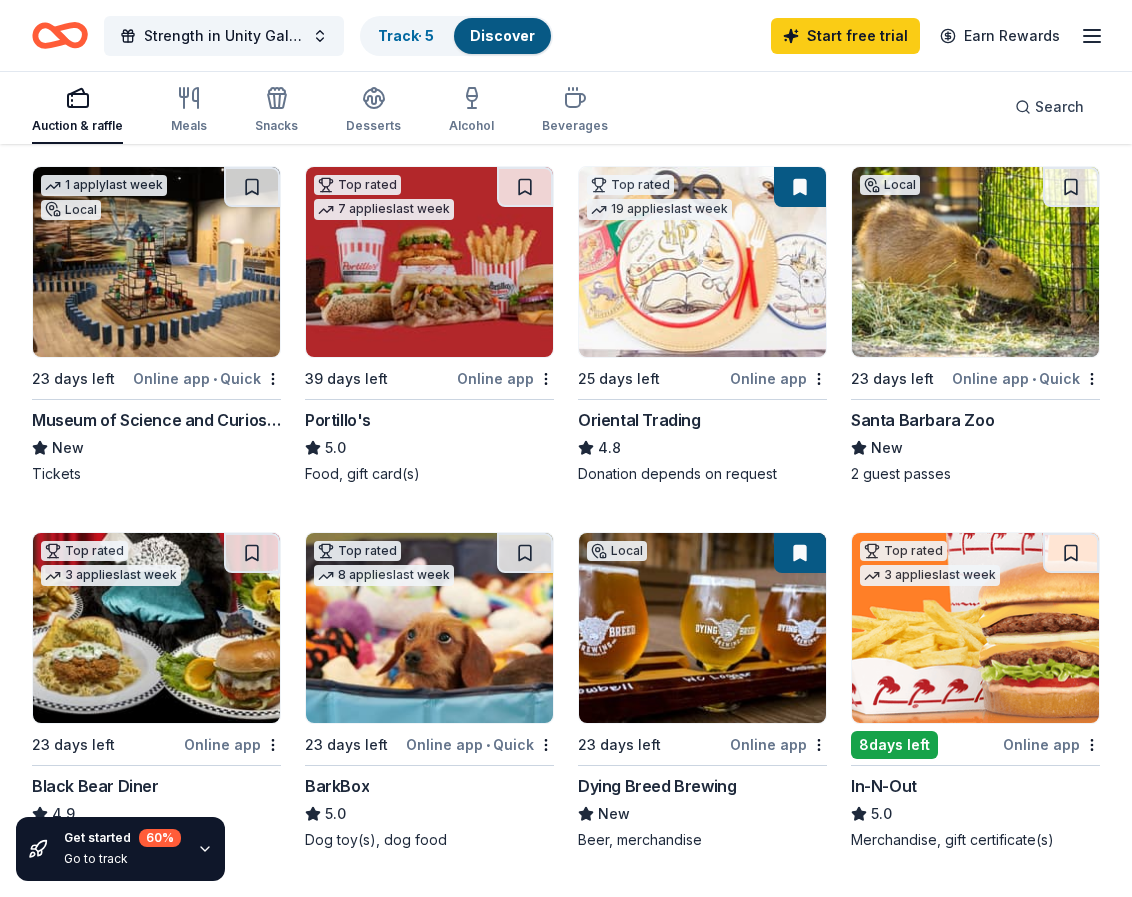 scroll, scrollTop: 200, scrollLeft: 0, axis: vertical 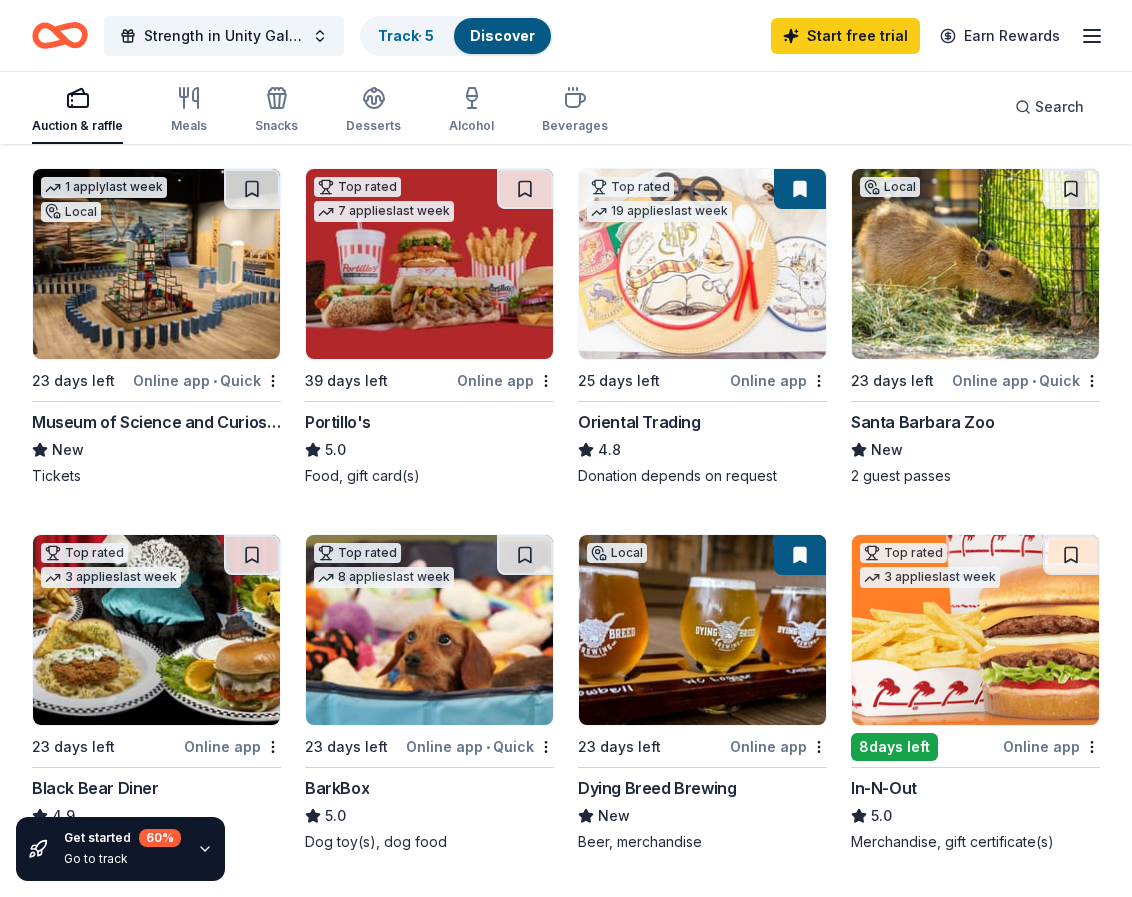 click at bounding box center (975, 264) 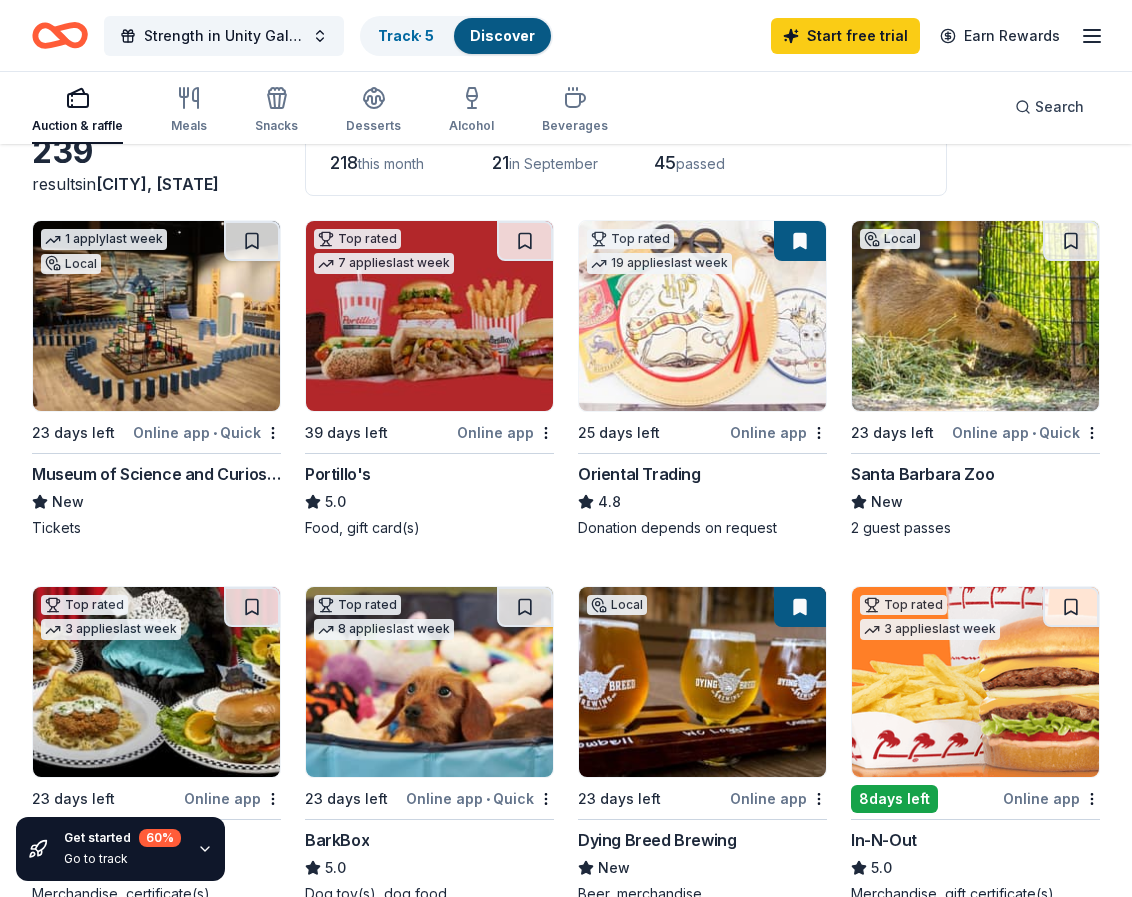 scroll, scrollTop: 150, scrollLeft: 0, axis: vertical 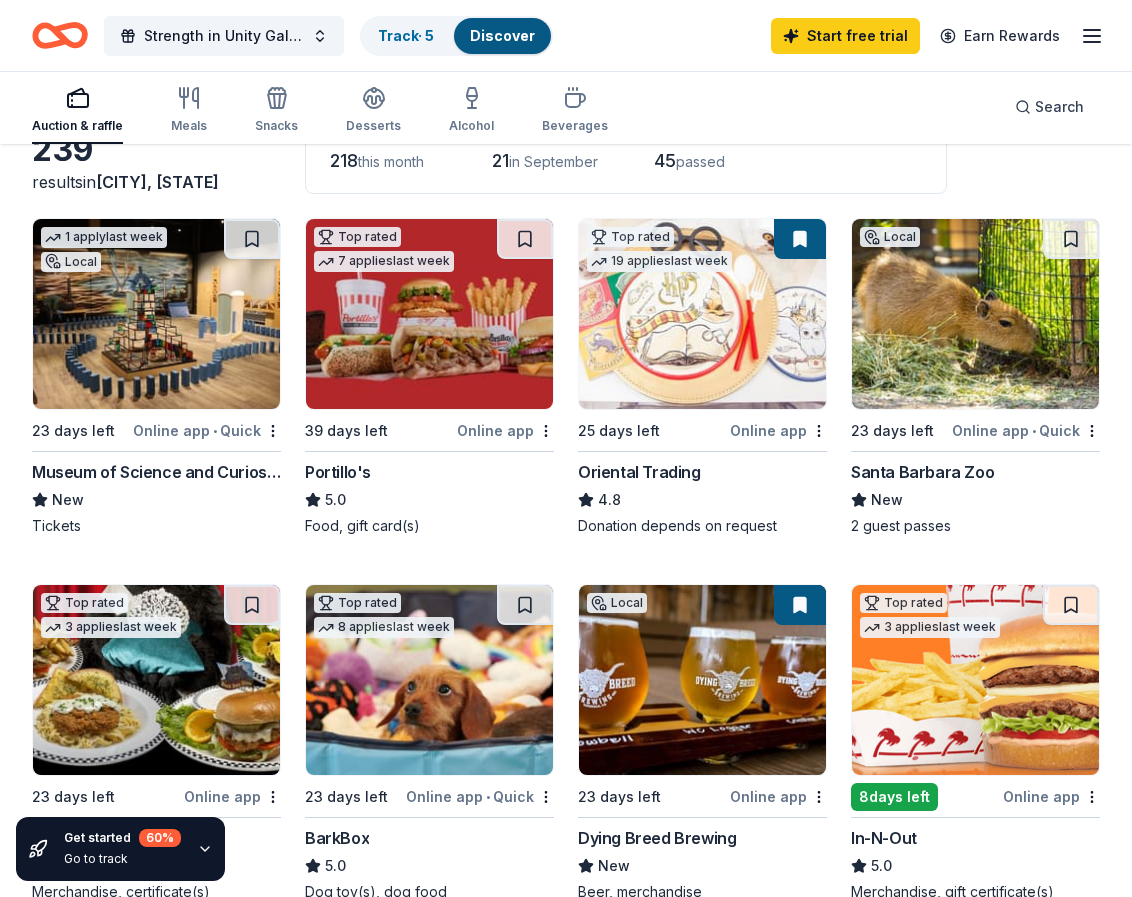 click at bounding box center (975, 314) 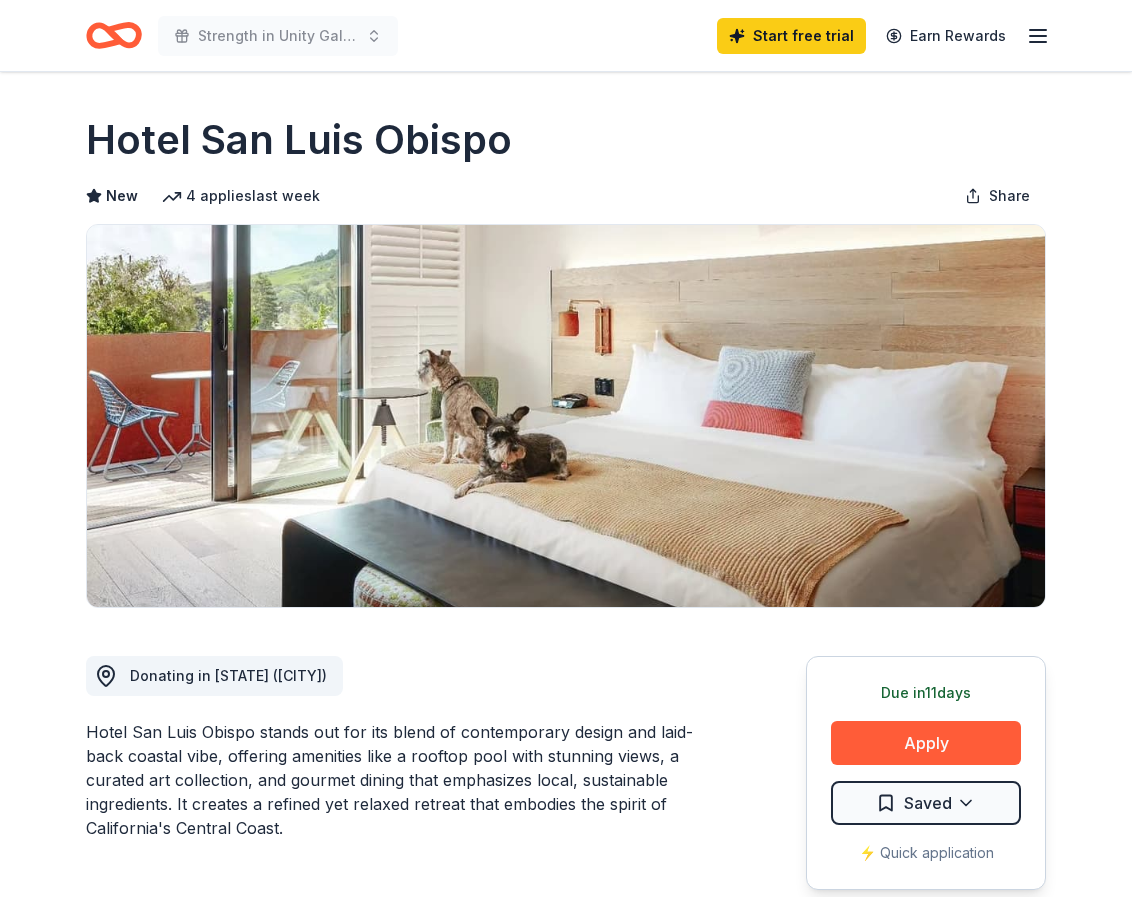 scroll, scrollTop: 0, scrollLeft: 0, axis: both 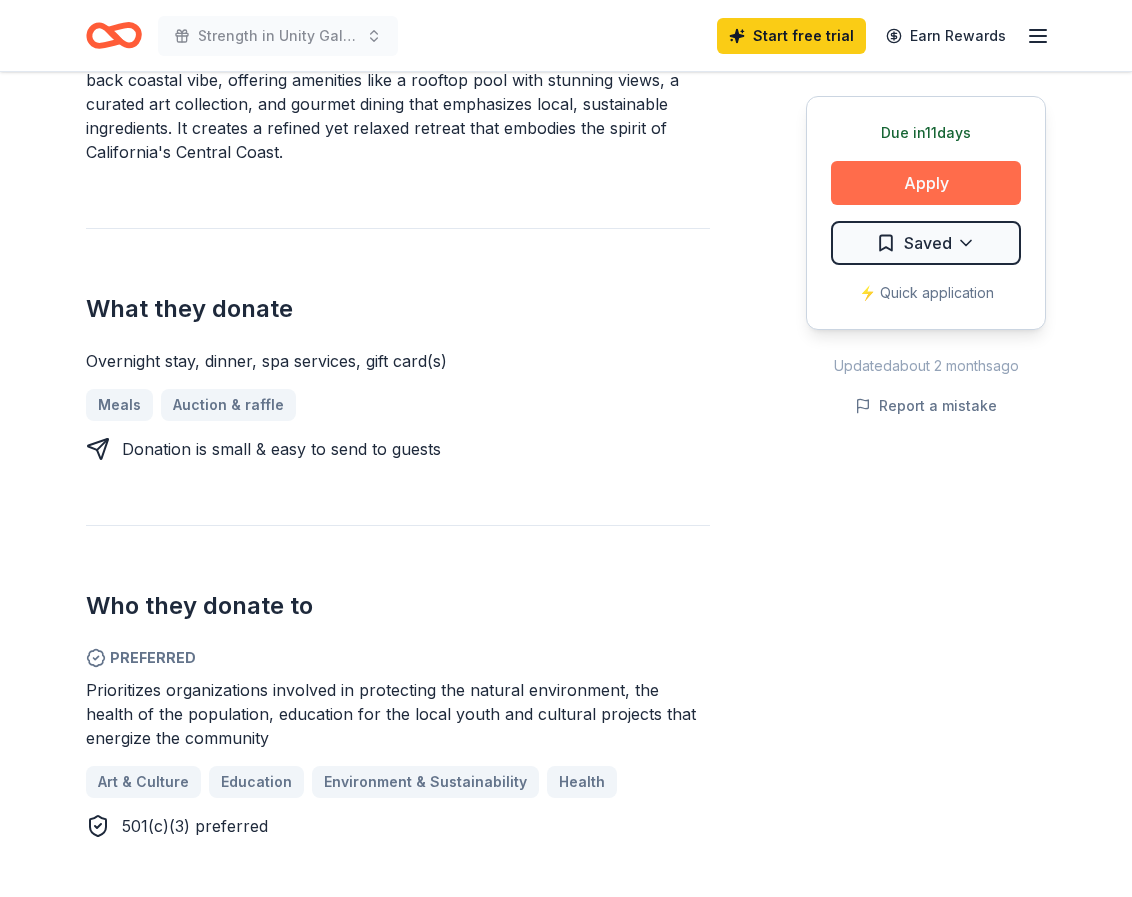 click on "Apply" at bounding box center [926, 183] 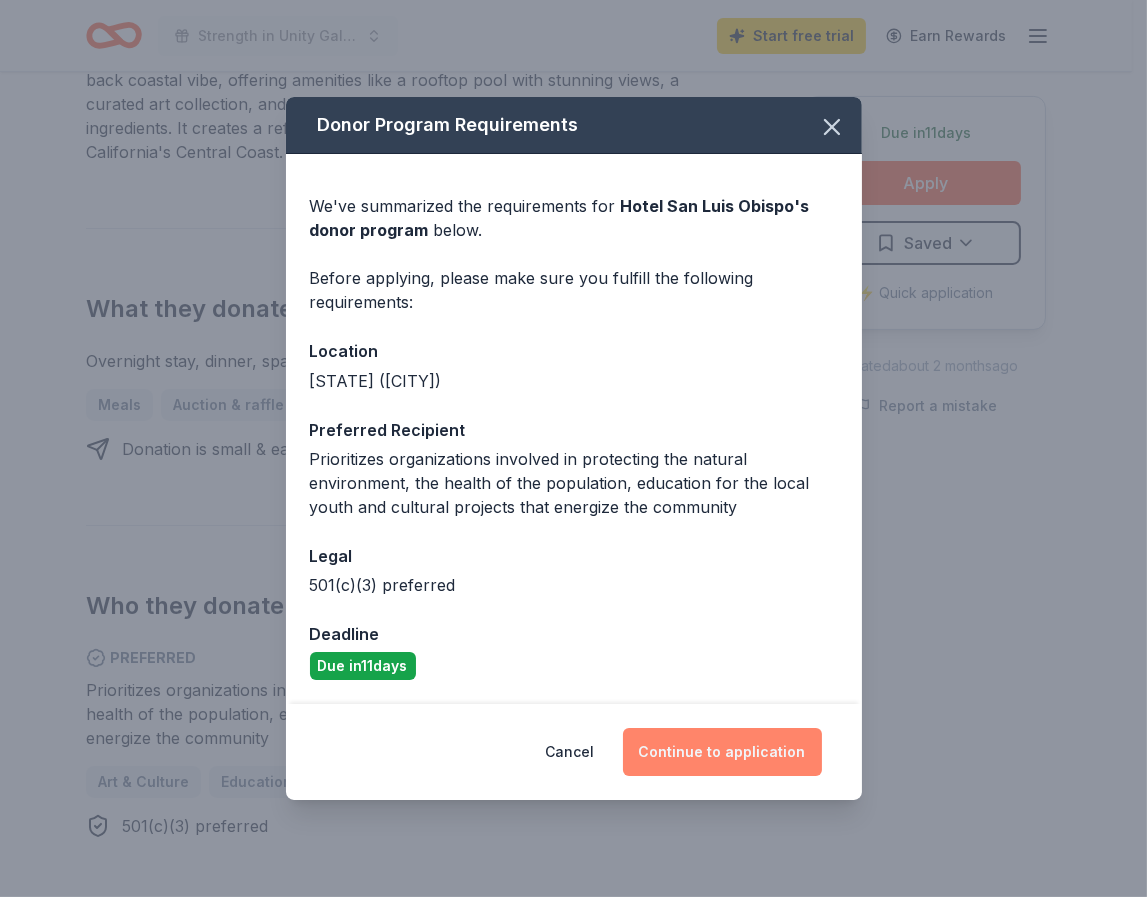 click on "Continue to application" at bounding box center [722, 752] 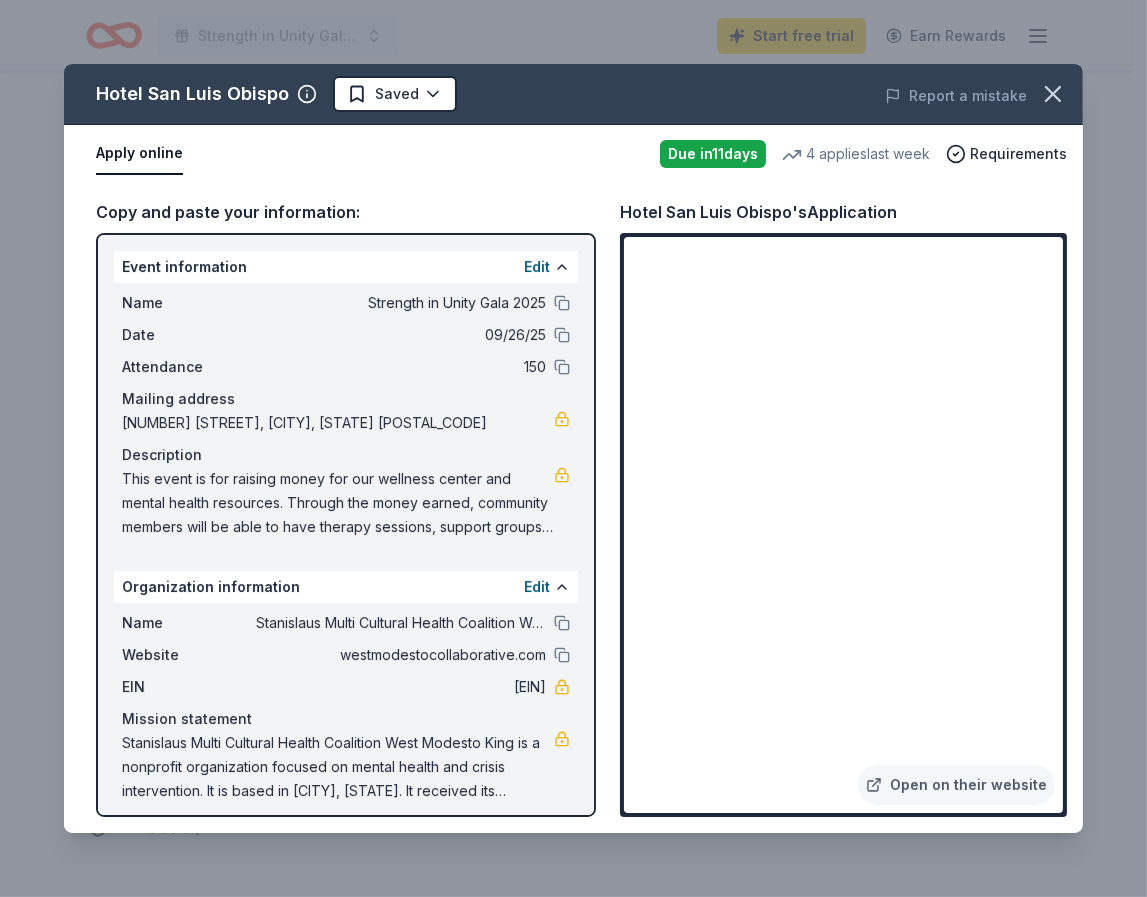 click at bounding box center (562, 623) 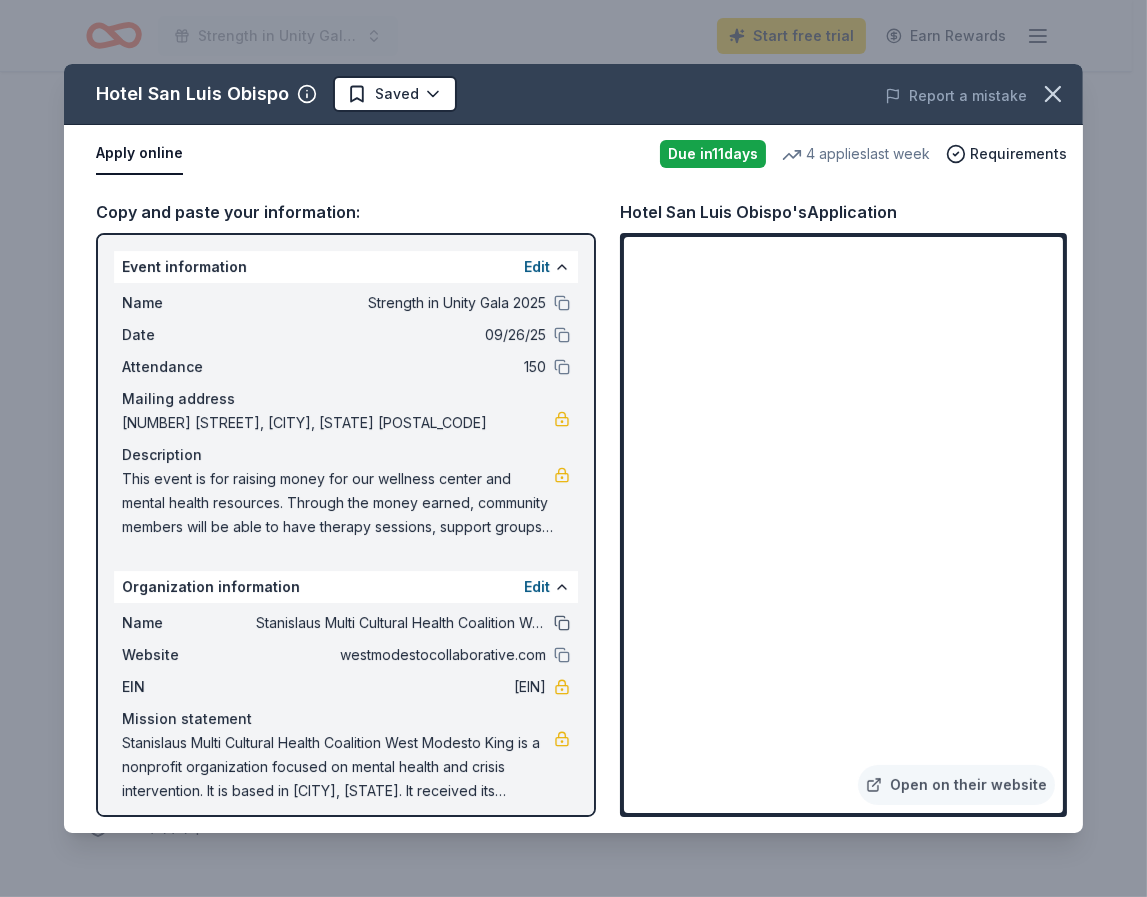 click at bounding box center [562, 623] 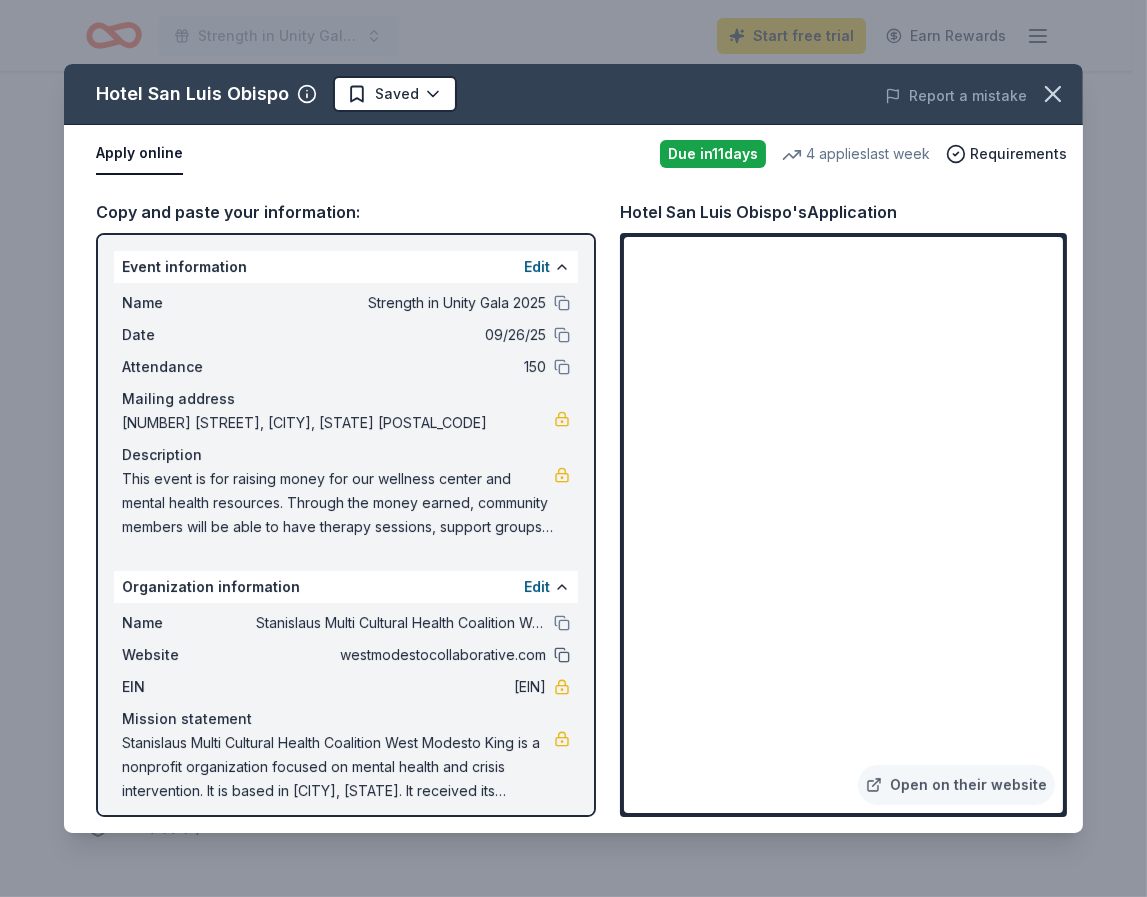 click at bounding box center [562, 655] 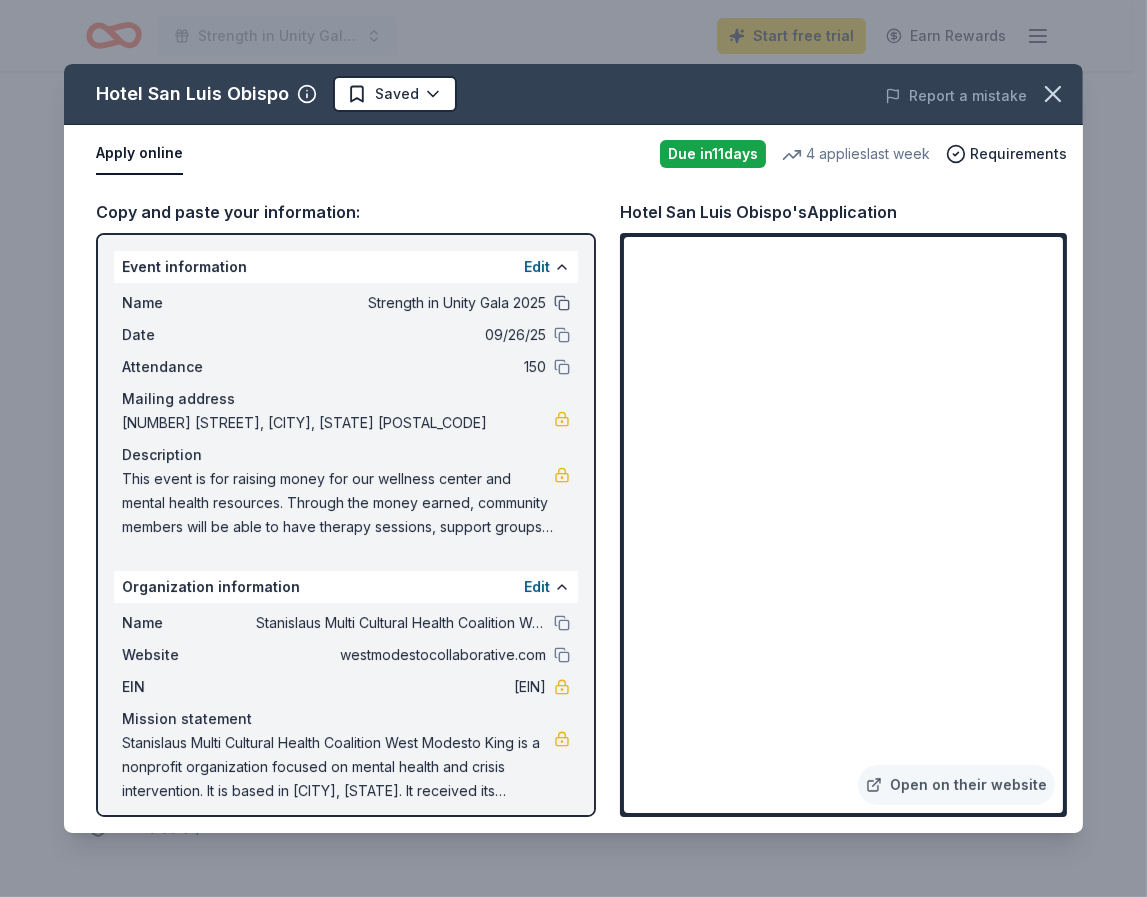 click at bounding box center (562, 303) 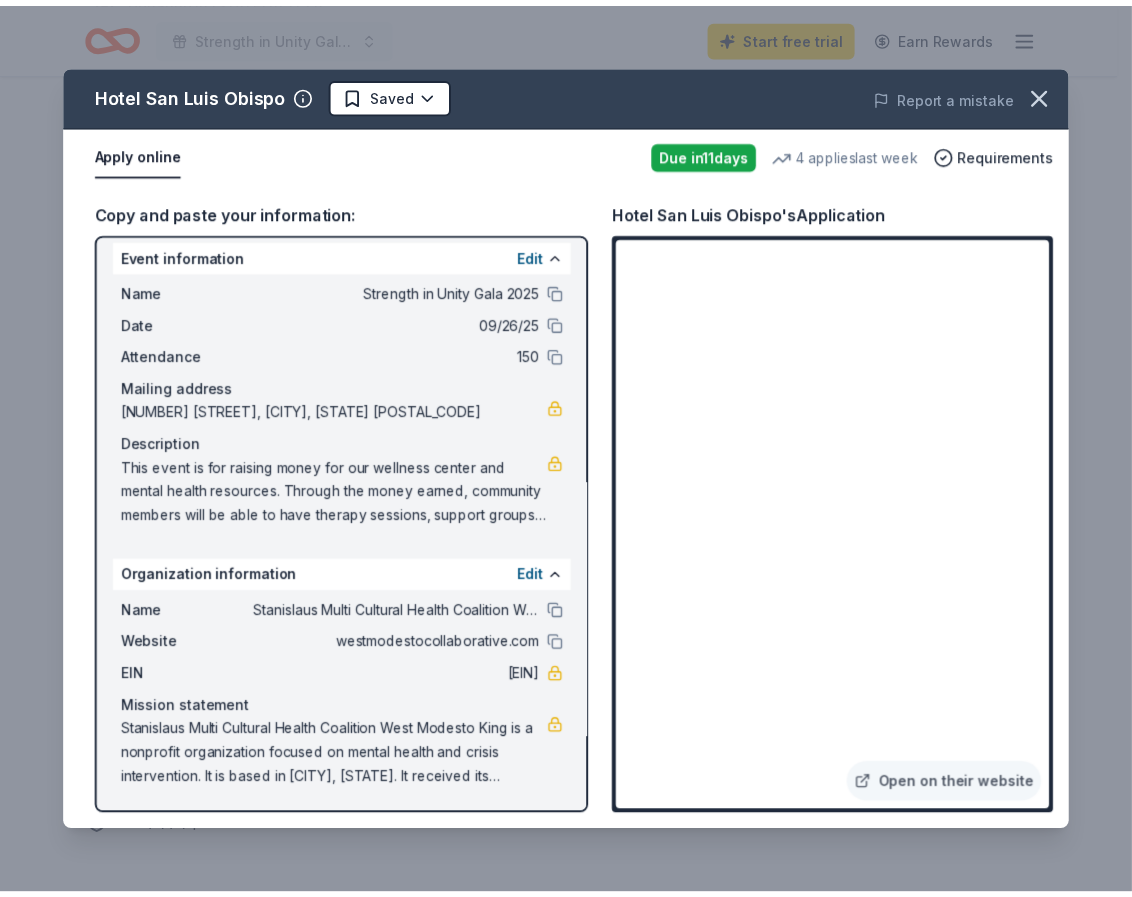 scroll, scrollTop: 0, scrollLeft: 0, axis: both 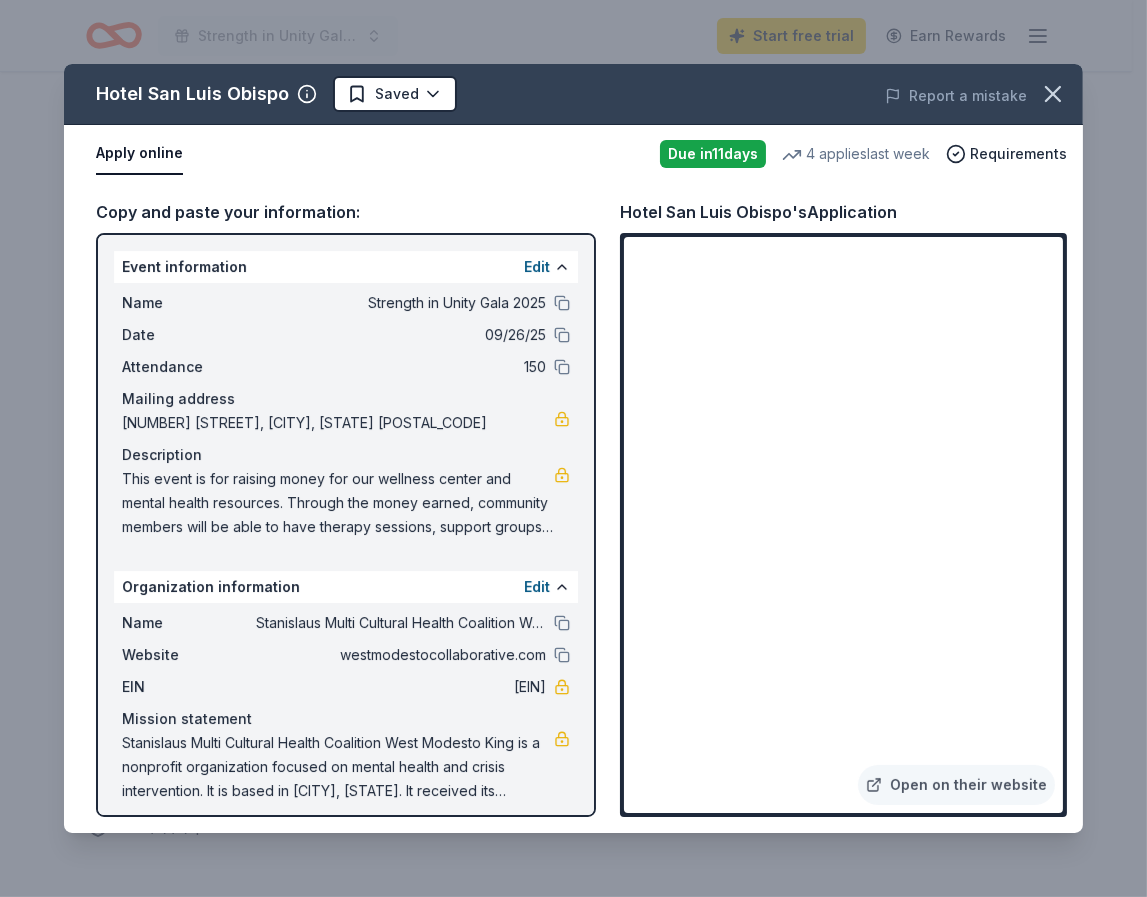click on "This event is for raising money for our wellness center and mental health resources. Through the money earned, community members will be able to have therapy sessions, support groups, and meals for the youth." at bounding box center [338, 503] 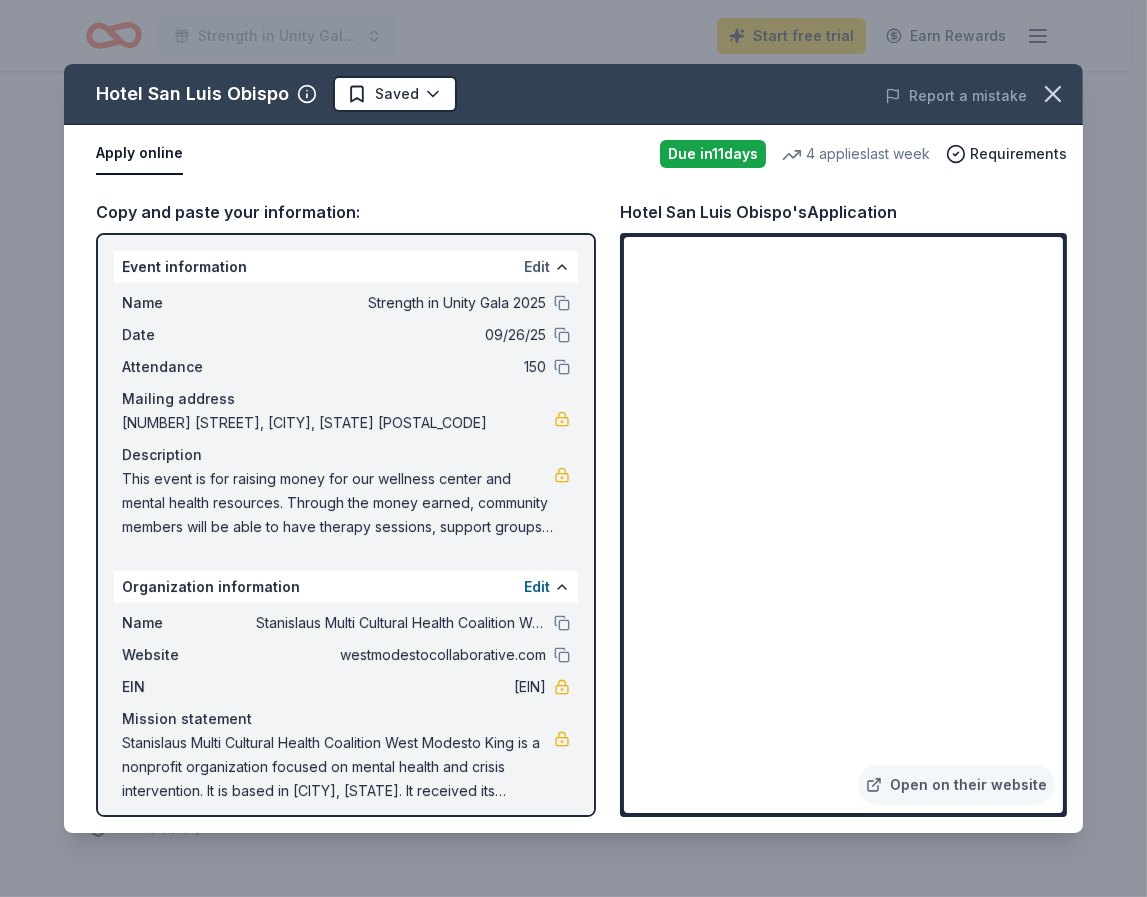 click on "Edit" at bounding box center (537, 267) 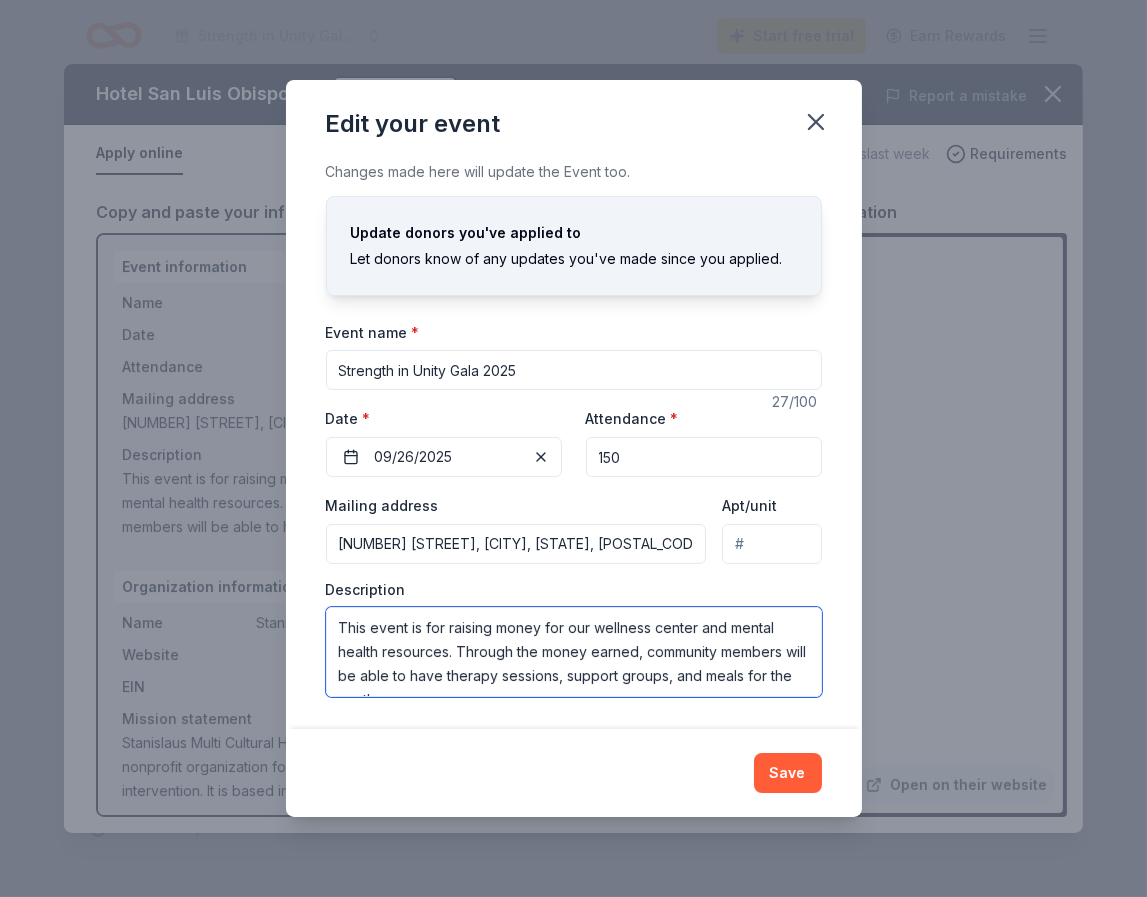 click on "This event is for raising money for our wellness center and mental health resources. Through the money earned, community members will be able to have therapy sessions, support groups, and meals for the youth." at bounding box center (574, 652) 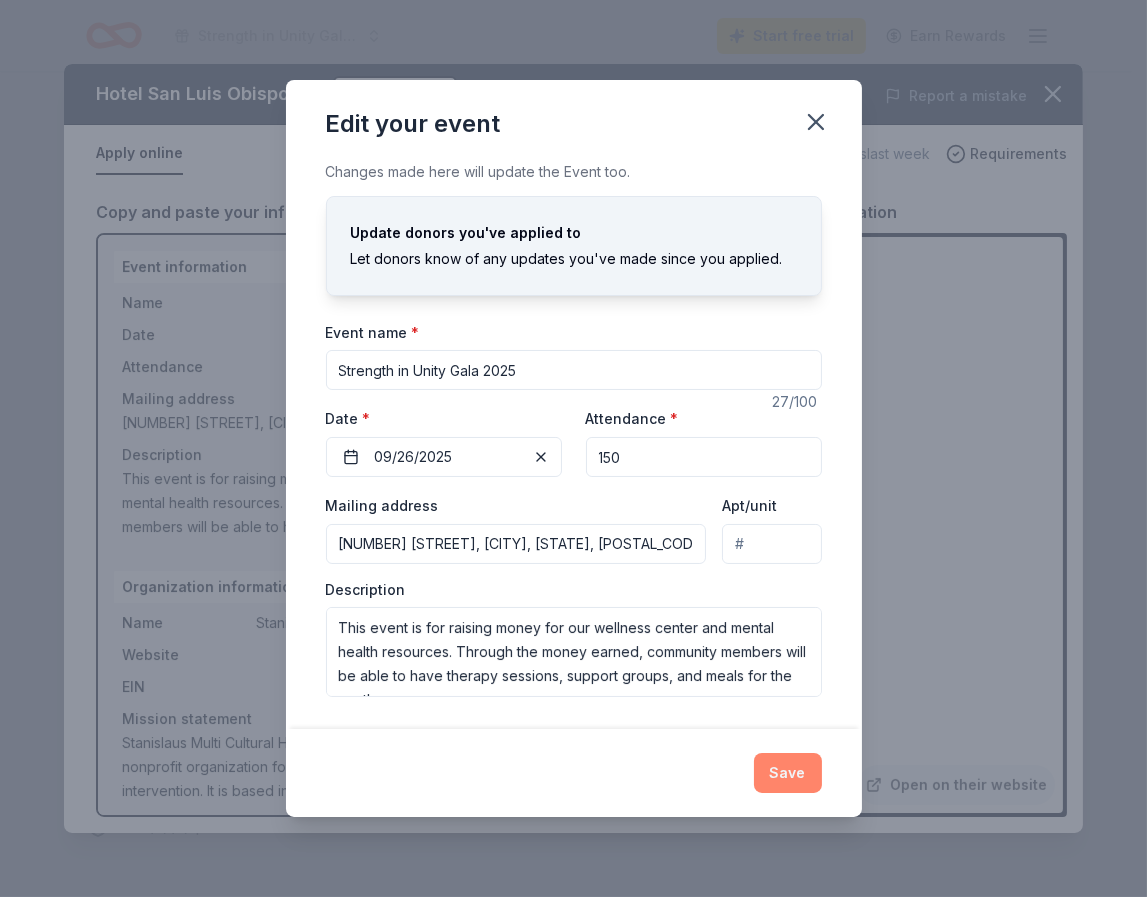 click on "Save" at bounding box center [788, 773] 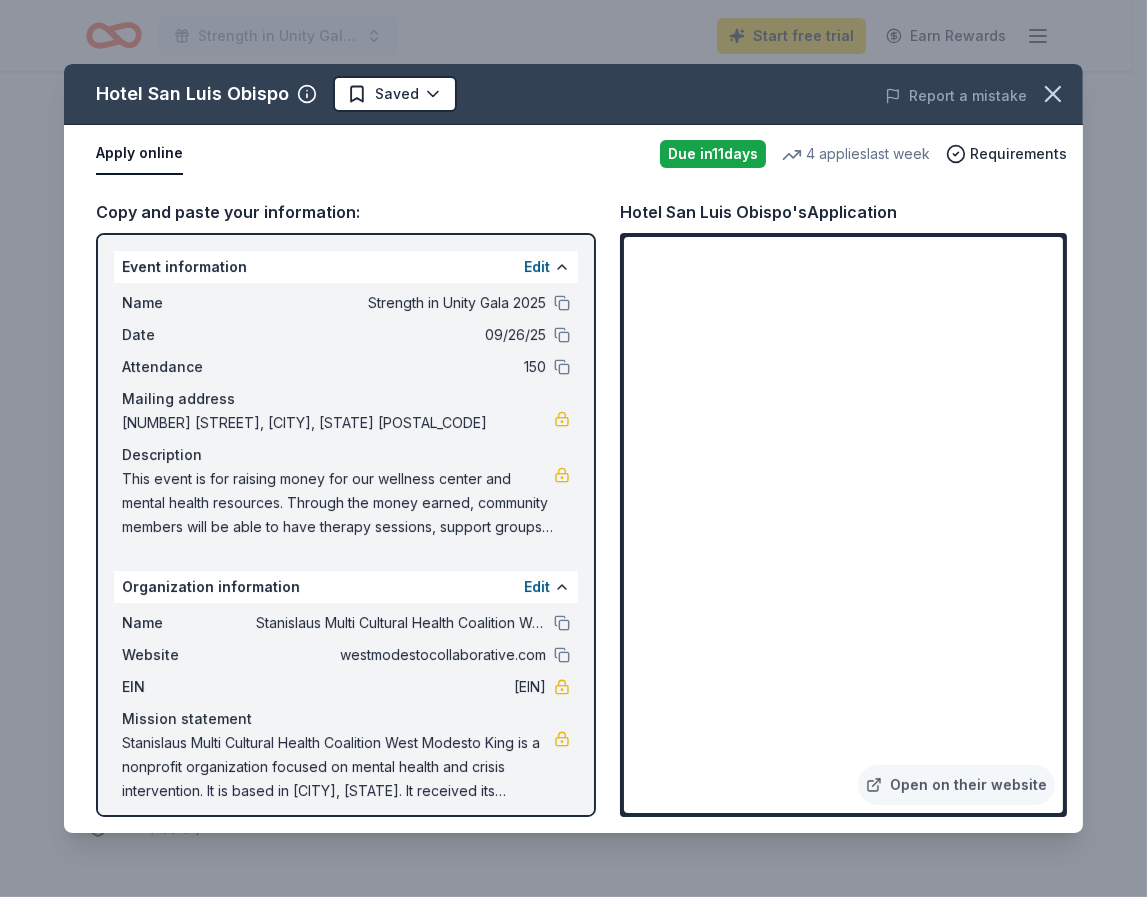 drag, startPoint x: 95, startPoint y: 88, endPoint x: 284, endPoint y: 96, distance: 189.16924 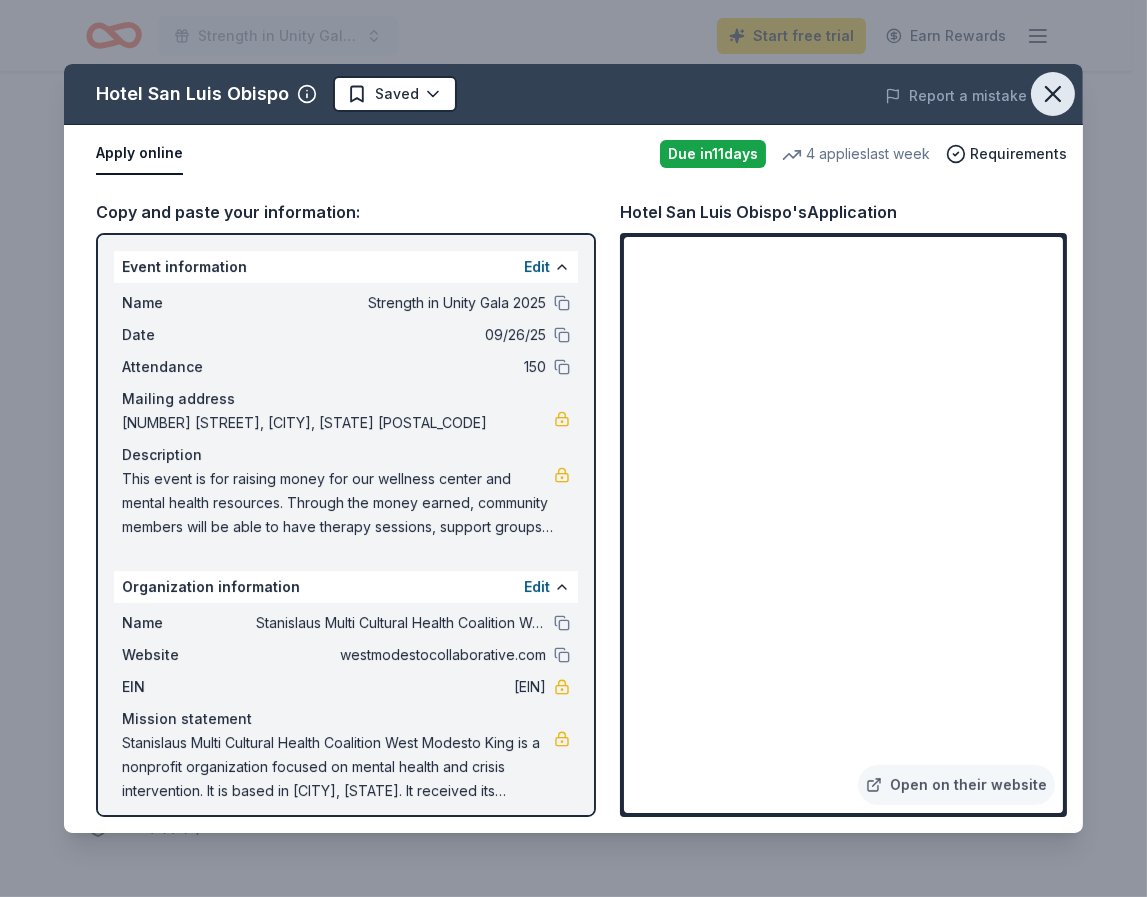 click 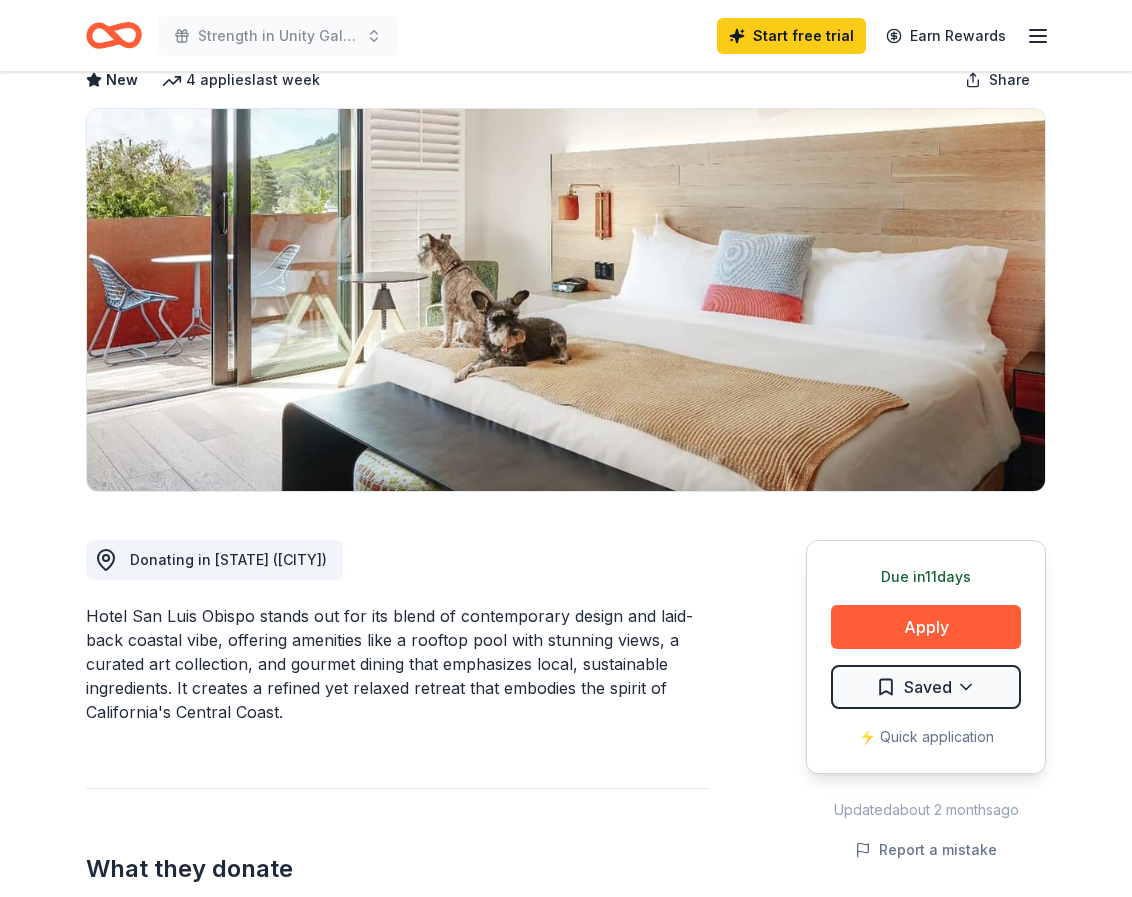 scroll, scrollTop: 0, scrollLeft: 0, axis: both 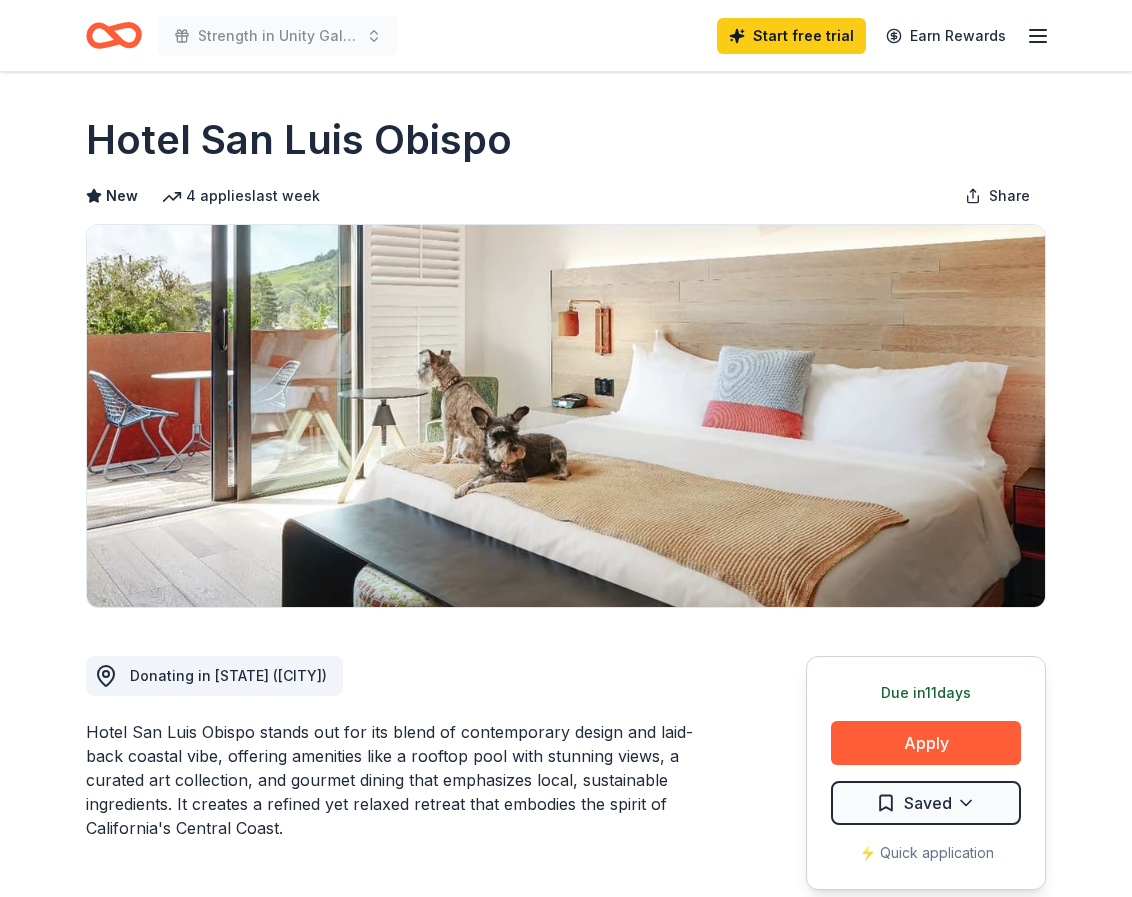drag, startPoint x: 538, startPoint y: 128, endPoint x: 100, endPoint y: 130, distance: 438.00458 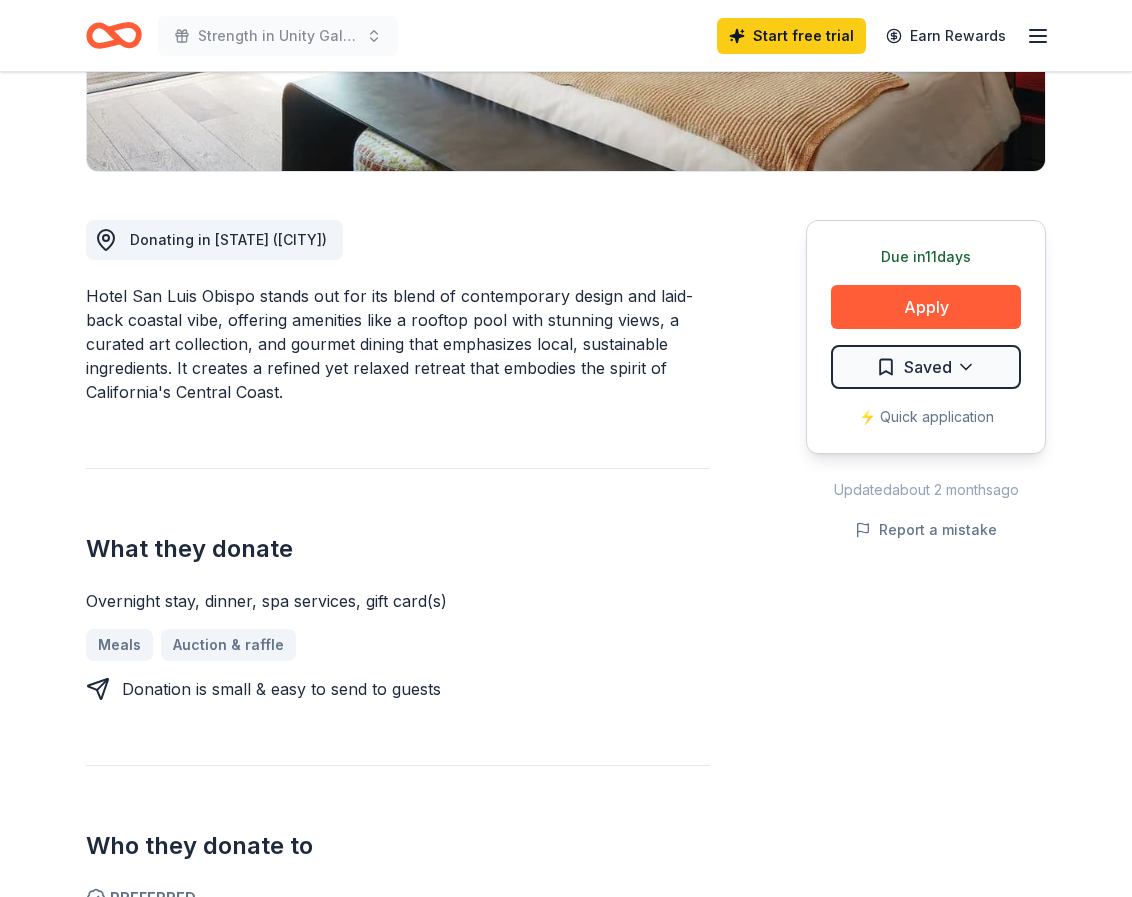 scroll, scrollTop: 438, scrollLeft: 0, axis: vertical 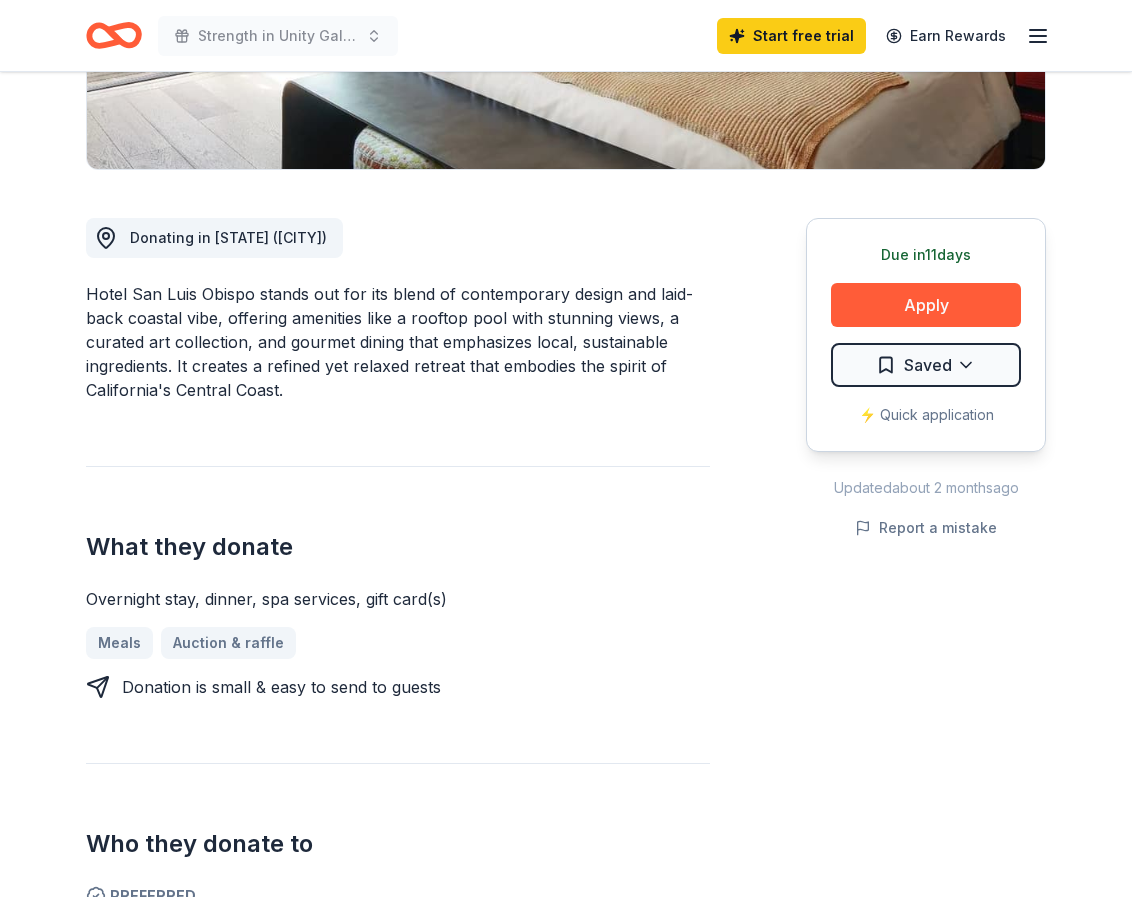 drag, startPoint x: 252, startPoint y: 288, endPoint x: 68, endPoint y: 307, distance: 184.97838 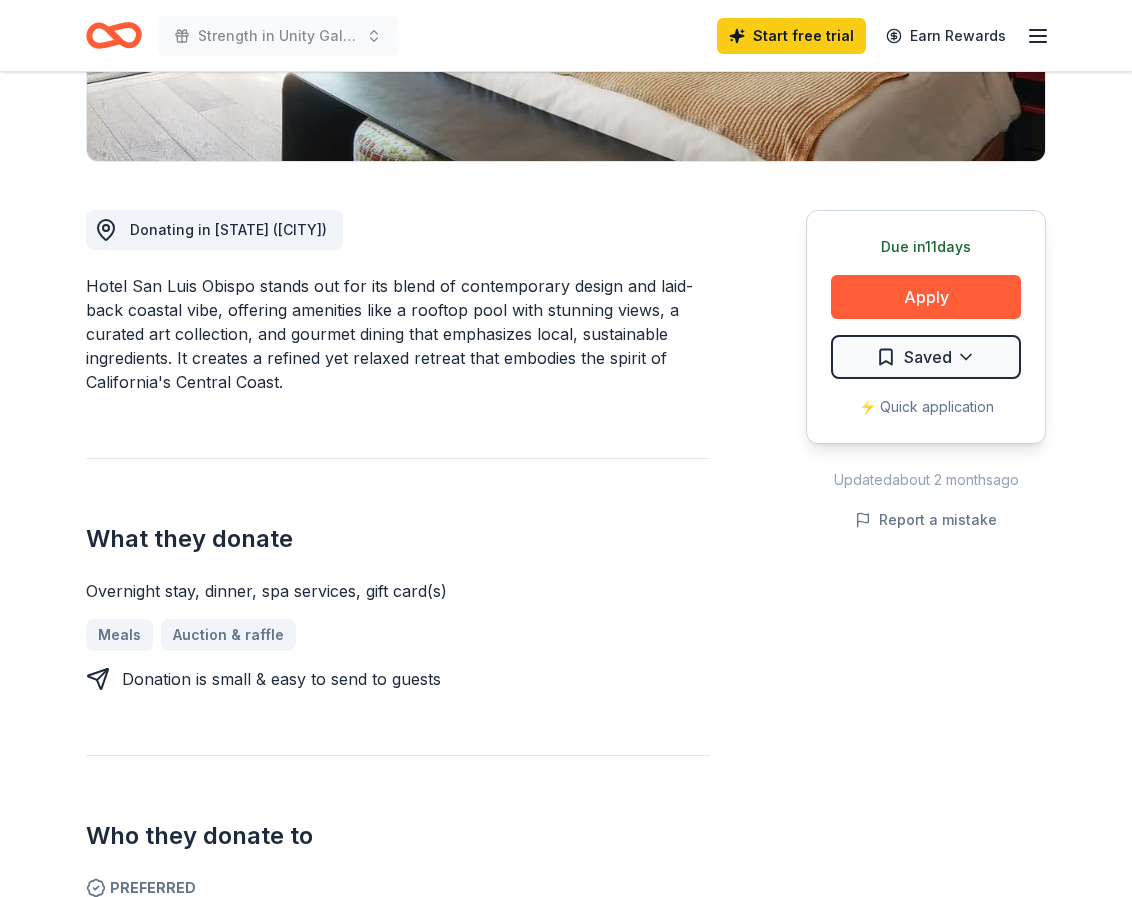 scroll, scrollTop: 448, scrollLeft: 0, axis: vertical 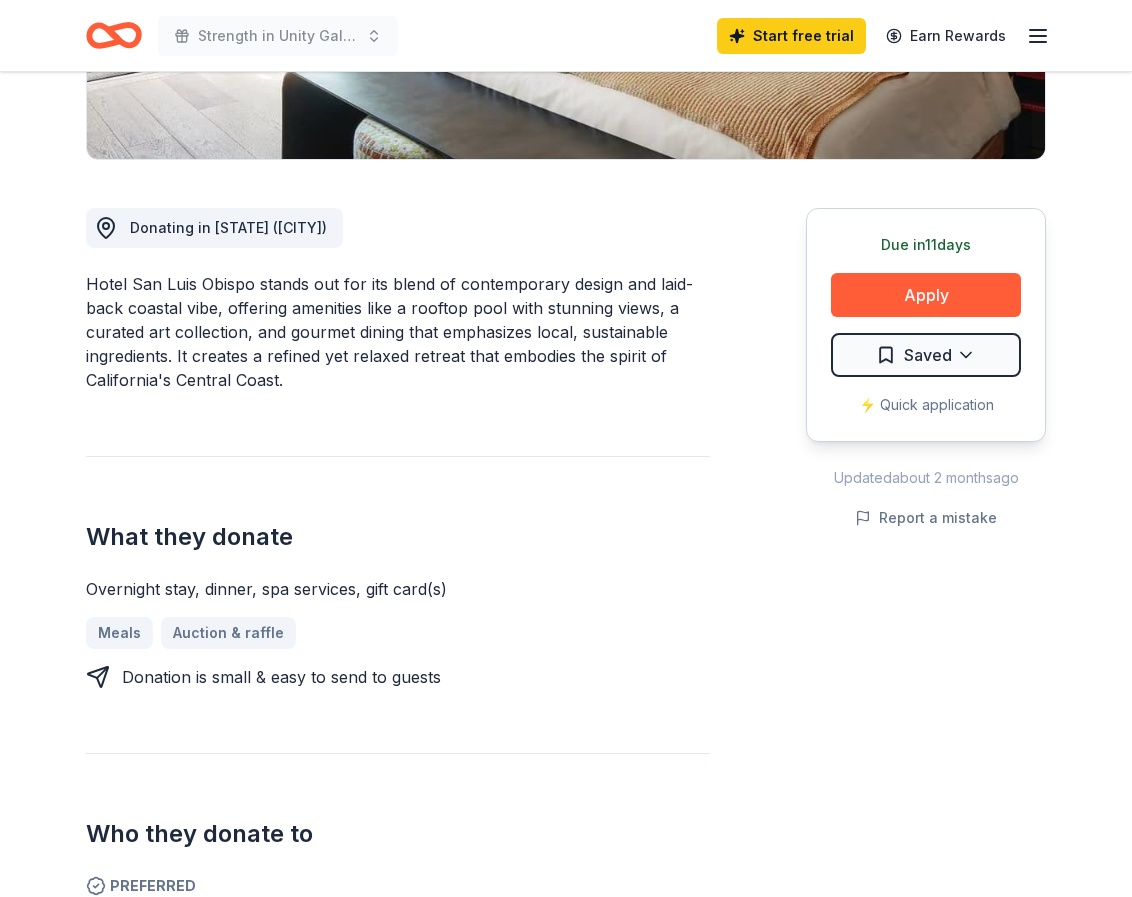 drag, startPoint x: 292, startPoint y: 380, endPoint x: 97, endPoint y: 269, distance: 224.37915 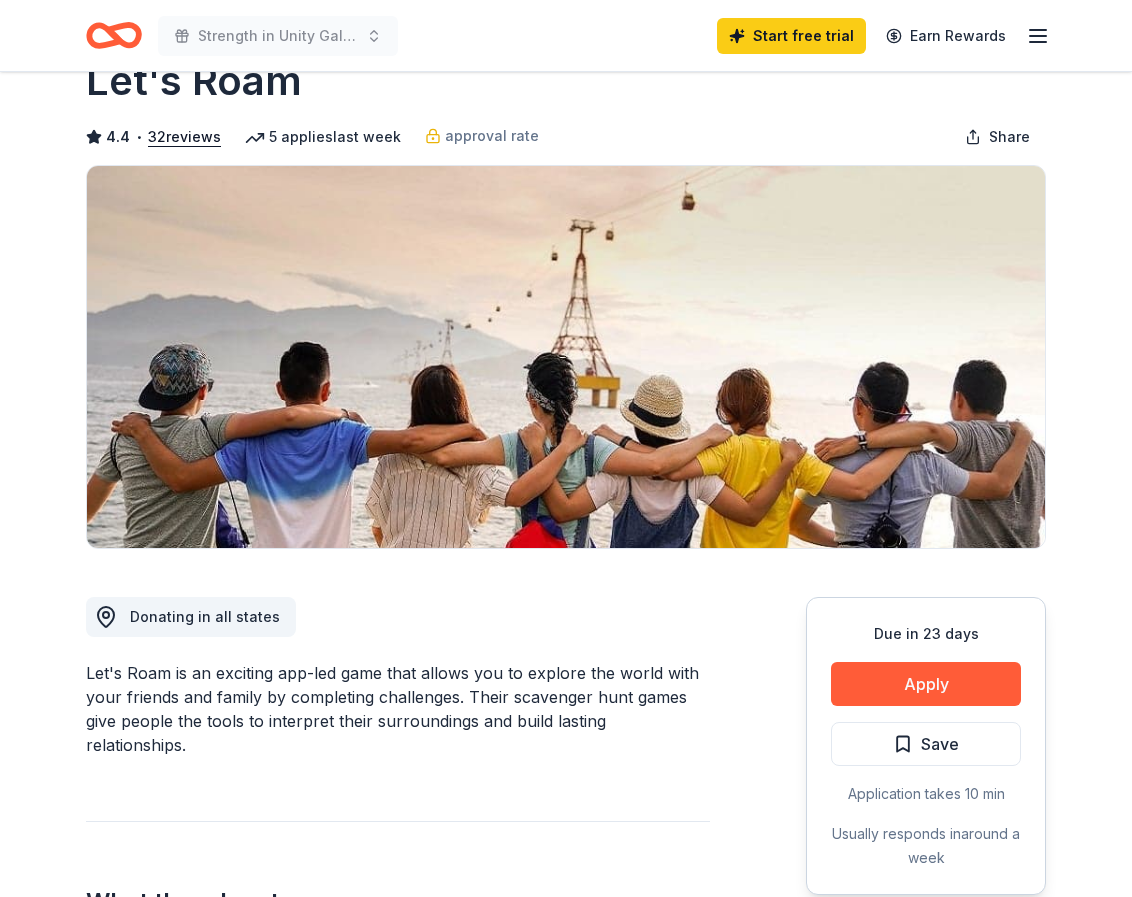 scroll, scrollTop: 60, scrollLeft: 0, axis: vertical 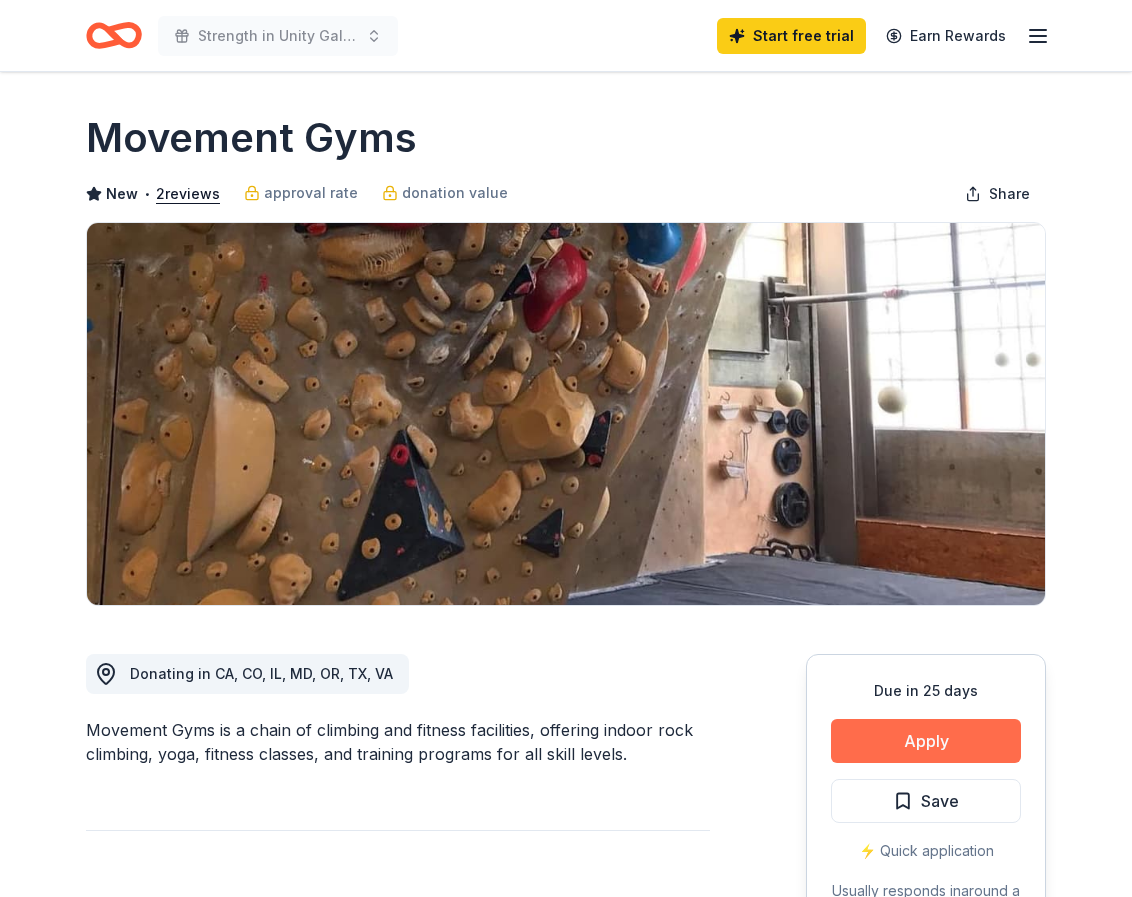 click on "Apply" at bounding box center (926, 741) 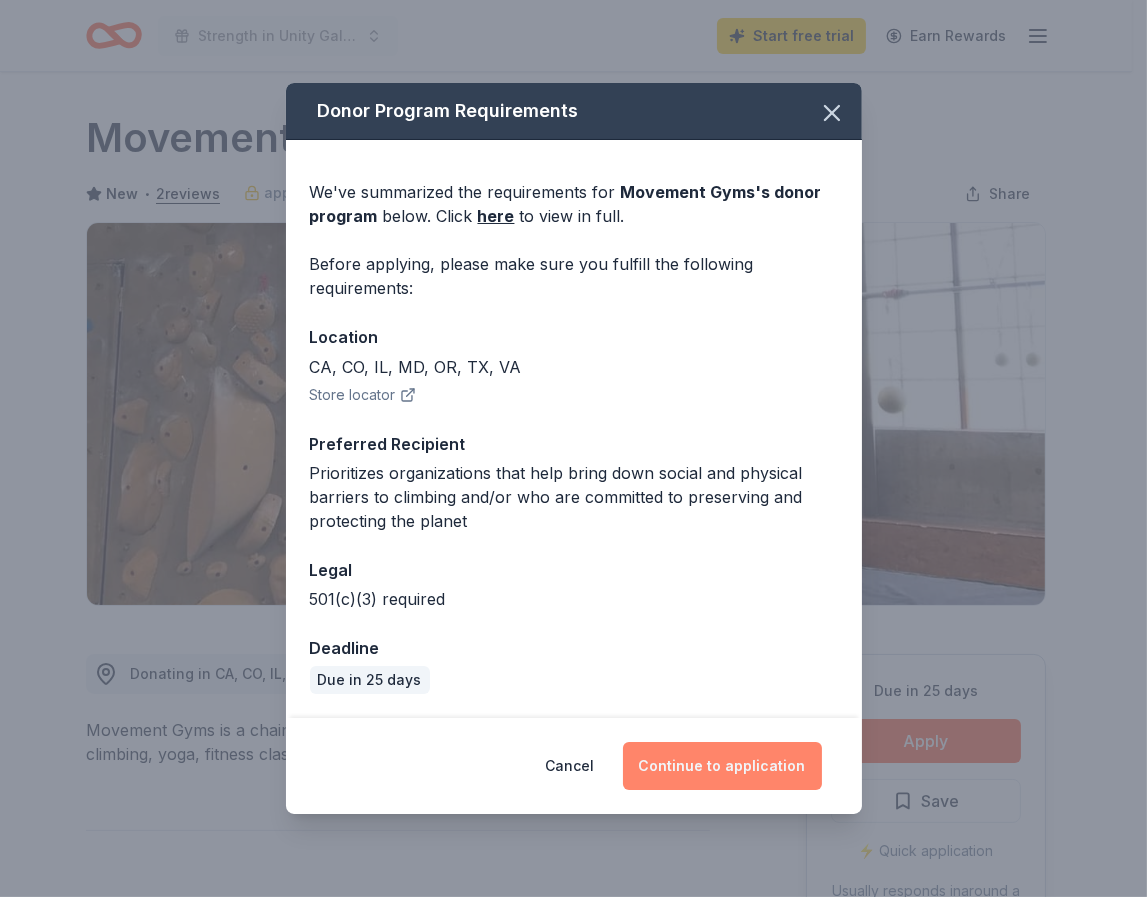 click on "Continue to application" at bounding box center [722, 766] 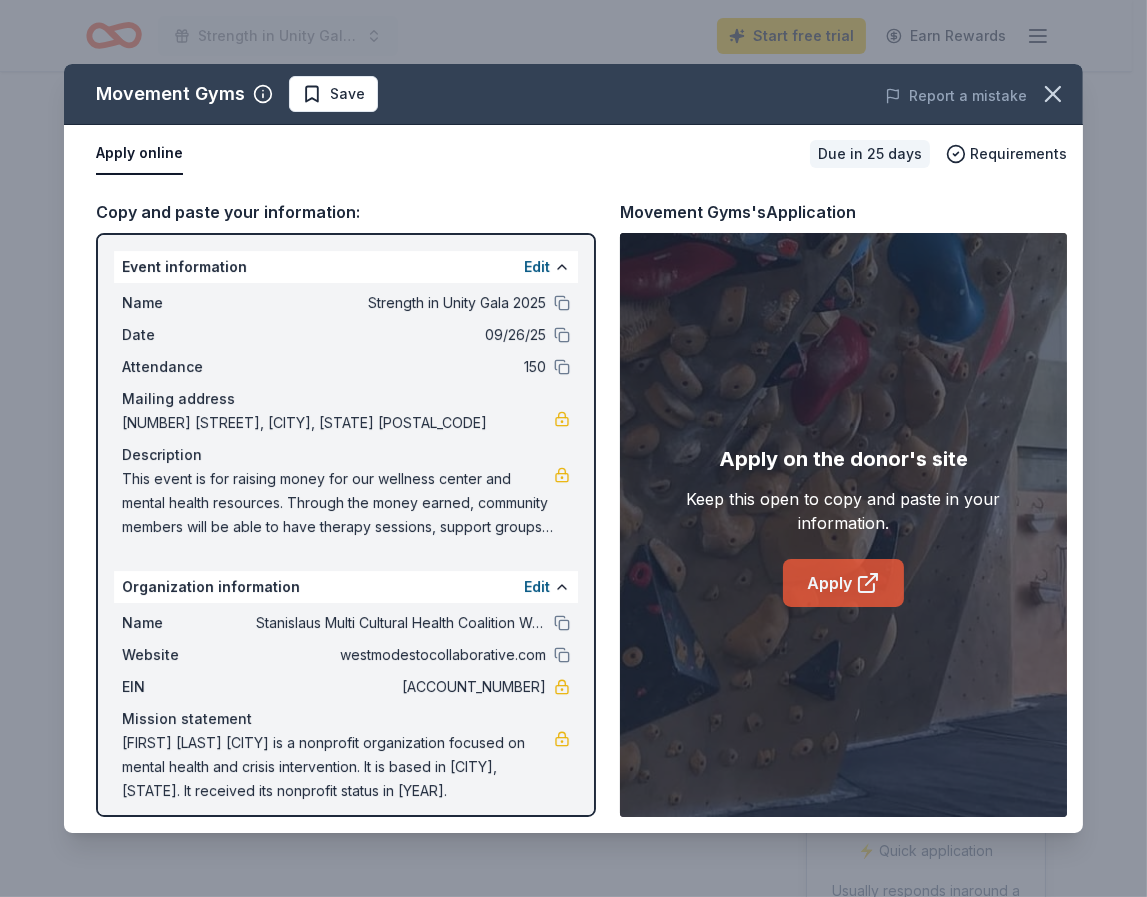 click on "Apply" at bounding box center (843, 583) 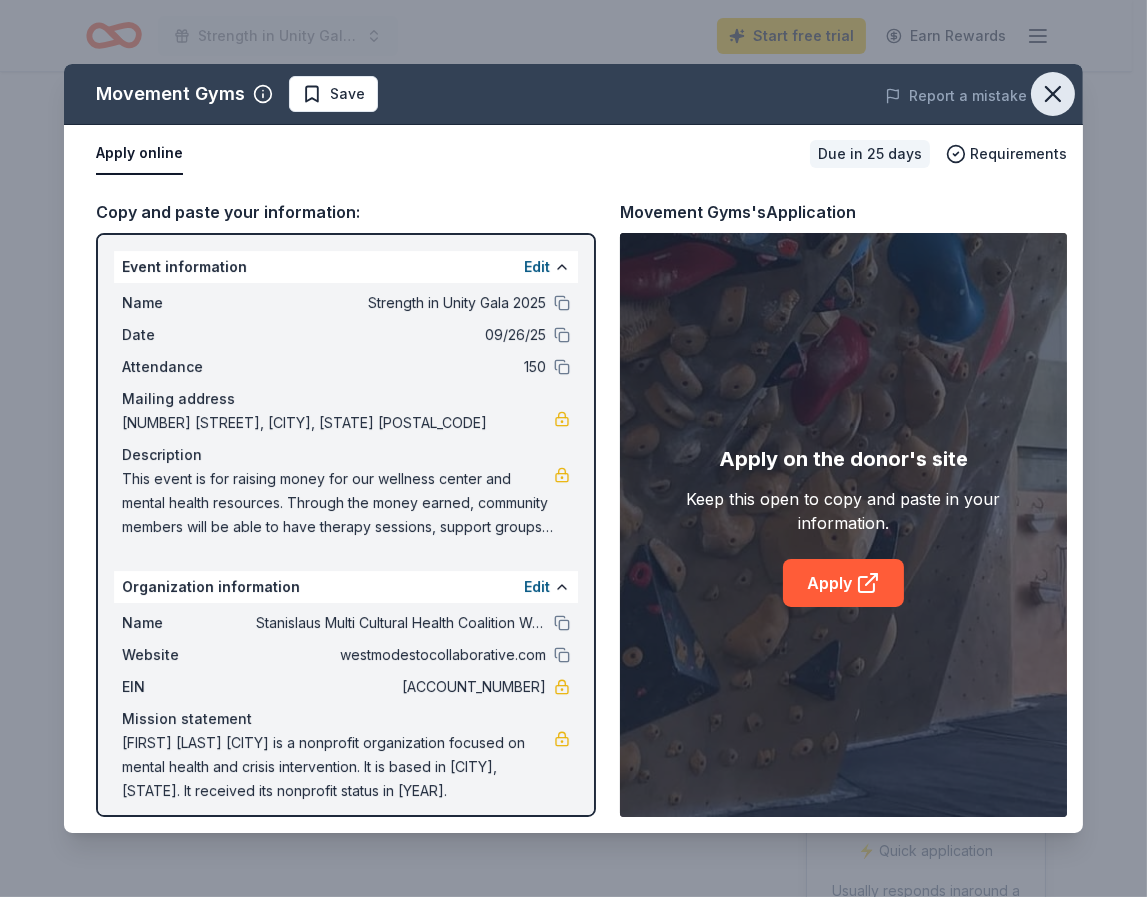 click 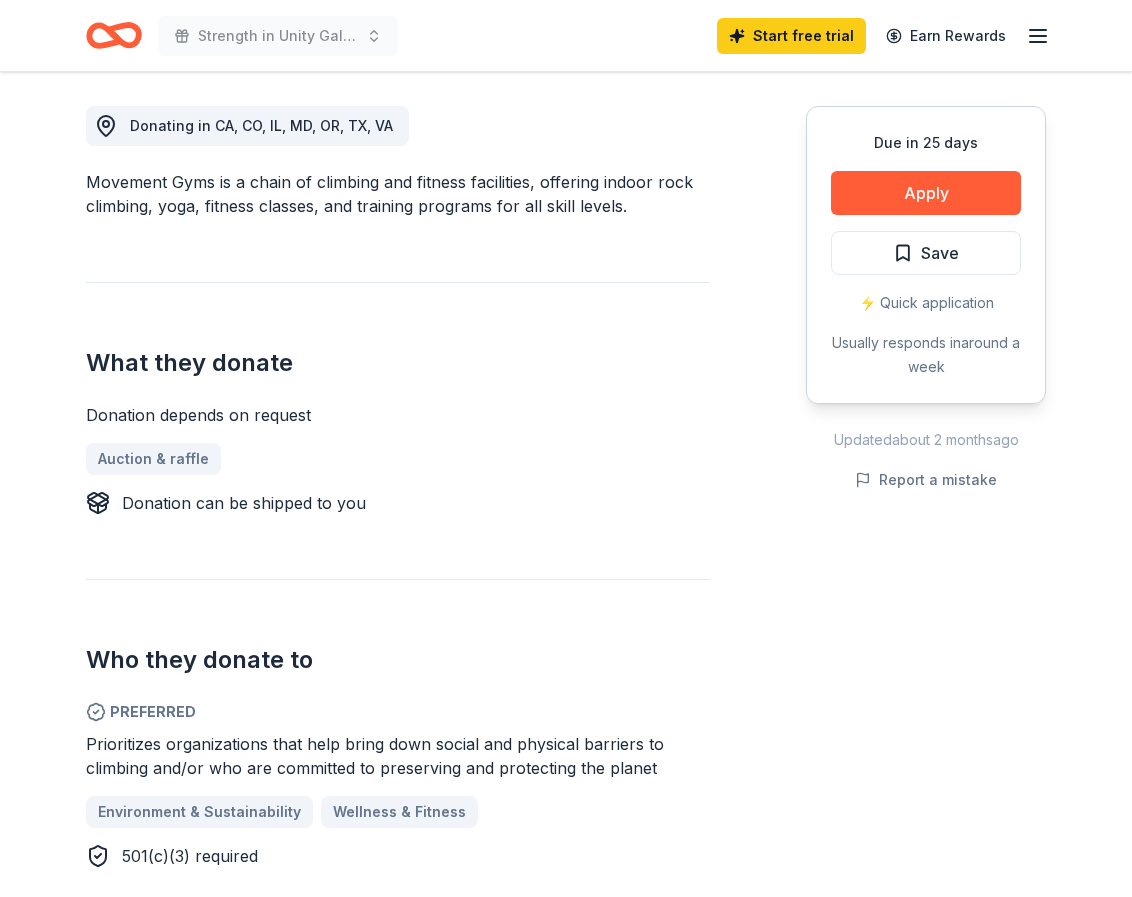 scroll, scrollTop: 0, scrollLeft: 0, axis: both 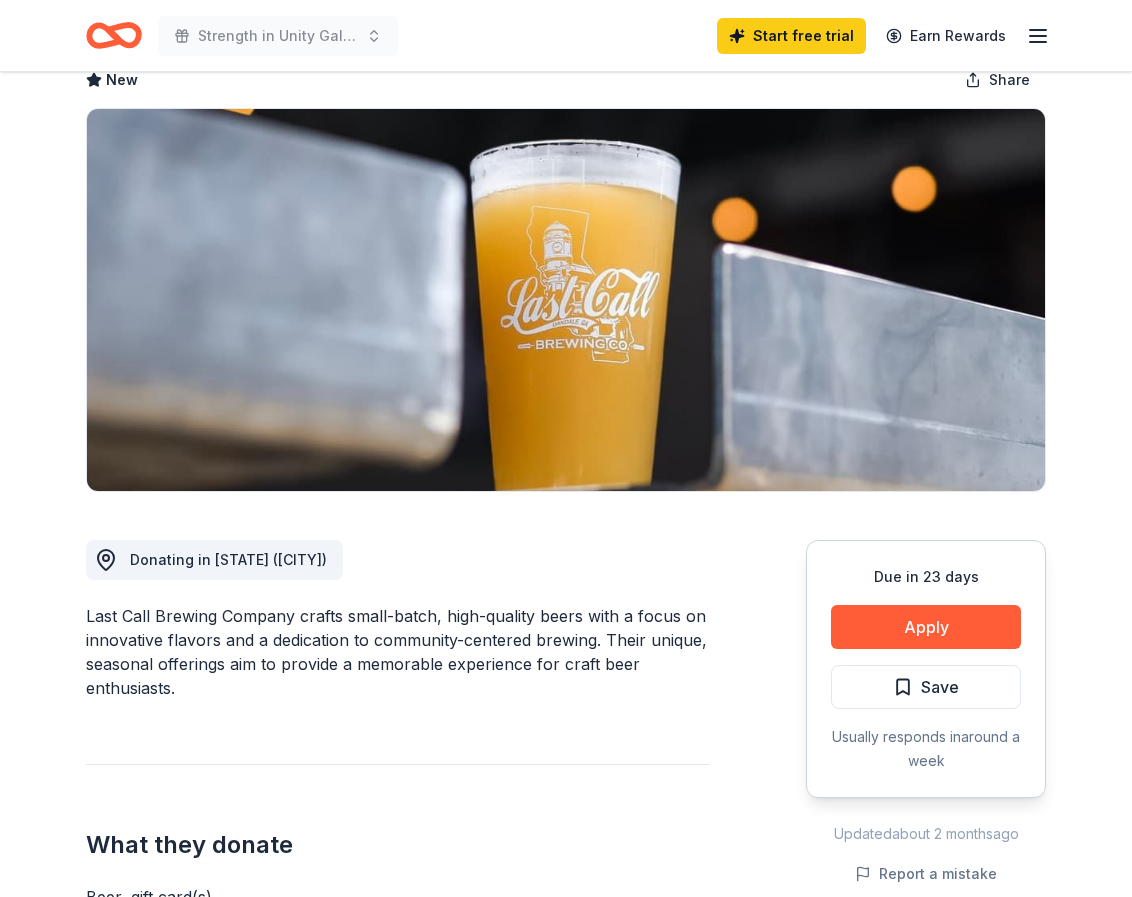 drag, startPoint x: 289, startPoint y: 606, endPoint x: 67, endPoint y: 626, distance: 222.89908 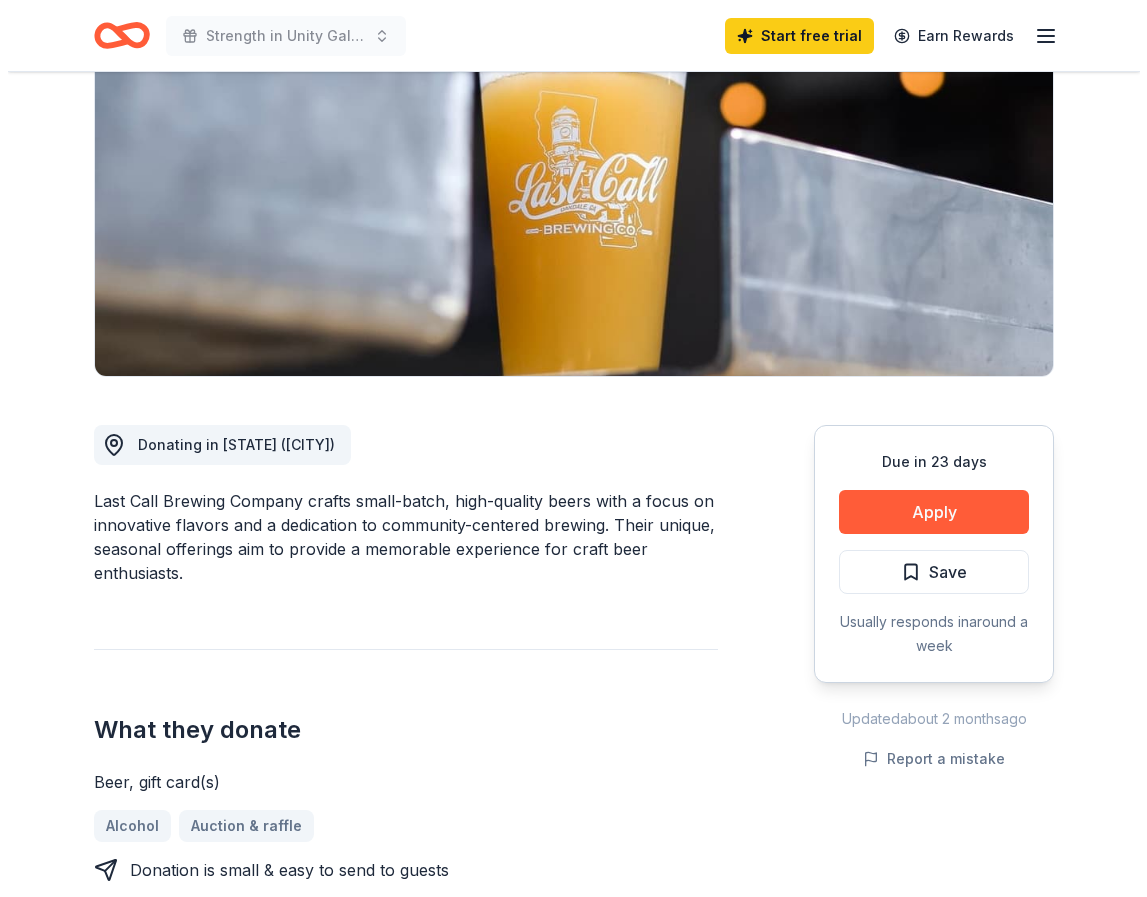 scroll, scrollTop: 236, scrollLeft: 0, axis: vertical 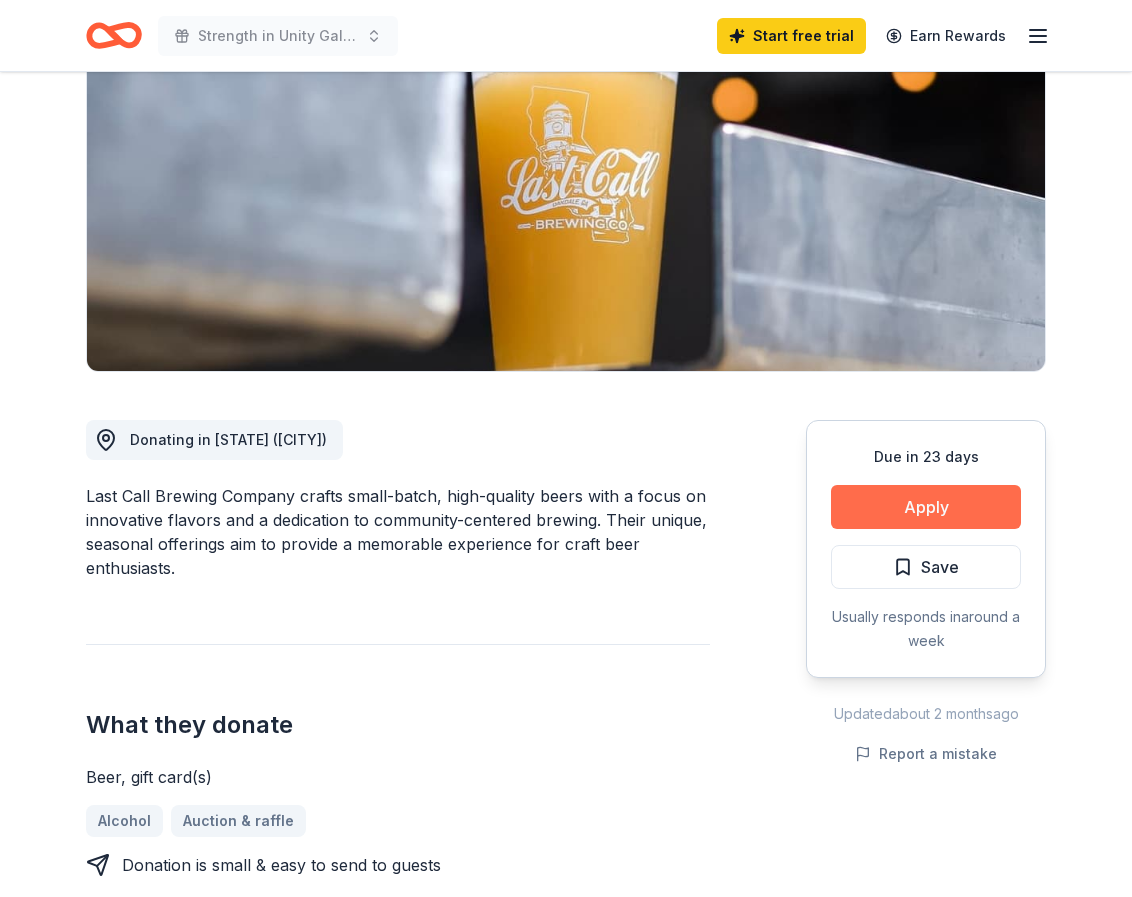 click on "Apply" at bounding box center [926, 507] 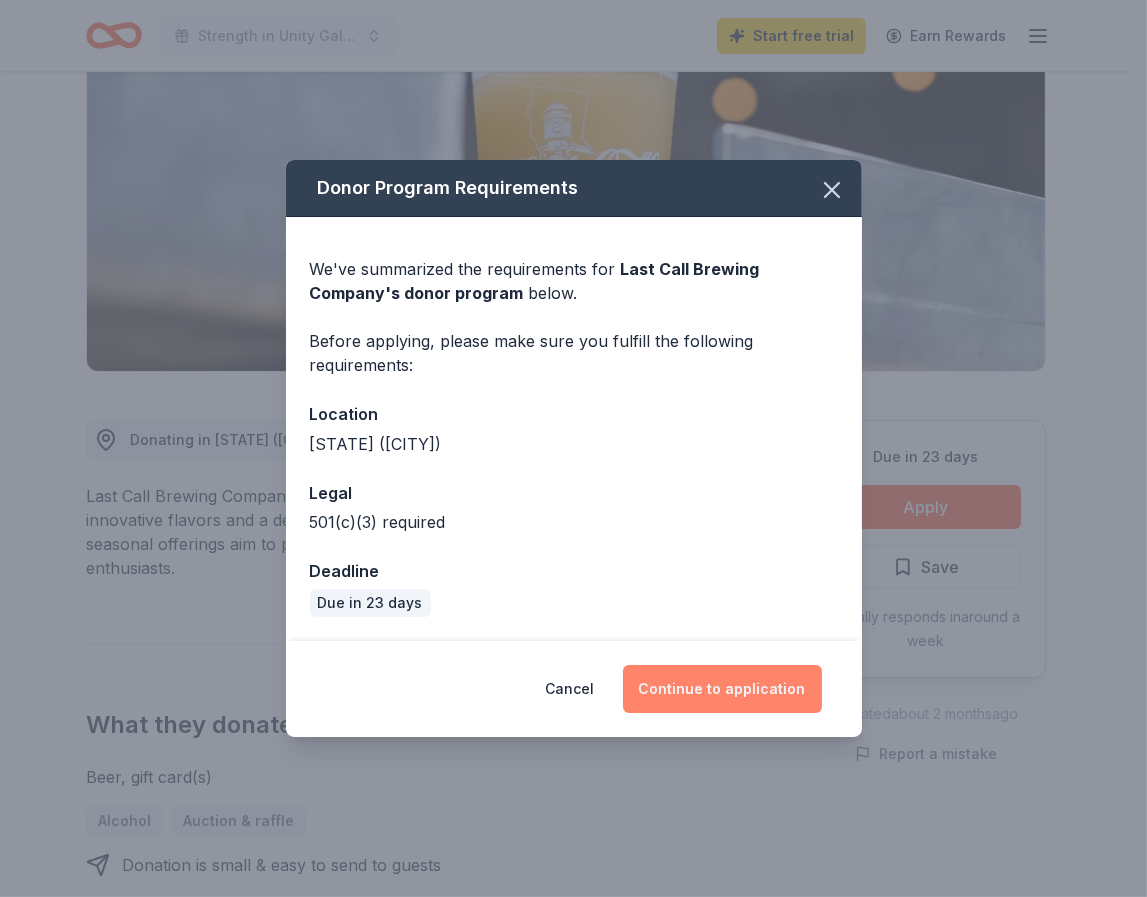 click on "Continue to application" at bounding box center (722, 689) 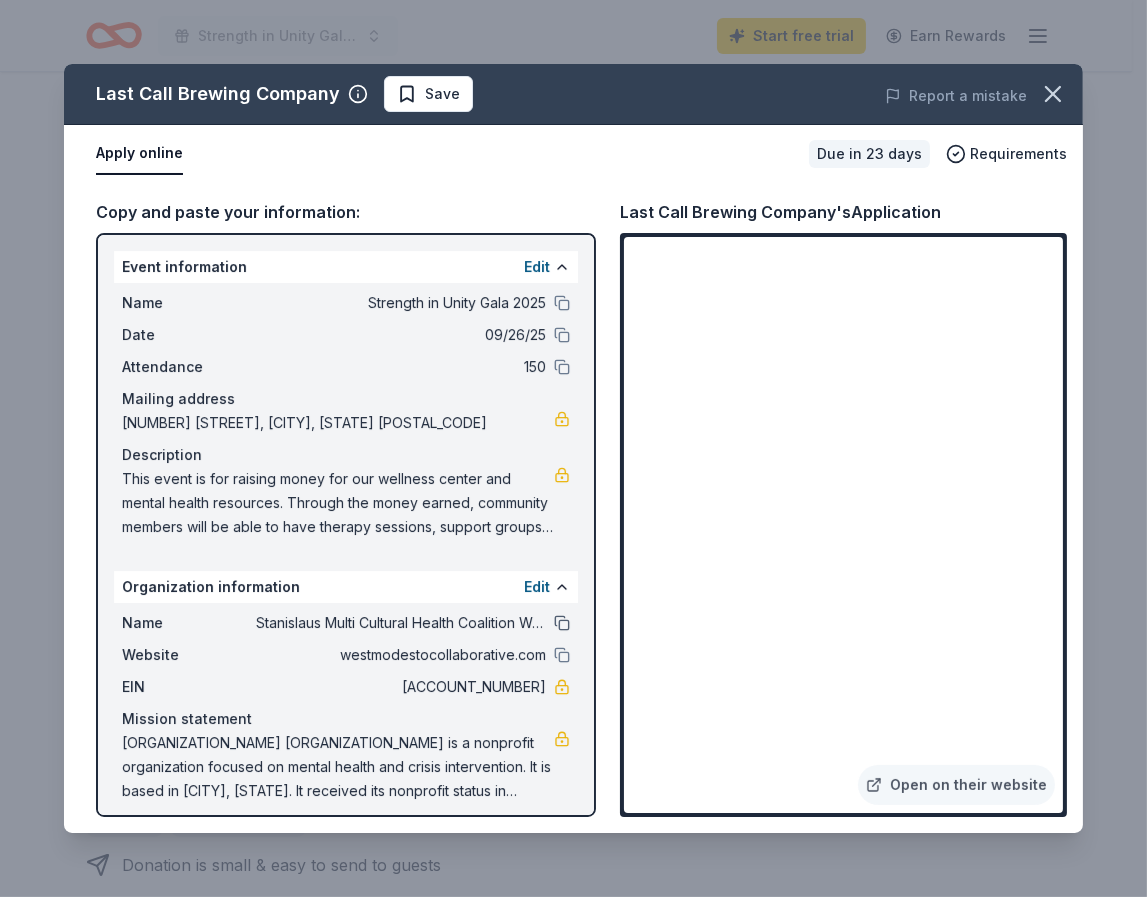 click at bounding box center (562, 623) 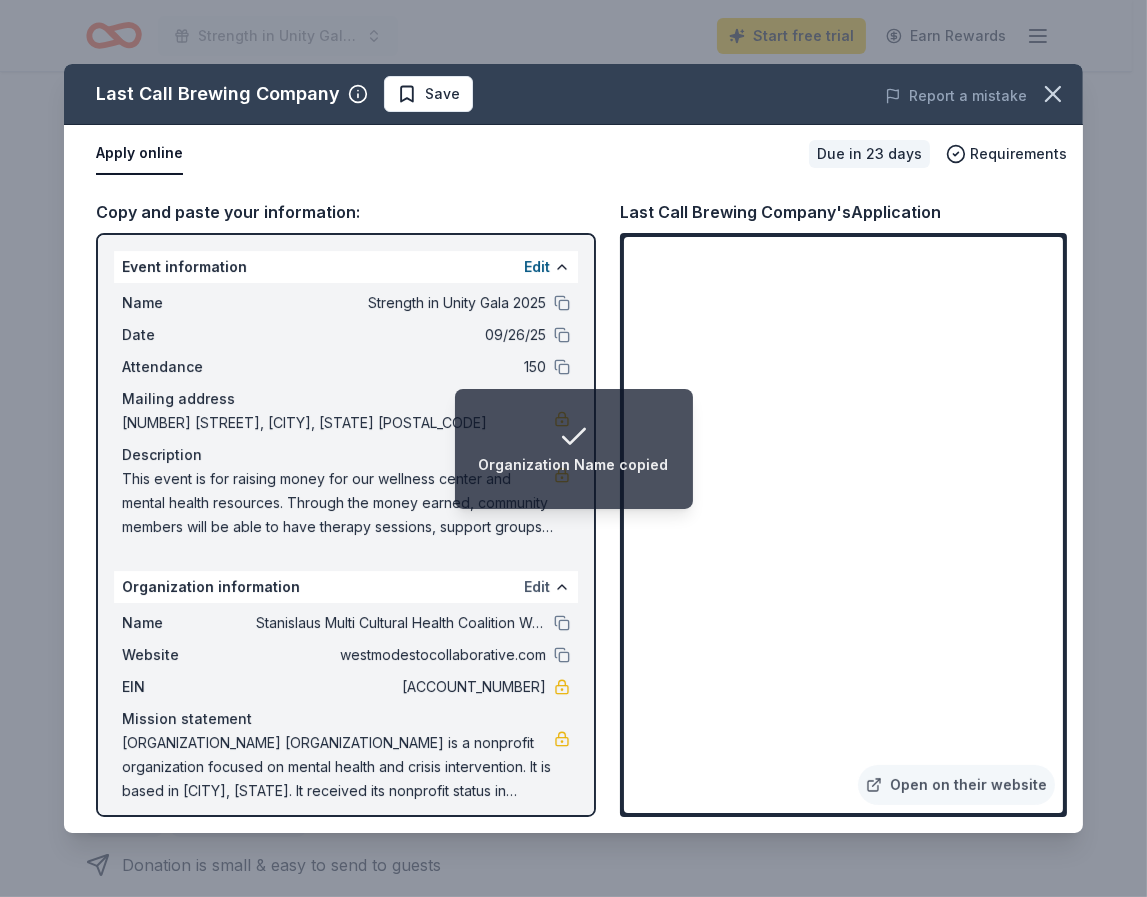 click on "Edit" at bounding box center [537, 587] 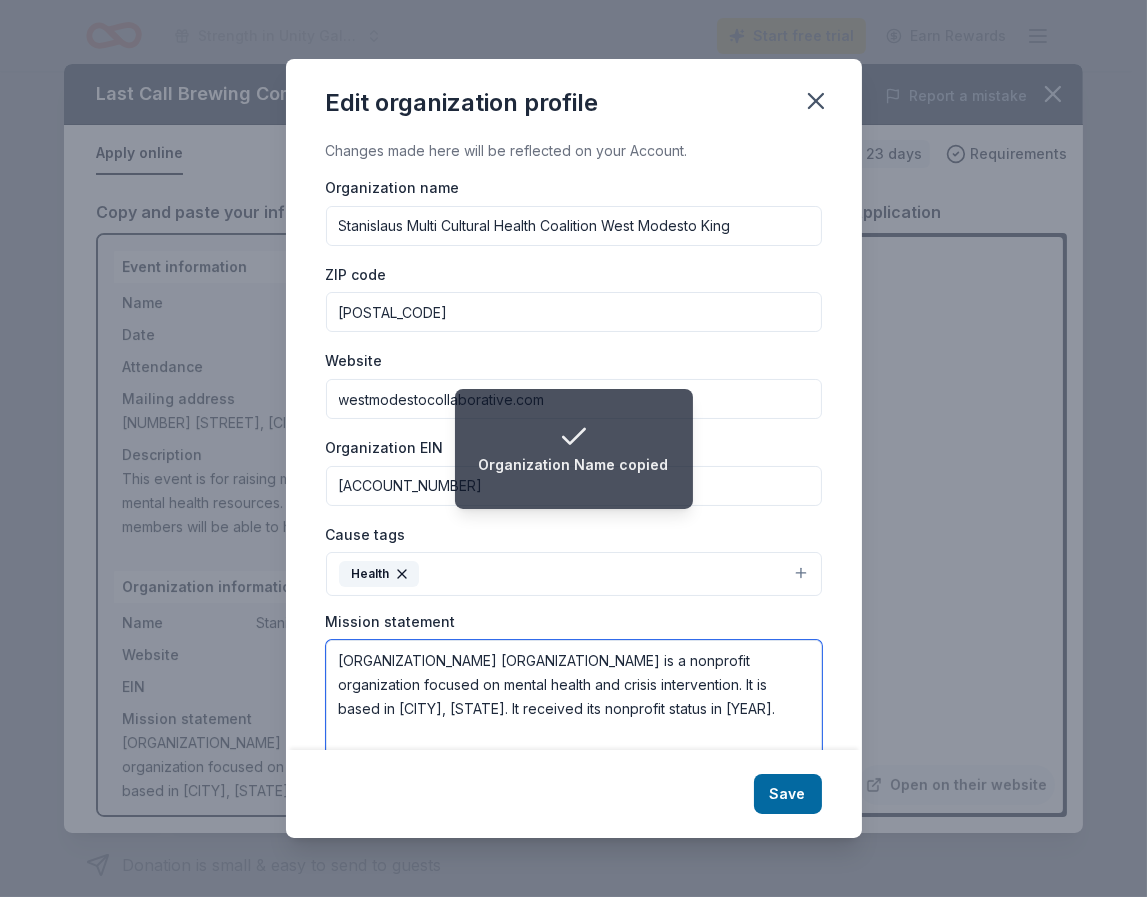 click on "Stanislaus Multi Cultural Health Coalition West Modesto King is a nonprofit organization focused on mental health and crisis intervention. It is based in Modesto, CA. It received its nonprofit status in 2001." at bounding box center [574, 709] 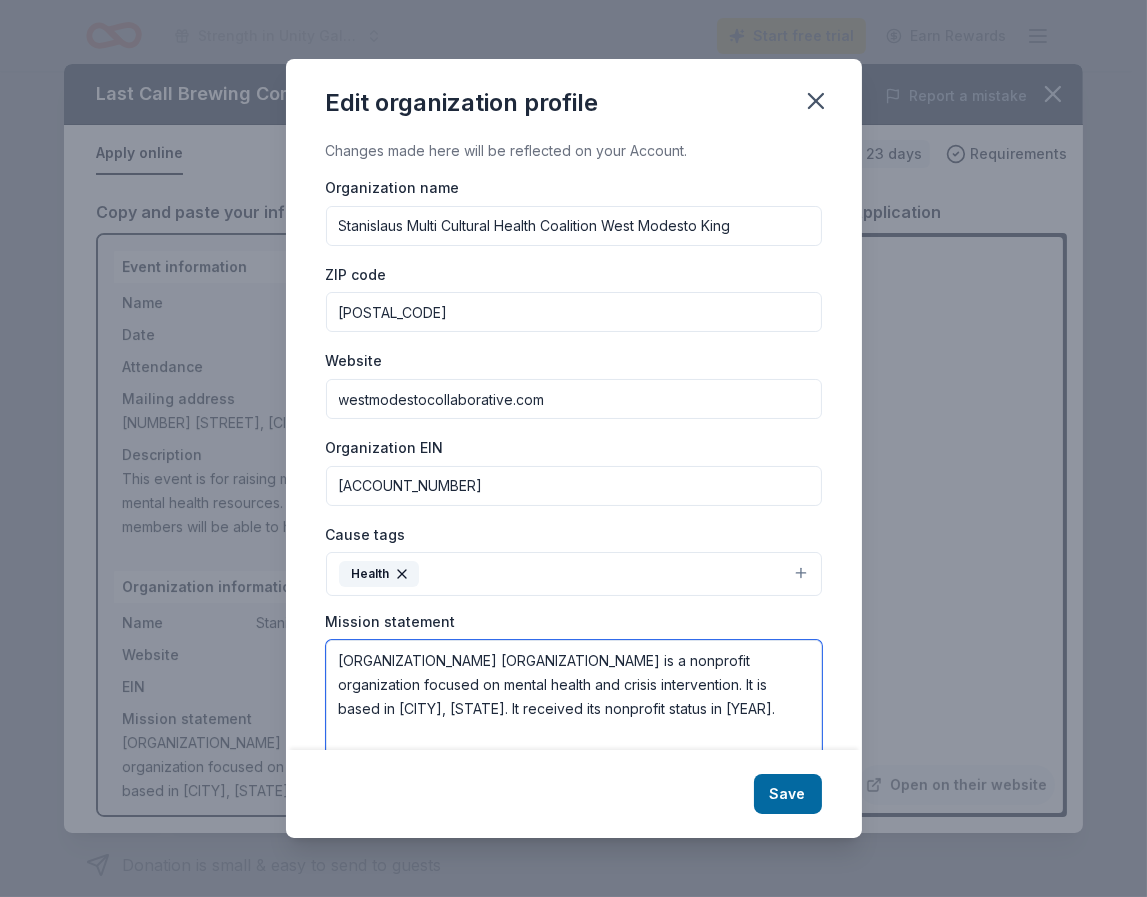 scroll, scrollTop: 59, scrollLeft: 0, axis: vertical 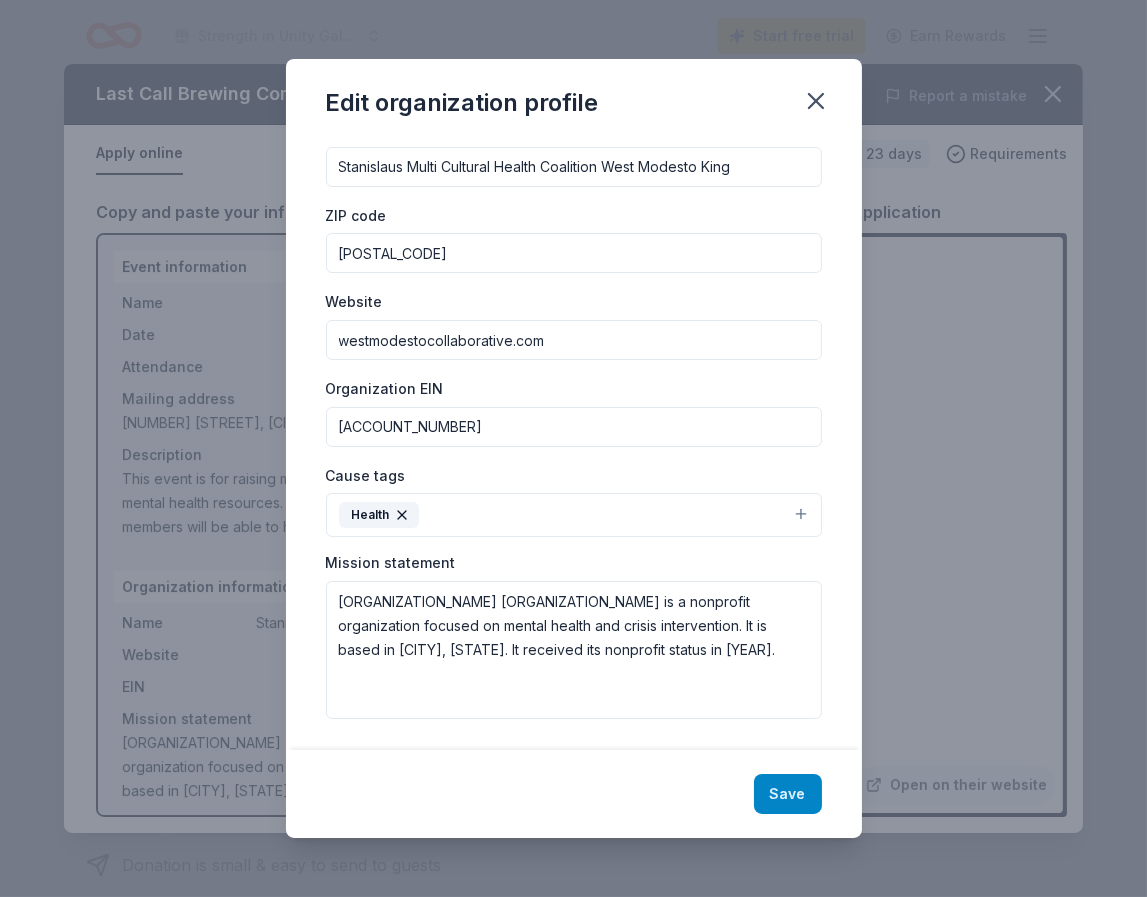 click on "Save" at bounding box center (788, 794) 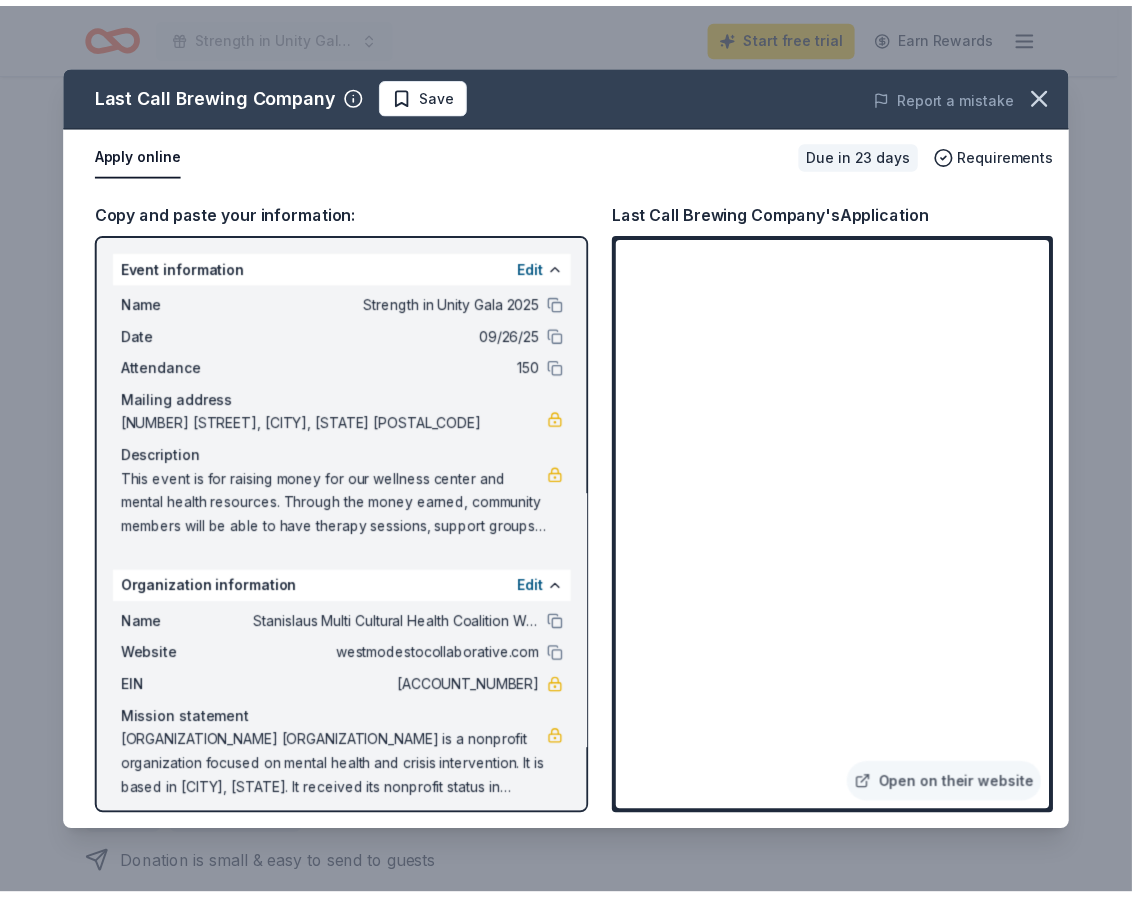 scroll, scrollTop: 0, scrollLeft: 0, axis: both 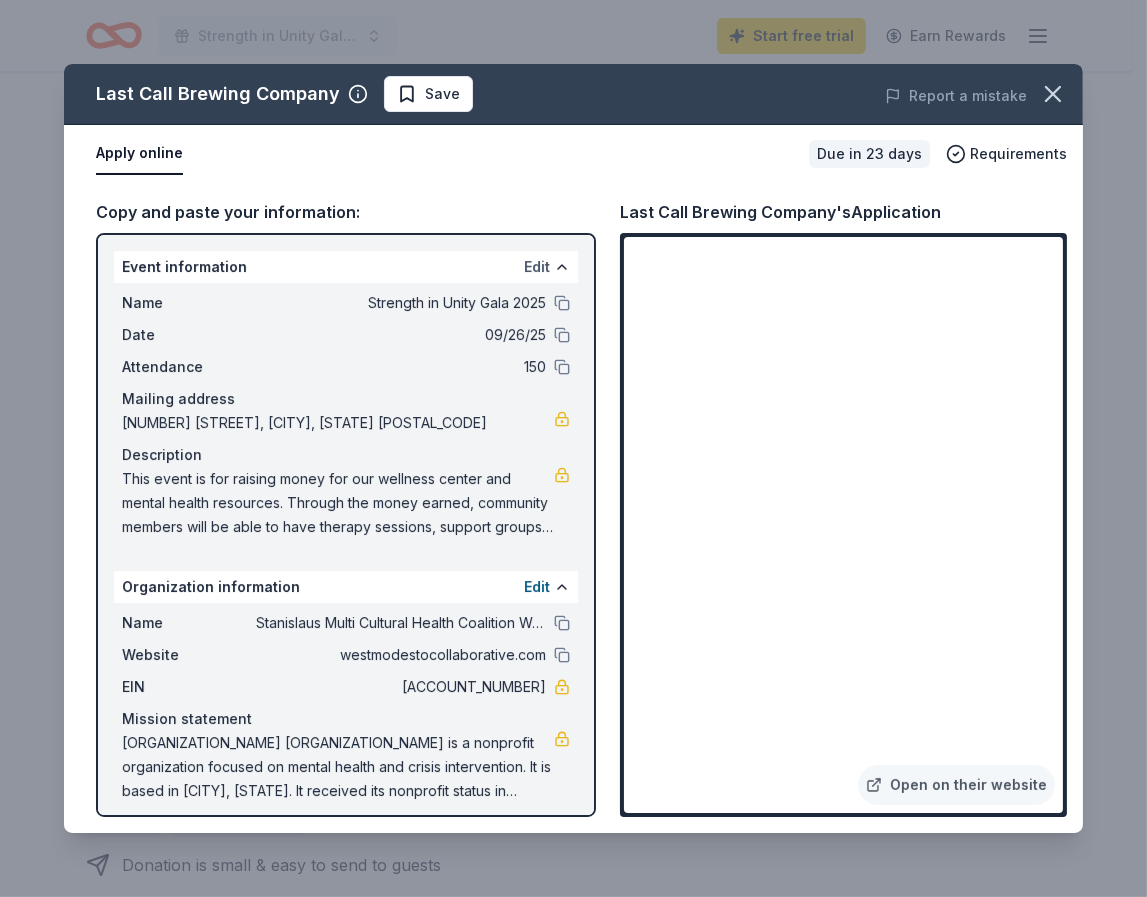 click on "Edit" at bounding box center [537, 267] 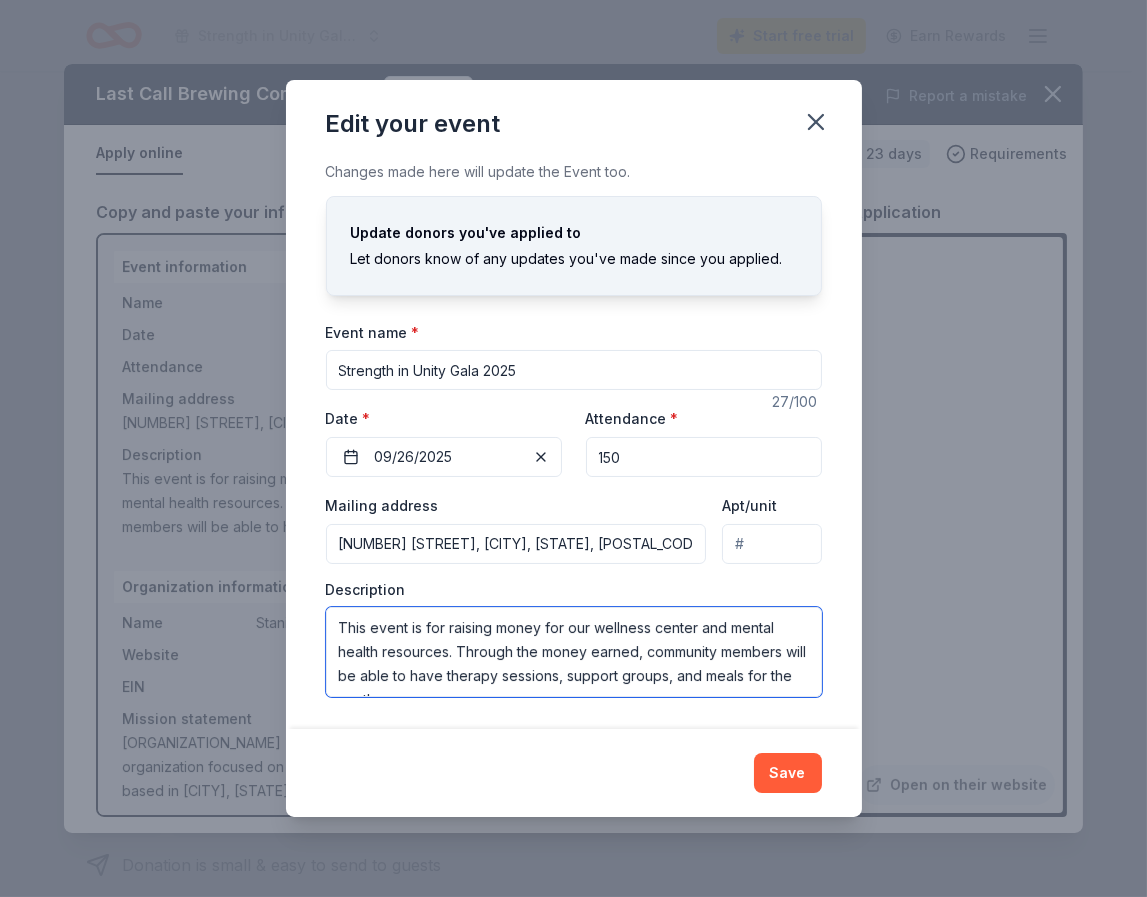 click on "This event is for raising money for our wellness center and mental health resources. Through the money earned, community members will be able to have therapy sessions, support groups, and meals for the youth." at bounding box center (574, 652) 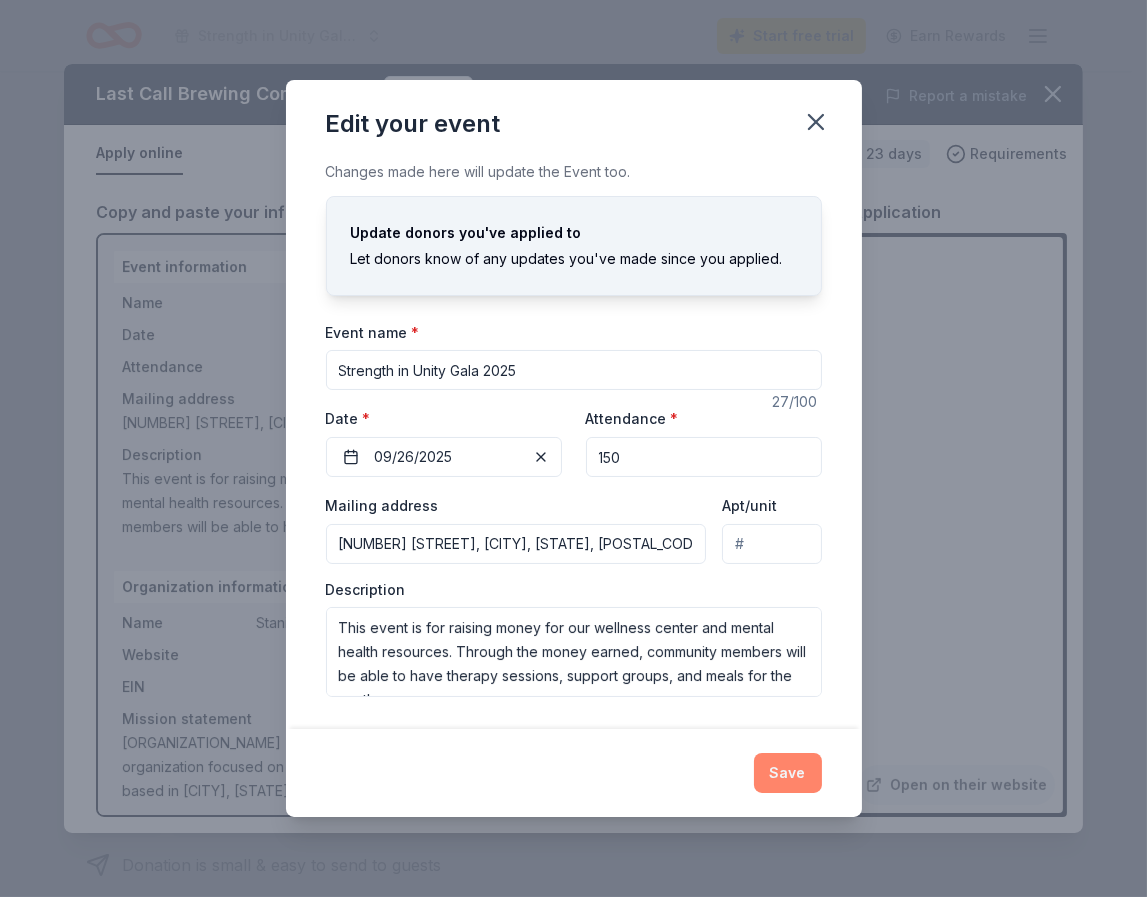 click on "Save" at bounding box center (788, 773) 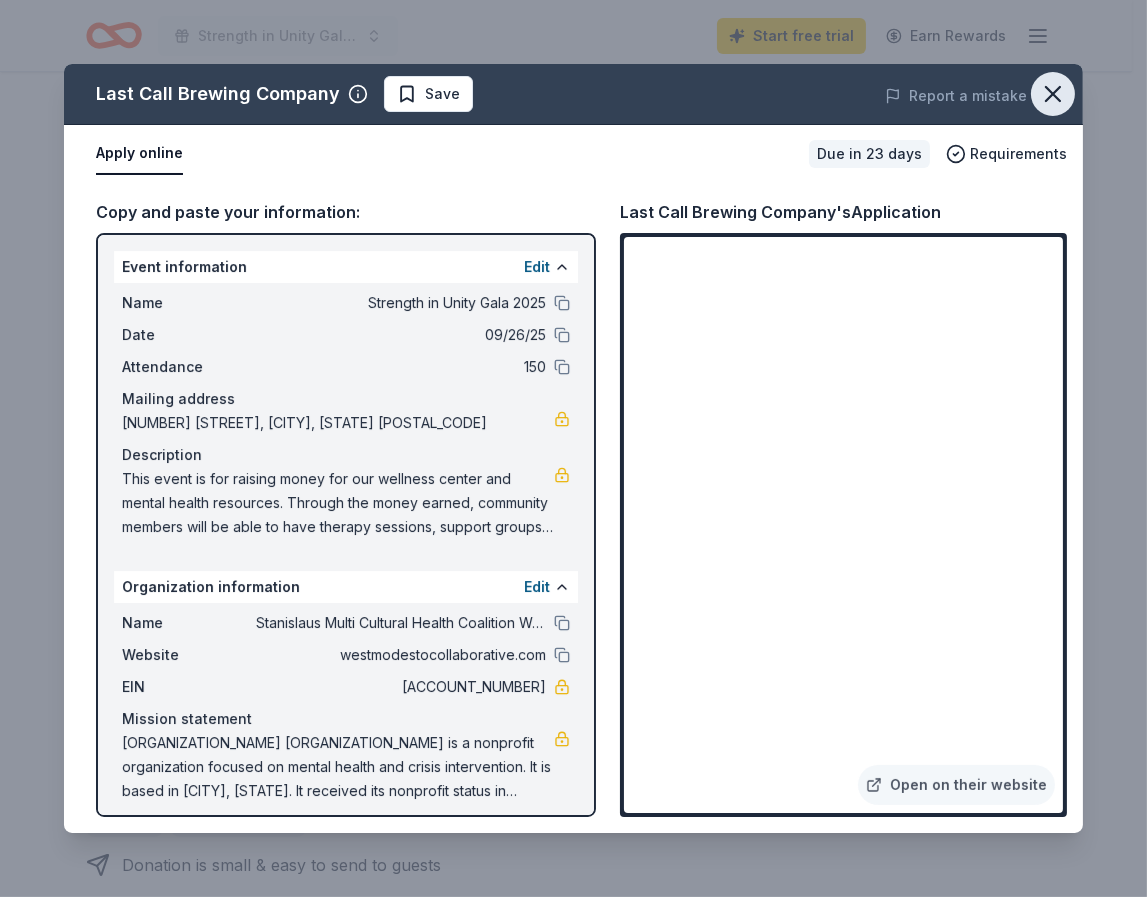 click 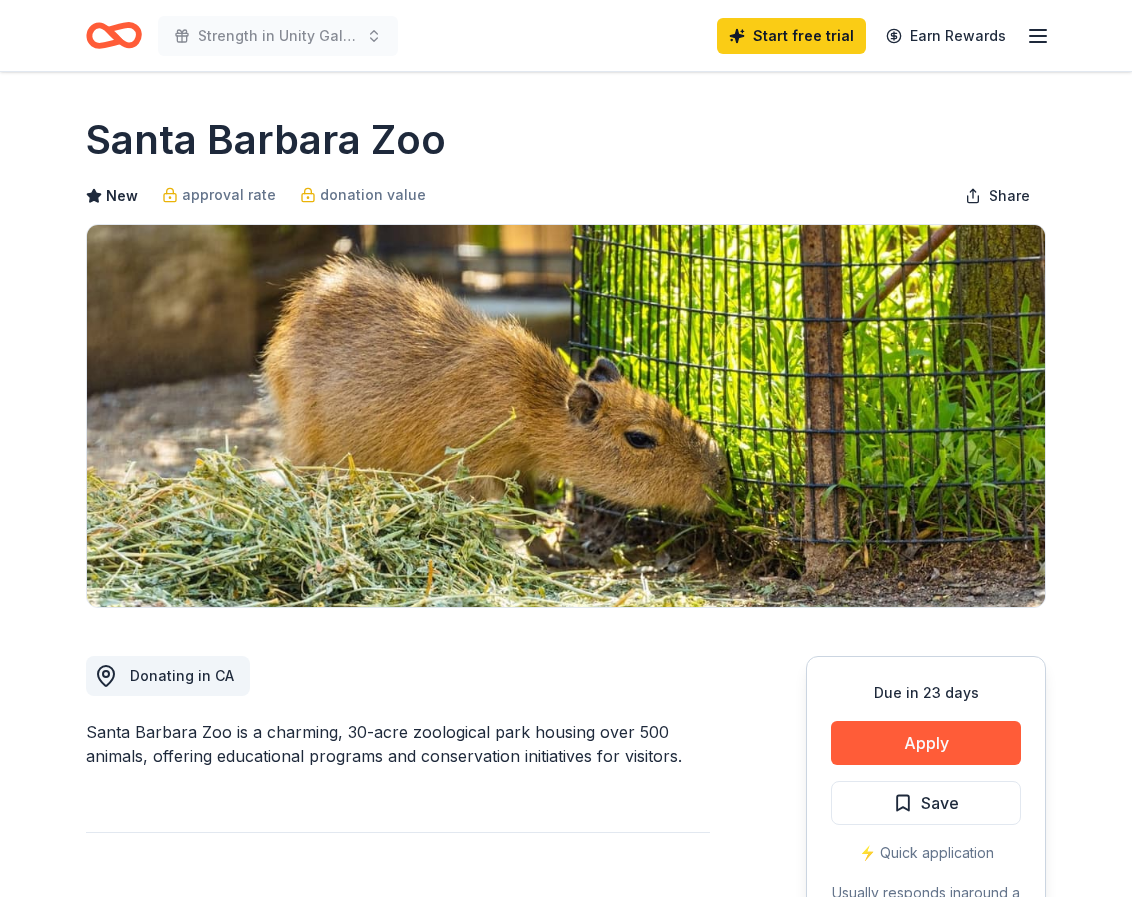 scroll, scrollTop: 0, scrollLeft: 0, axis: both 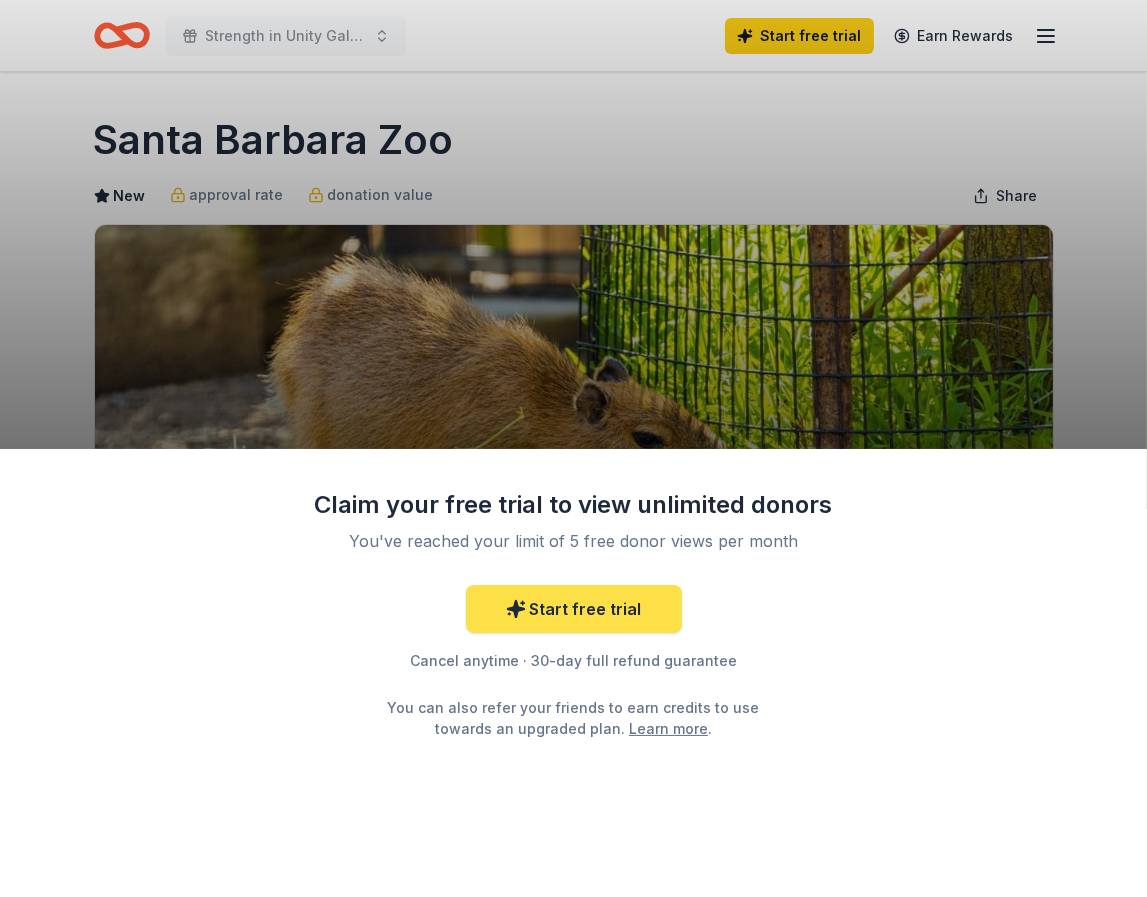 click on "Start free  trial" at bounding box center [574, 609] 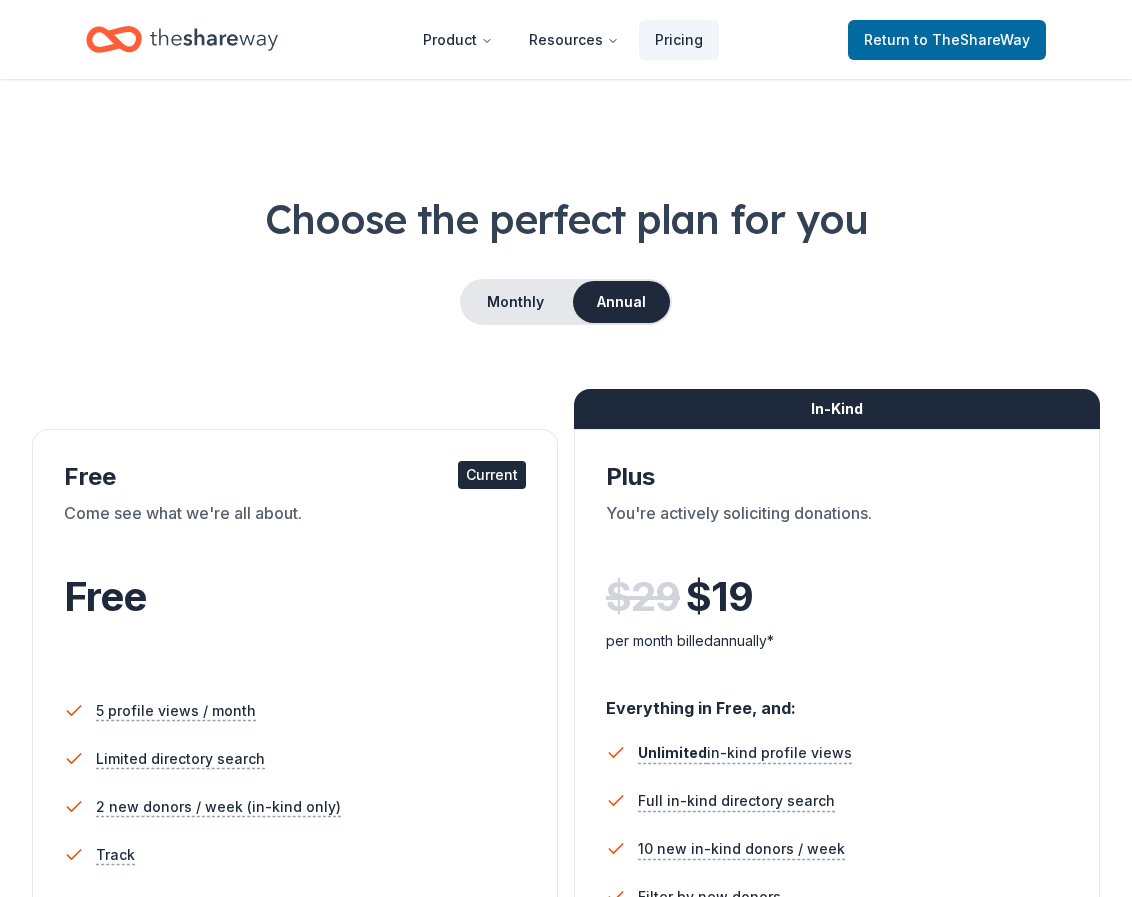 click on "Free Current Come see what we're all about. Free 5 profile views / month Limited directory search 2 new donors / week (in-kind only) Track Reminder emails Up-to-date data In-Kind Plus You're actively soliciting donations. $ 29 $ 19 per month billed  annually* Everything in Free, and: Unlimited  in-kind profile views Full in-kind directory search 10 new in-kind donors / week Filter by new donors Sort donors in Track Limited copy & paste shortcuts * Saving $120 per year Try for free In-Kind Pro Most popular You want to save even more time. $ 59 $ 39 per month billed  annually* Everything in Plus, and: Approval & donation value insights Sort donors by approval rate Sort donors by donation value Sort donors by due date Export donors Unlimited  copy & paste shortcuts * Saving $240 per year Try for free In-Kind + Grants All Access New You want grants and in-kind donations! $ 119 $ 89 per month billed  annually* Everything in Pro, and: Unlimited  grant profile views Full grant directory search Filter grants" at bounding box center [566, 1157] 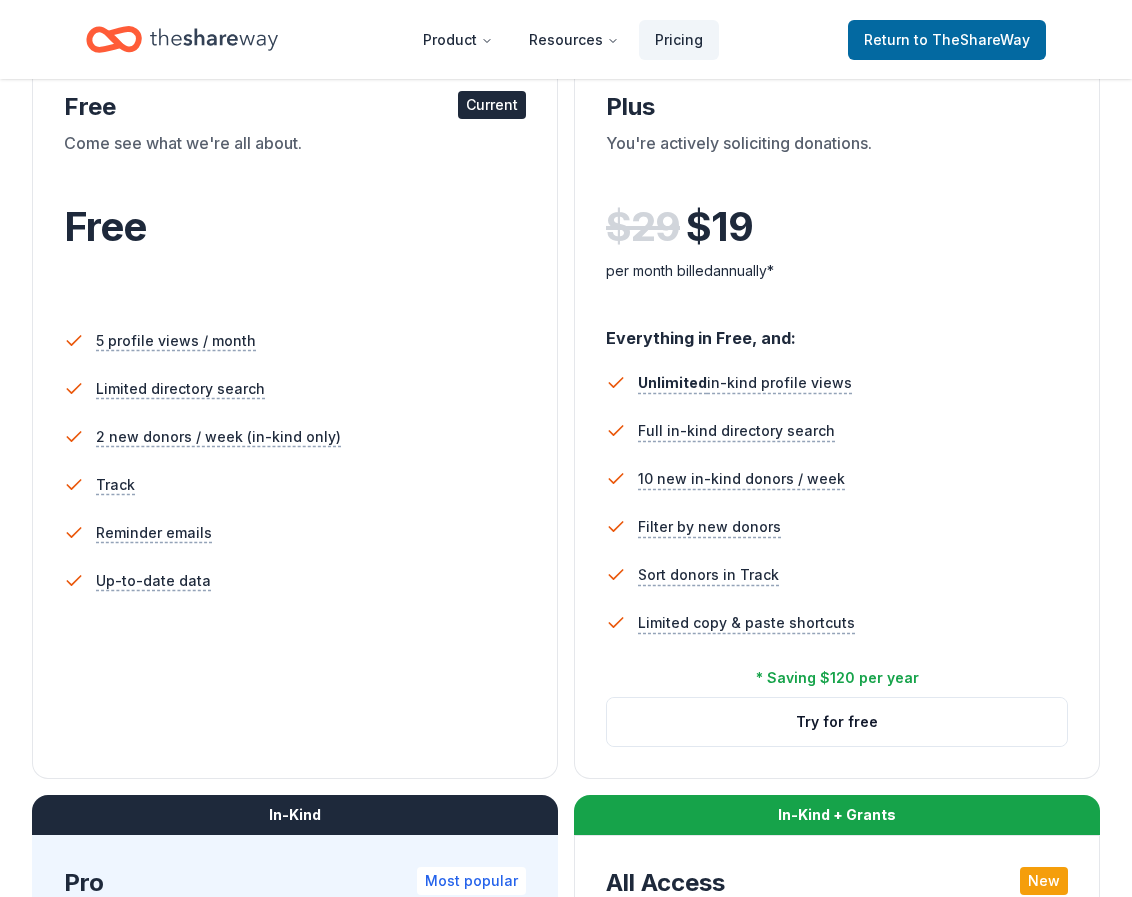 scroll, scrollTop: 468, scrollLeft: 0, axis: vertical 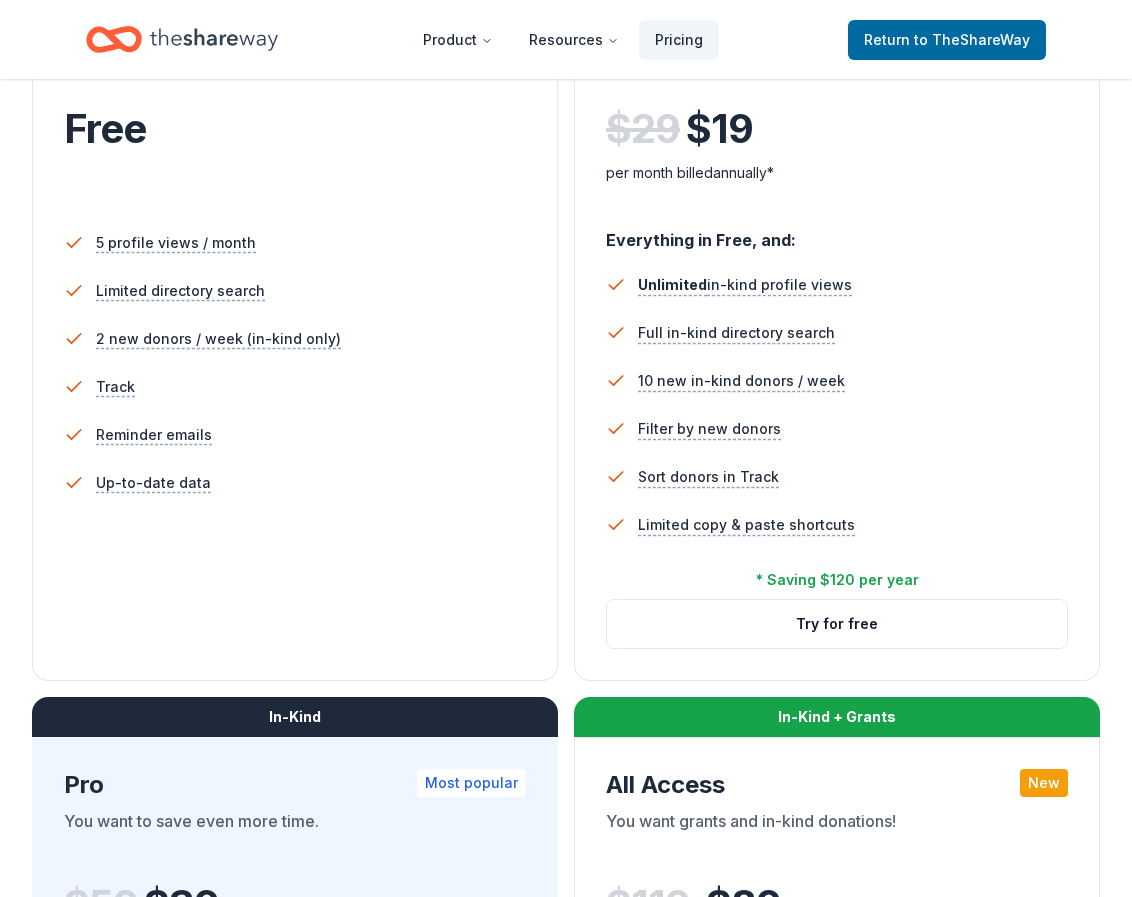 click on "Track" at bounding box center (295, 387) 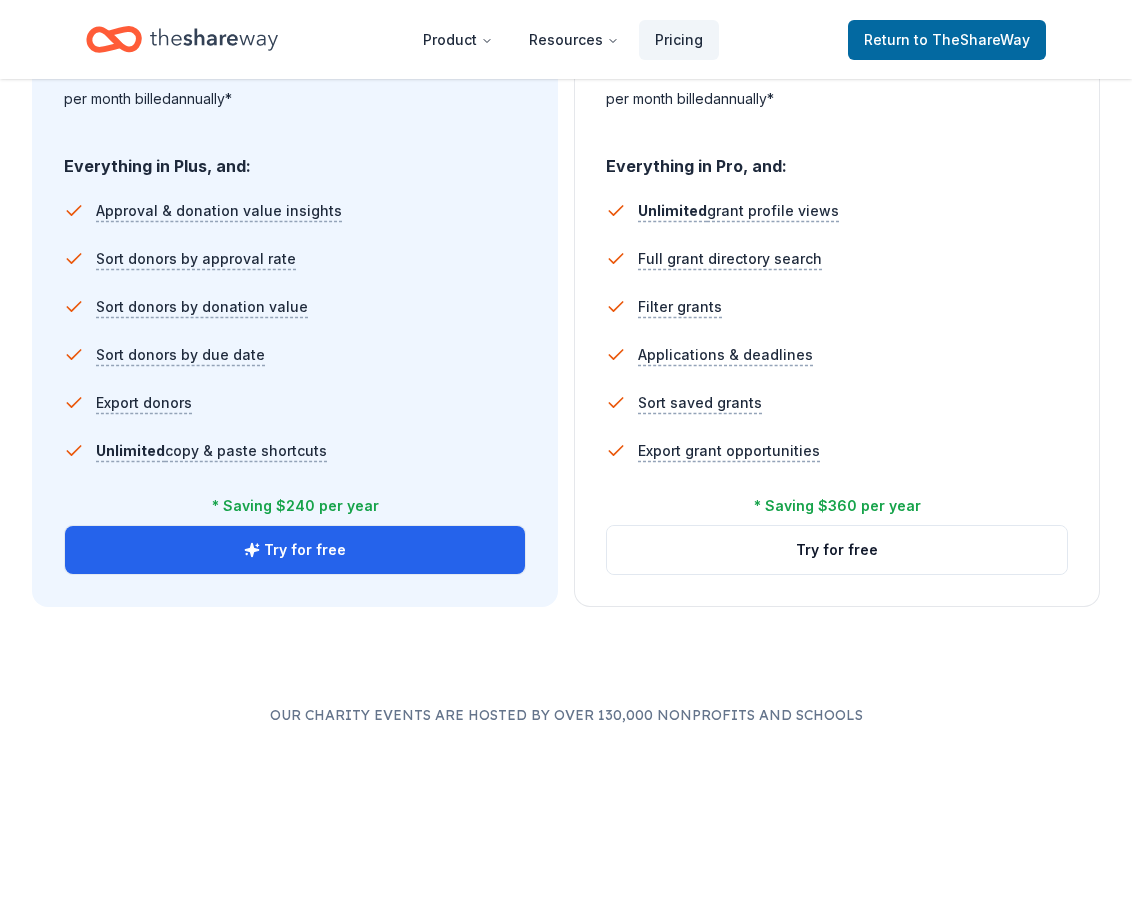 scroll, scrollTop: 1363, scrollLeft: 0, axis: vertical 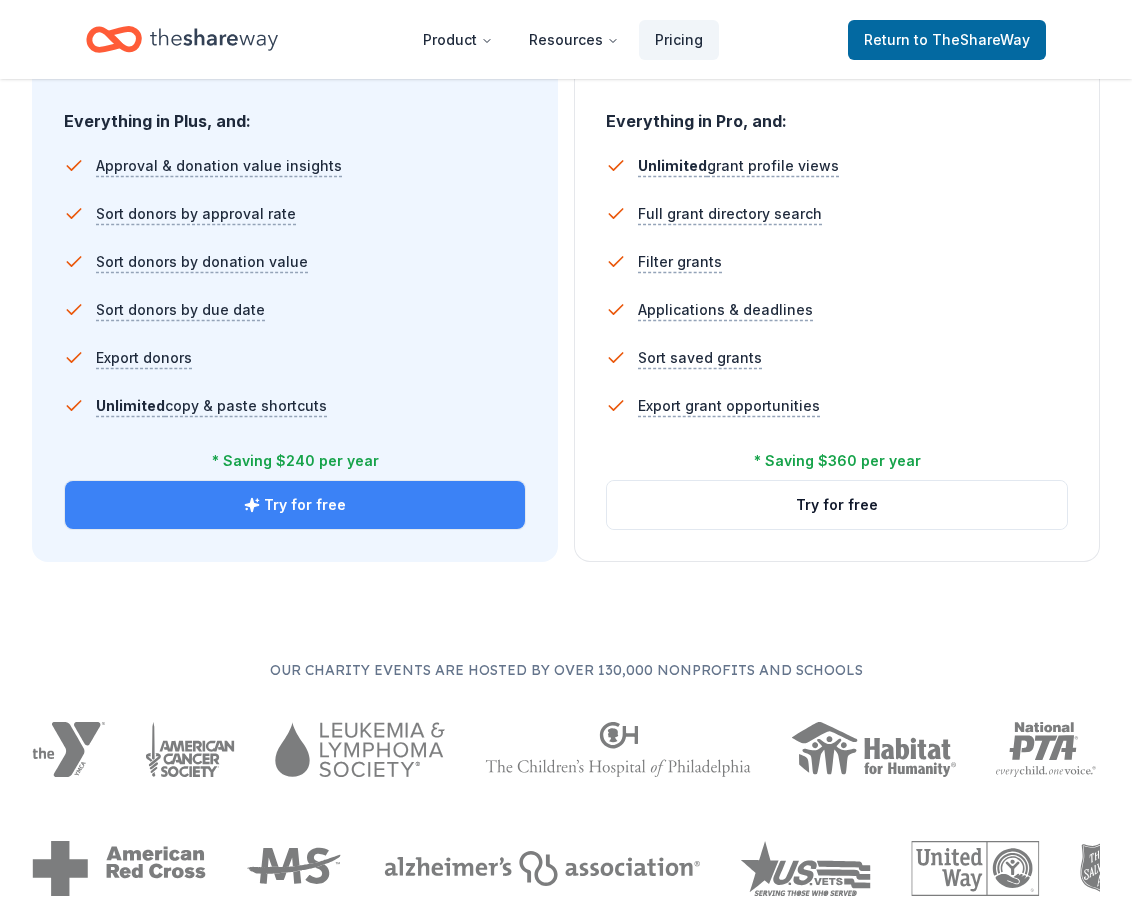click on "Try for free" at bounding box center (295, 505) 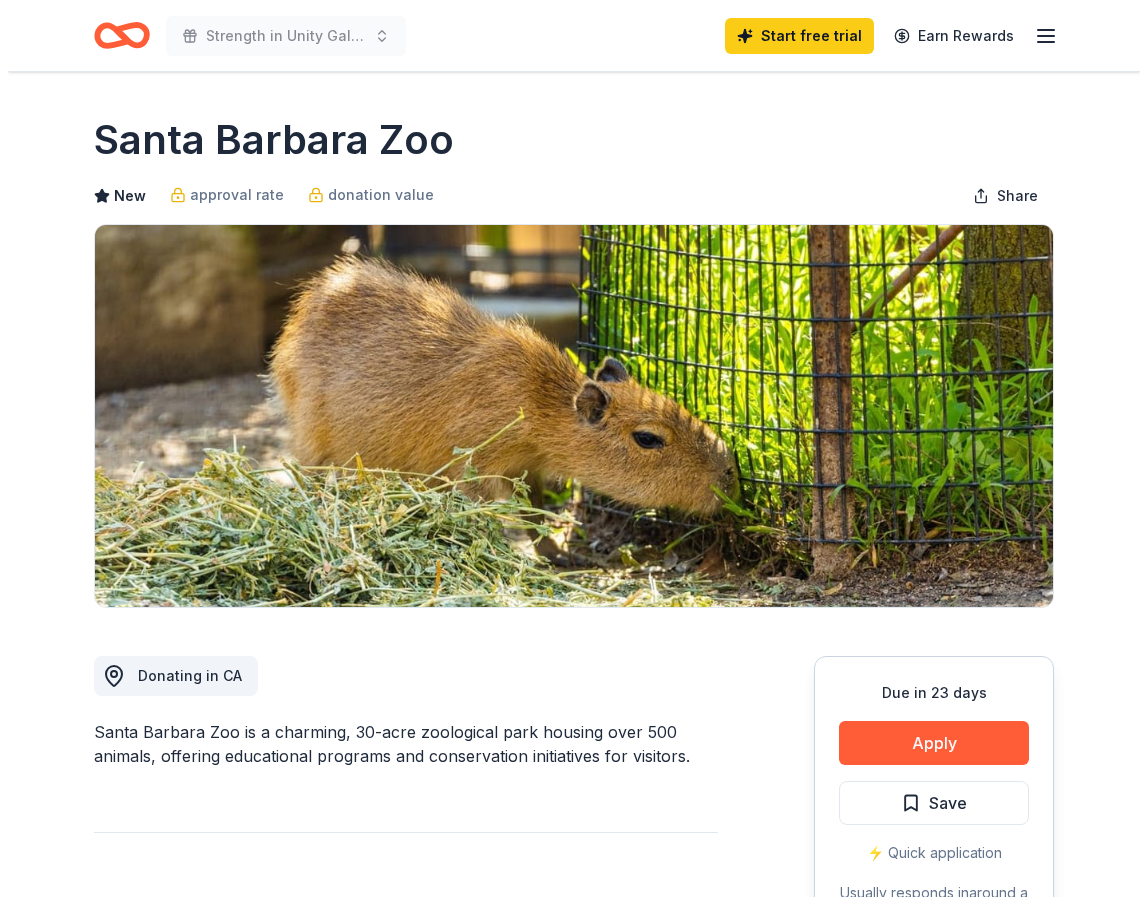 scroll, scrollTop: 80, scrollLeft: 0, axis: vertical 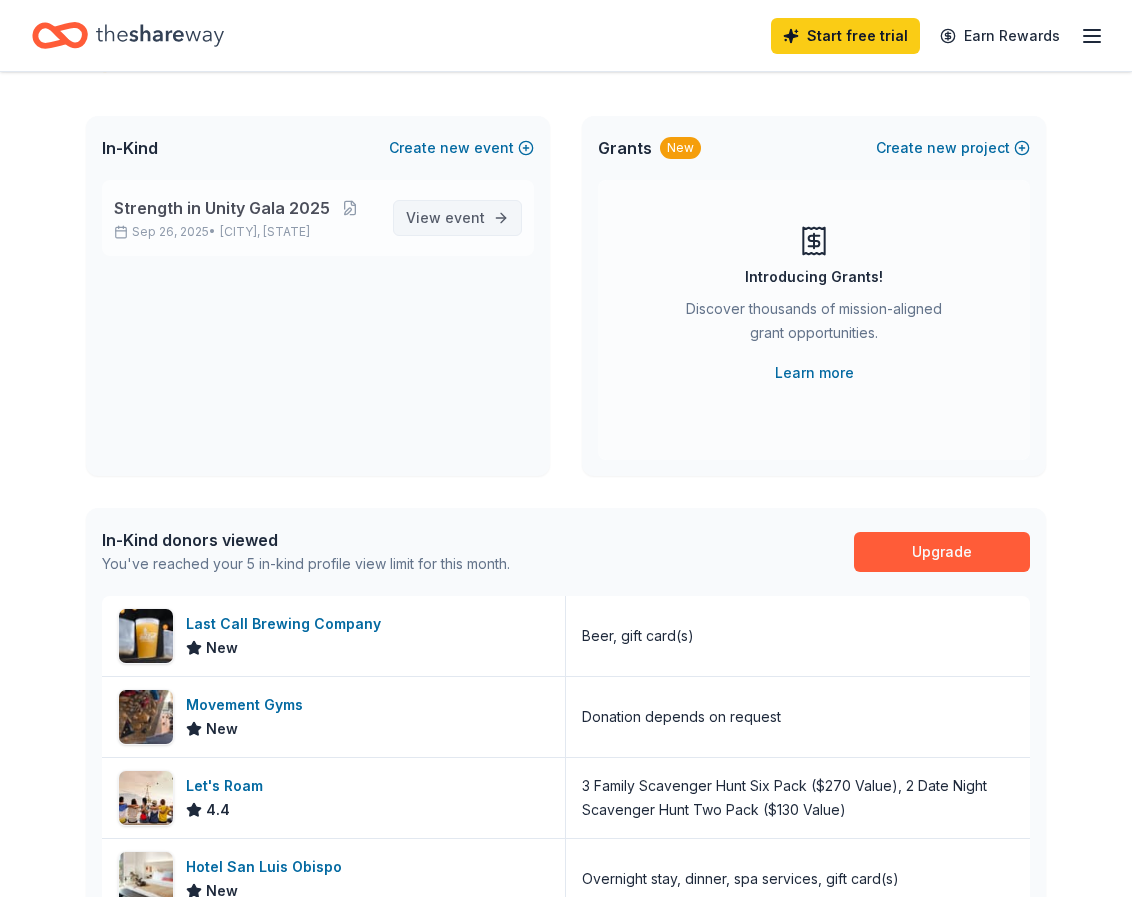 click on "event" at bounding box center (465, 217) 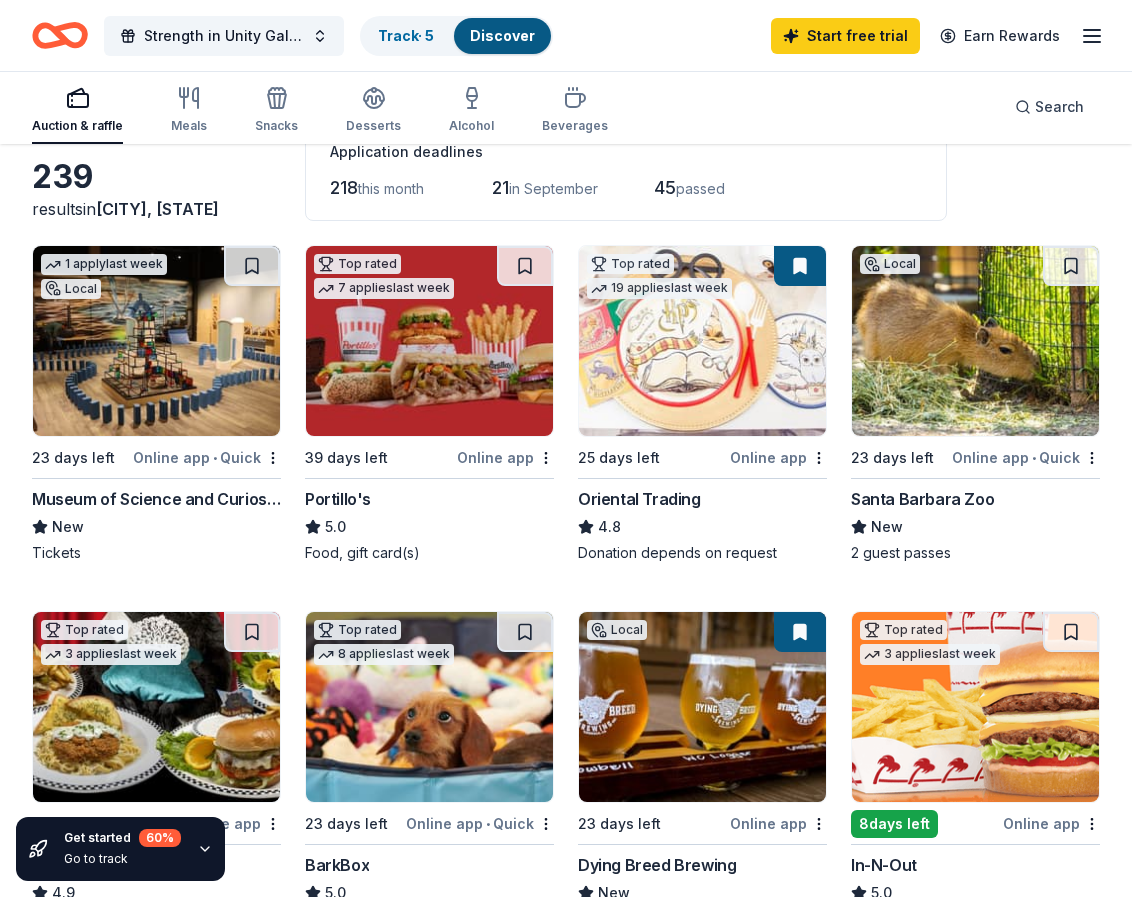 scroll, scrollTop: 126, scrollLeft: 0, axis: vertical 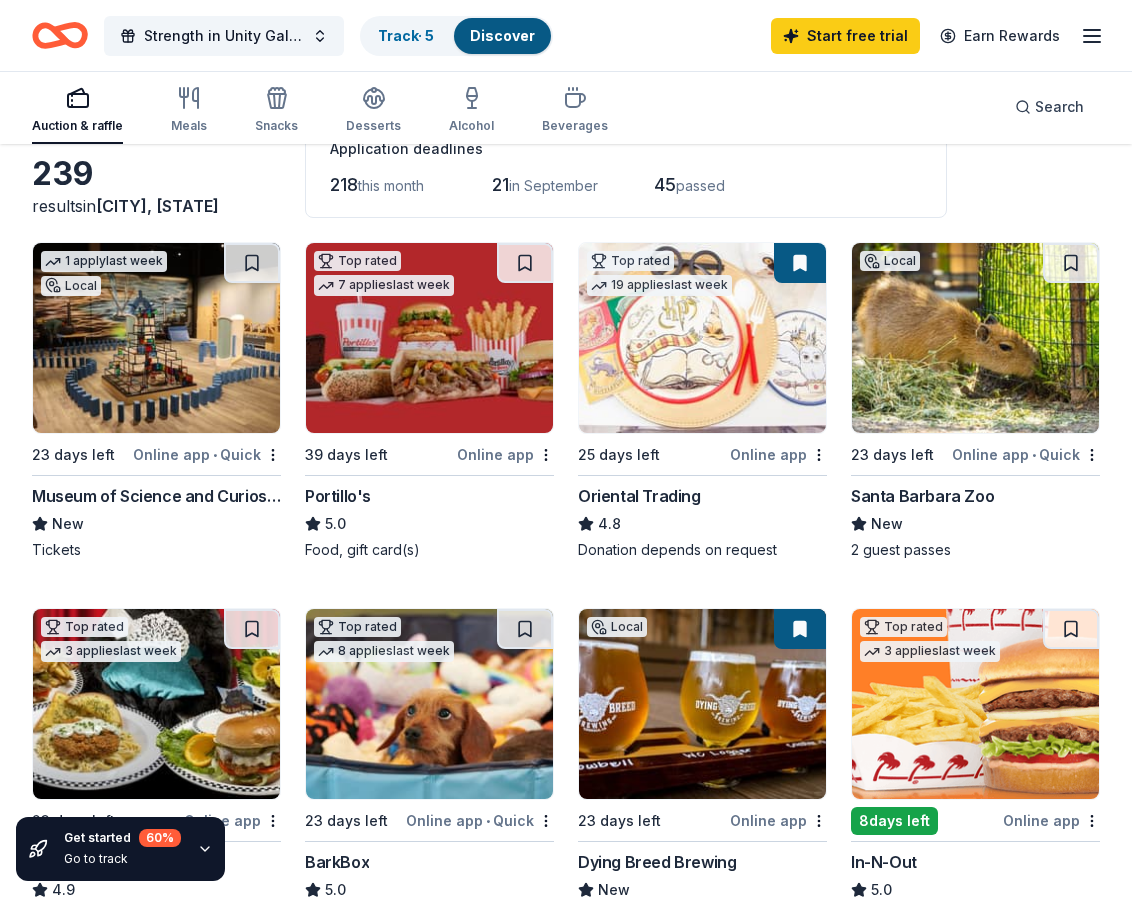click at bounding box center (975, 338) 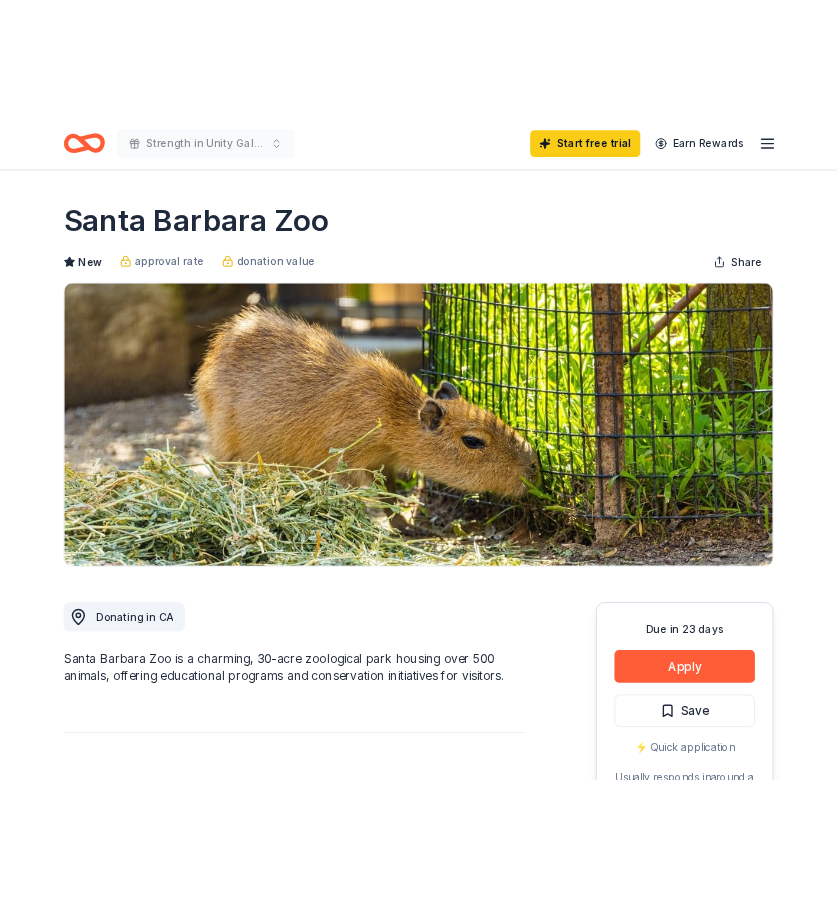scroll, scrollTop: 0, scrollLeft: 0, axis: both 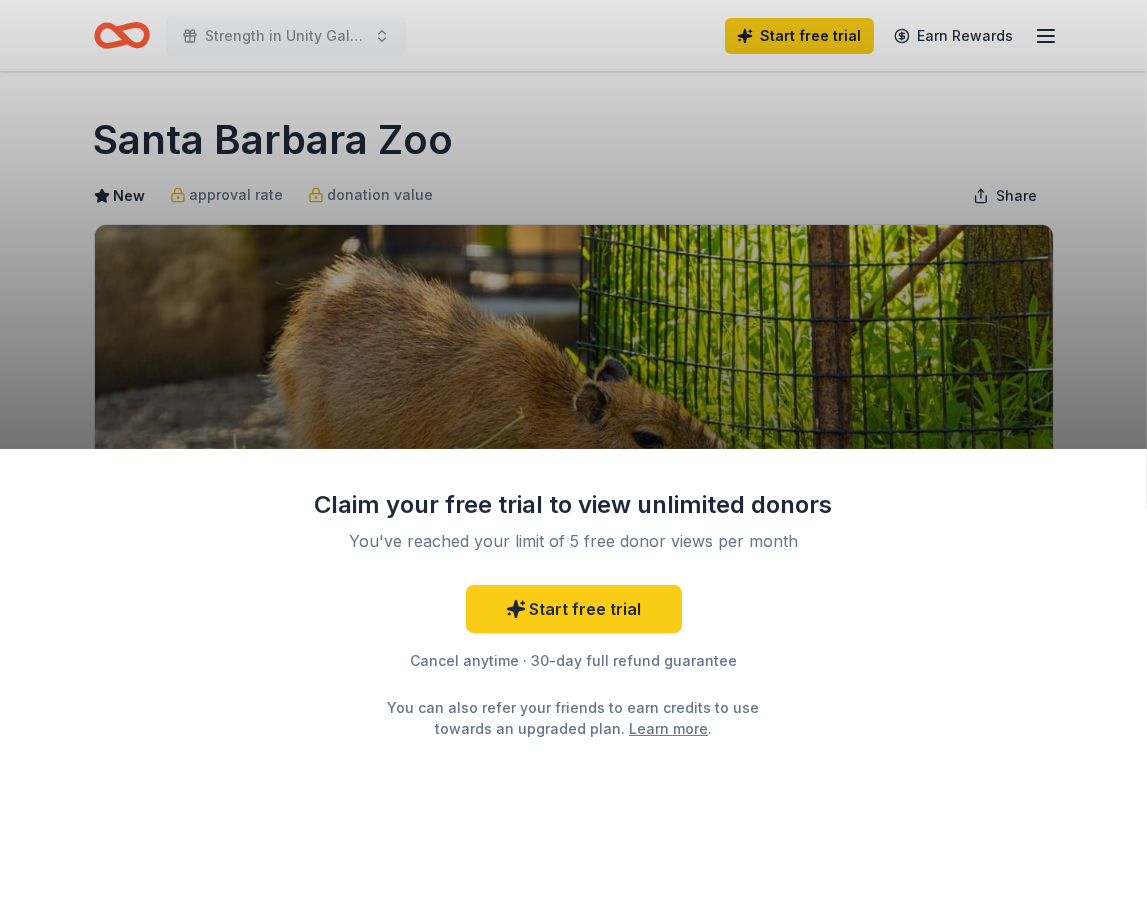 click on "Claim your free trial to view unlimited donors You've reached your limit of 5 free donor views per month Start free  trial Cancel anytime · 30-day full refund guarantee You can also refer your friends to earn credits to use towards an upgraded plan.   Learn more ." at bounding box center [573, 448] 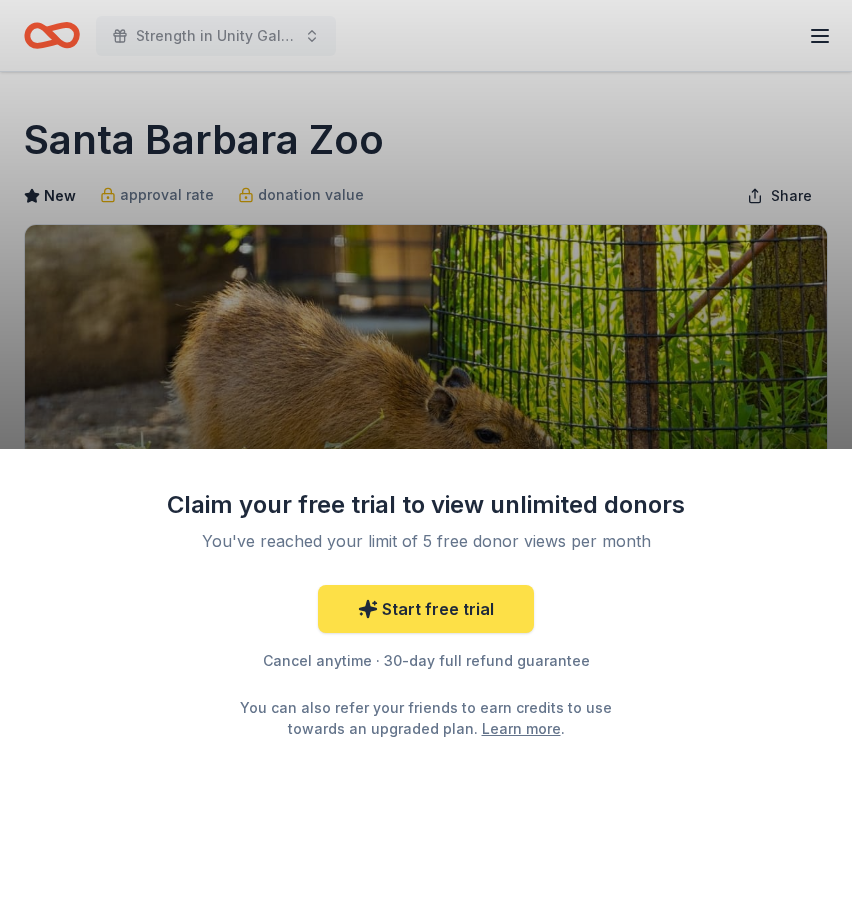click on "Start free  trial" at bounding box center [426, 609] 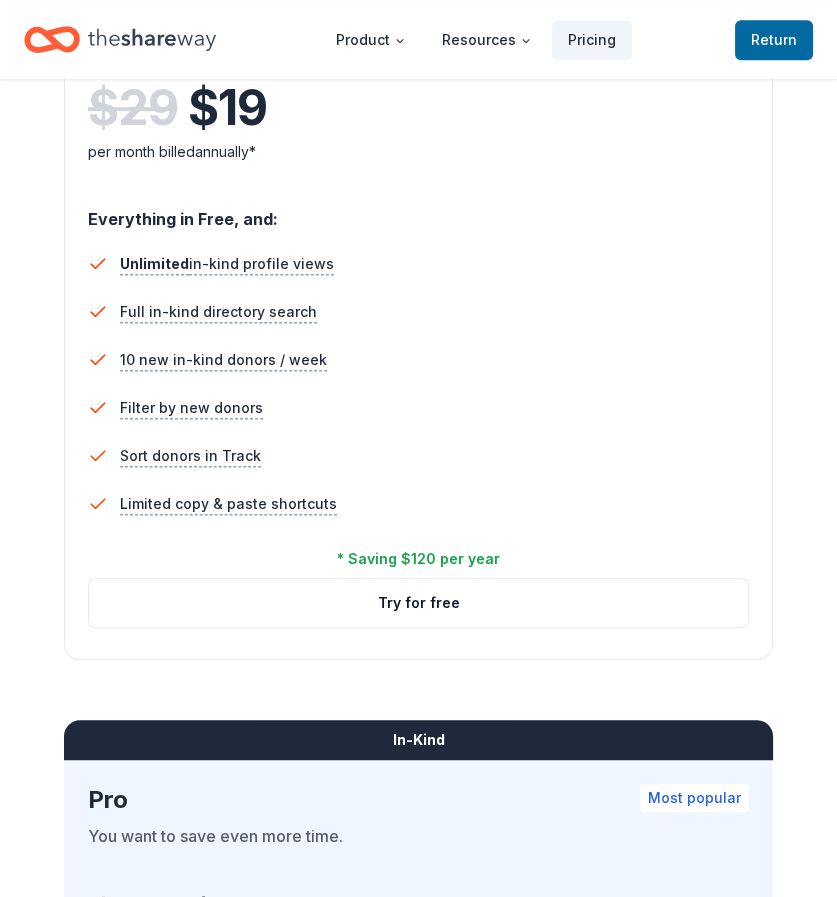 scroll, scrollTop: 1186, scrollLeft: 0, axis: vertical 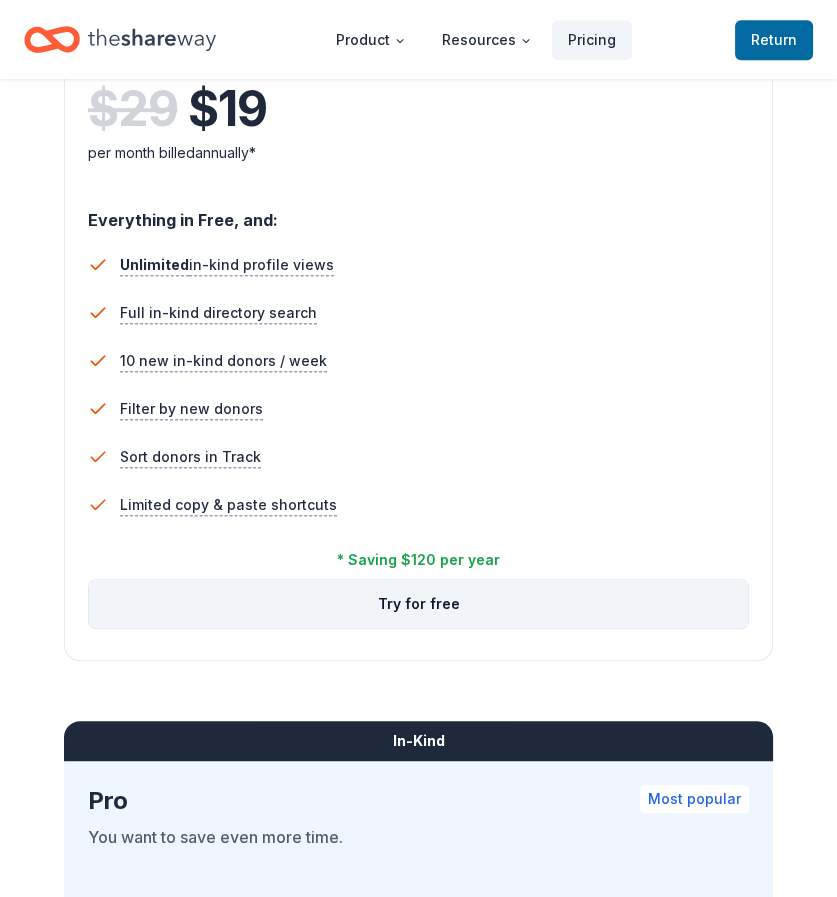 drag, startPoint x: 341, startPoint y: 595, endPoint x: 240, endPoint y: 595, distance: 101 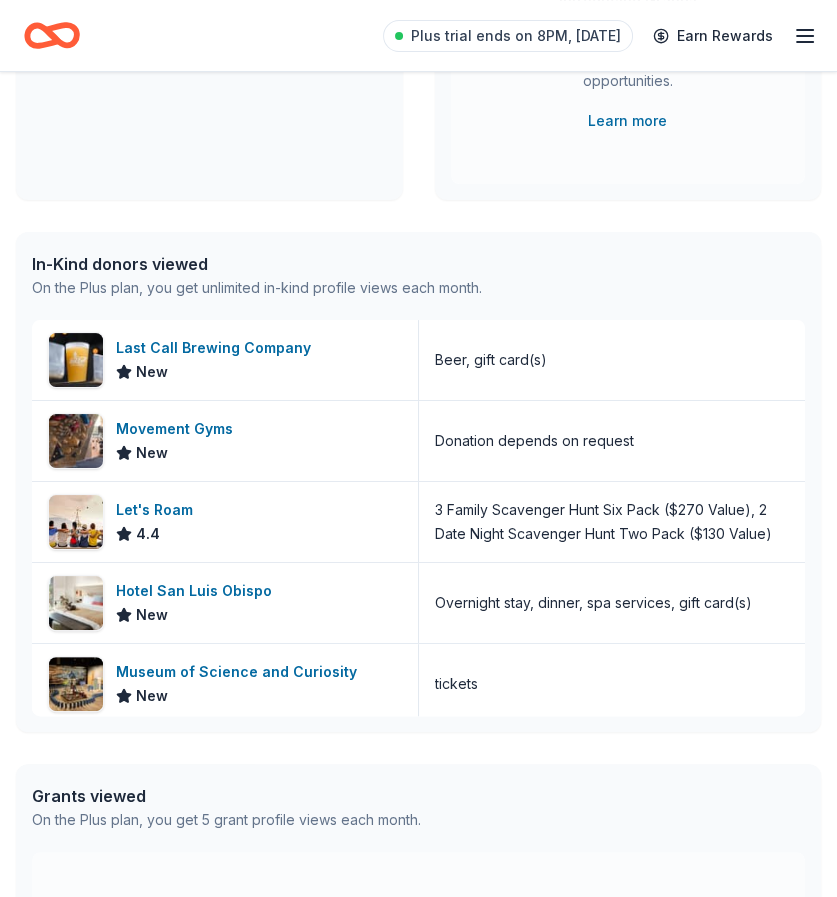 scroll, scrollTop: 340, scrollLeft: 0, axis: vertical 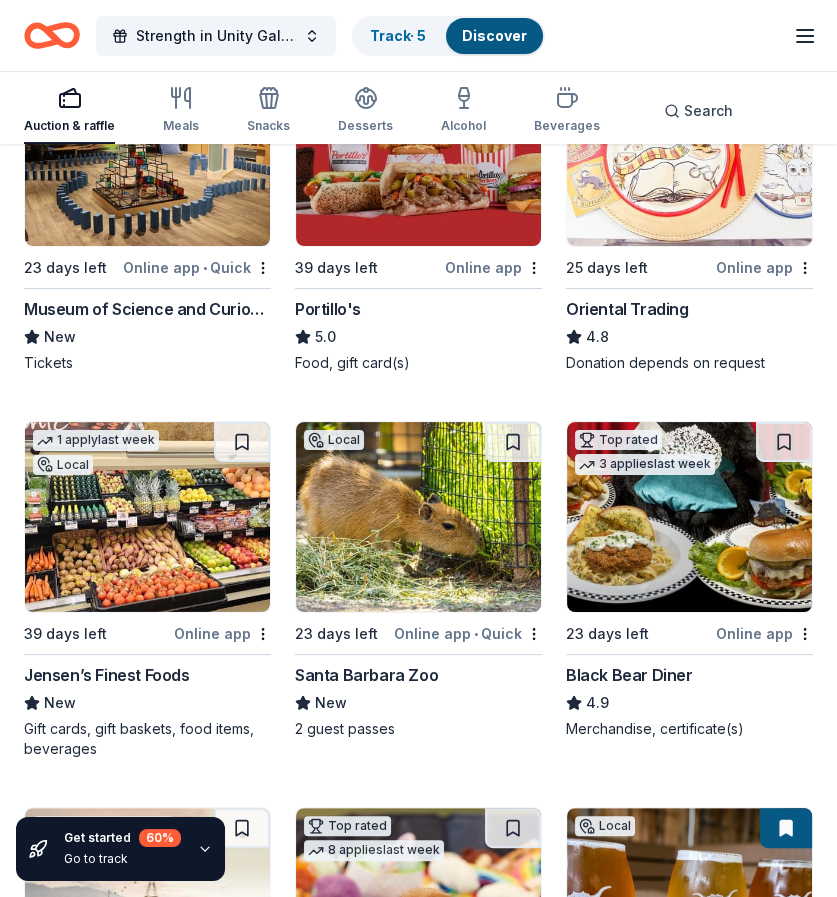 click at bounding box center (418, 517) 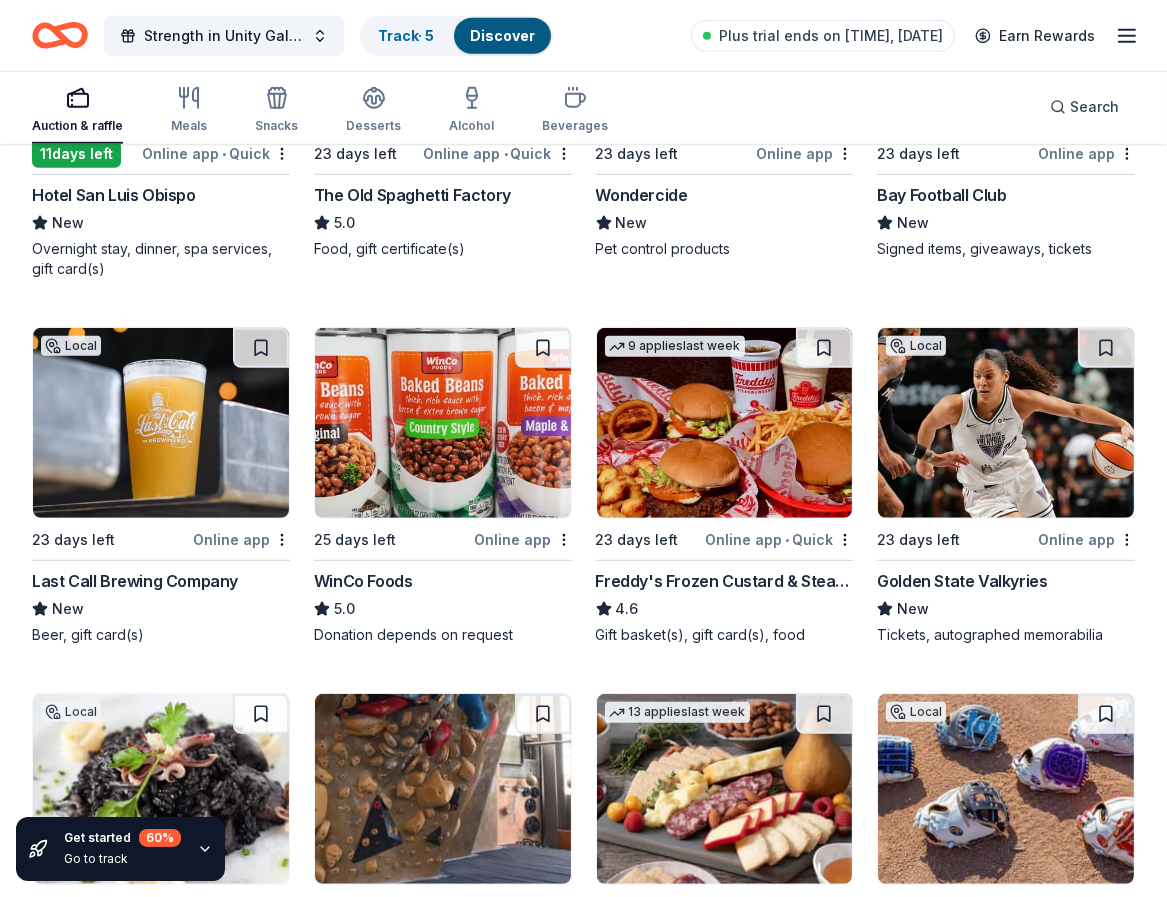 scroll, scrollTop: 1586, scrollLeft: 0, axis: vertical 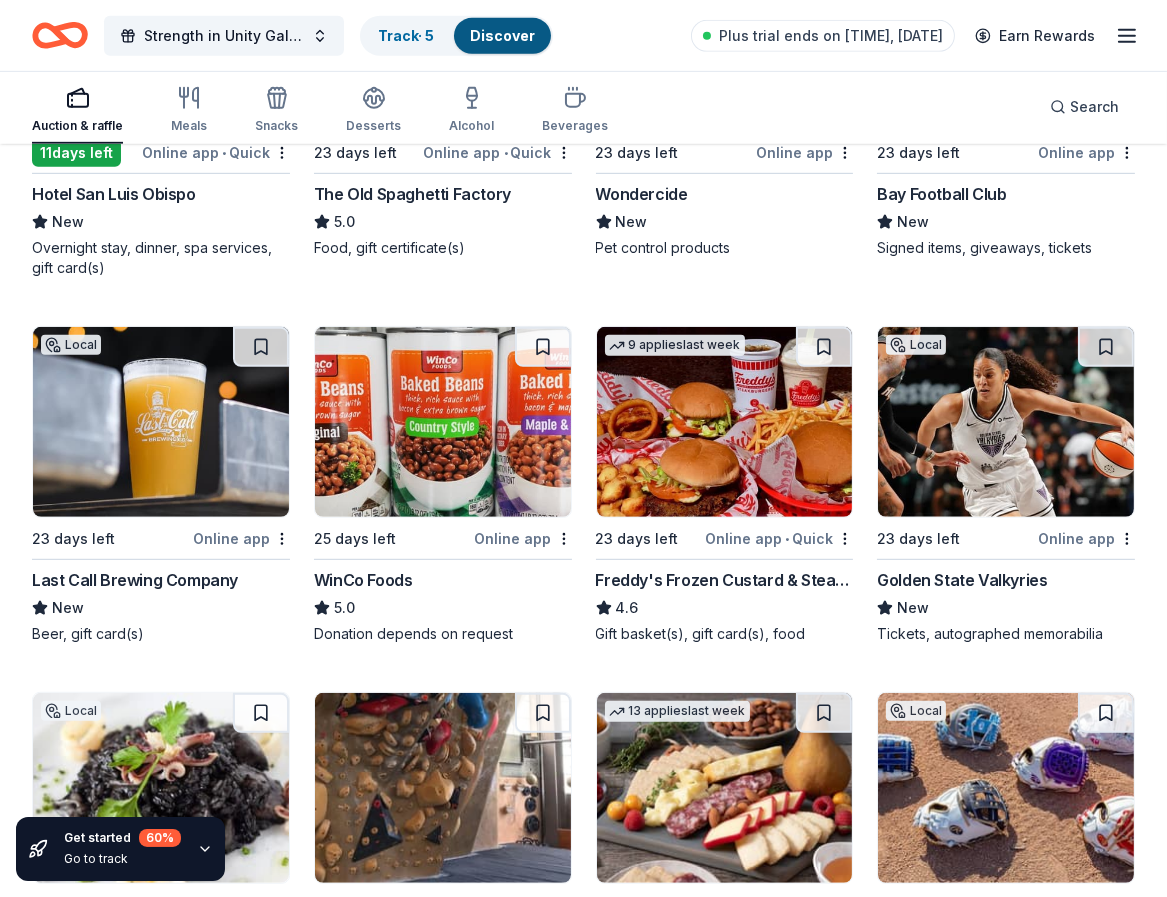 click at bounding box center (1006, 422) 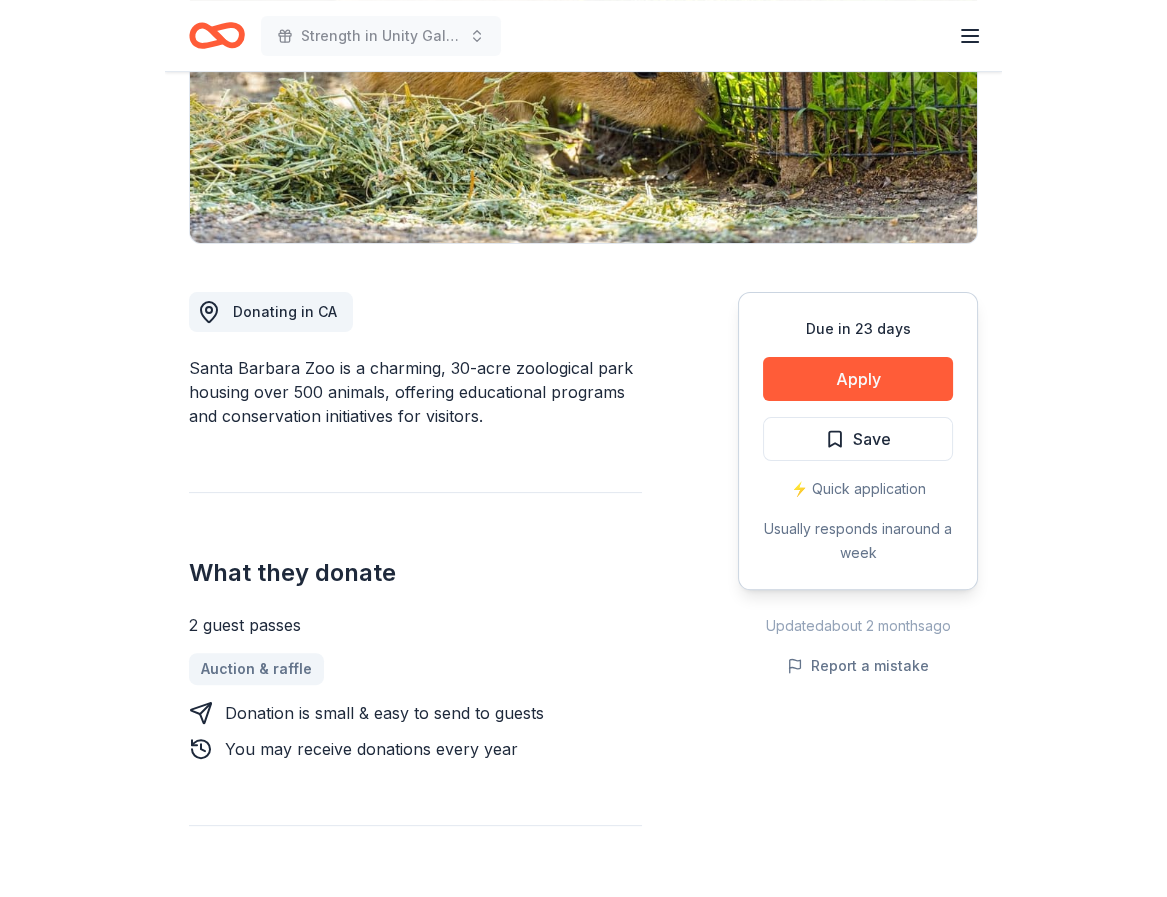 scroll, scrollTop: 420, scrollLeft: 0, axis: vertical 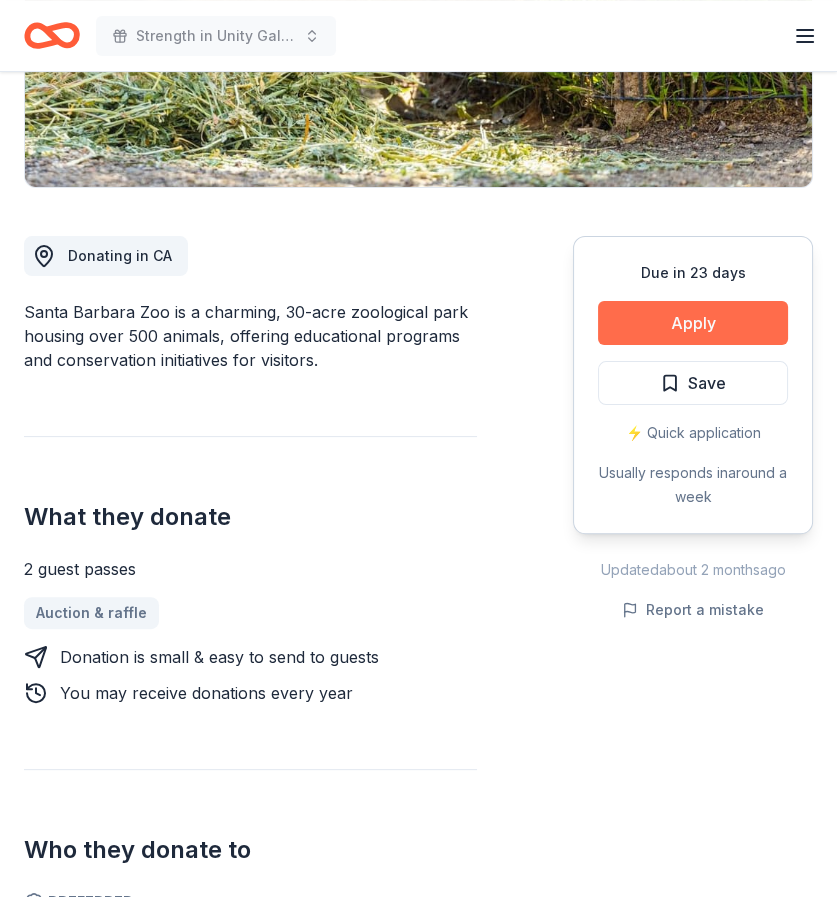 click on "Apply" at bounding box center [693, 323] 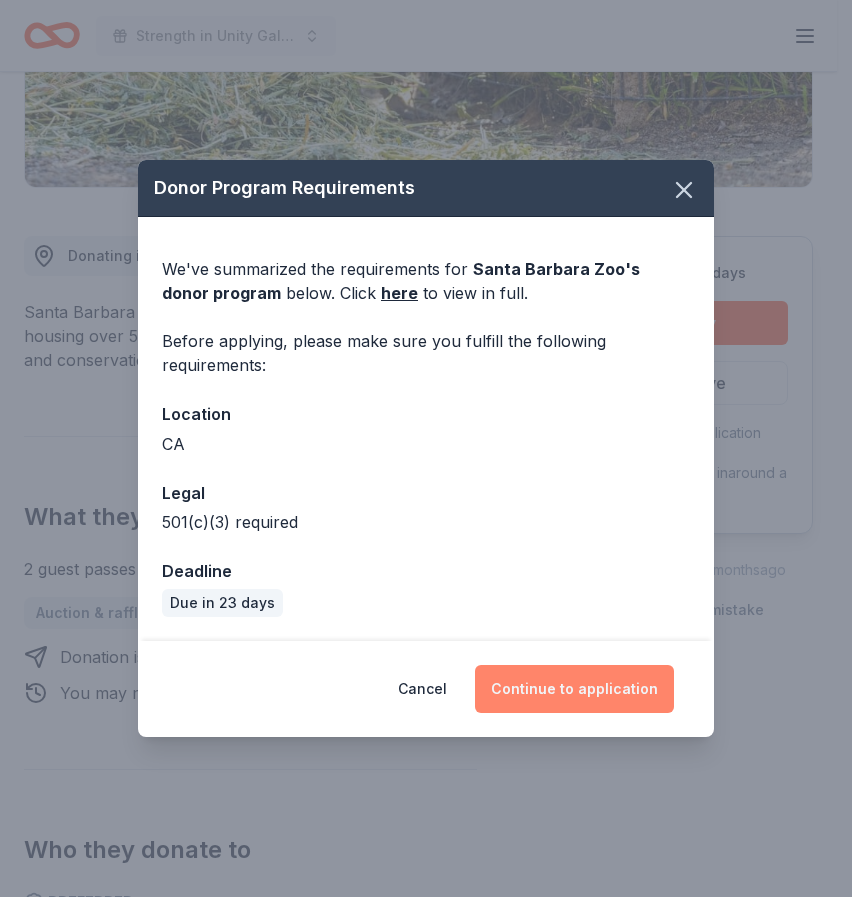 click on "Continue to application" at bounding box center [574, 689] 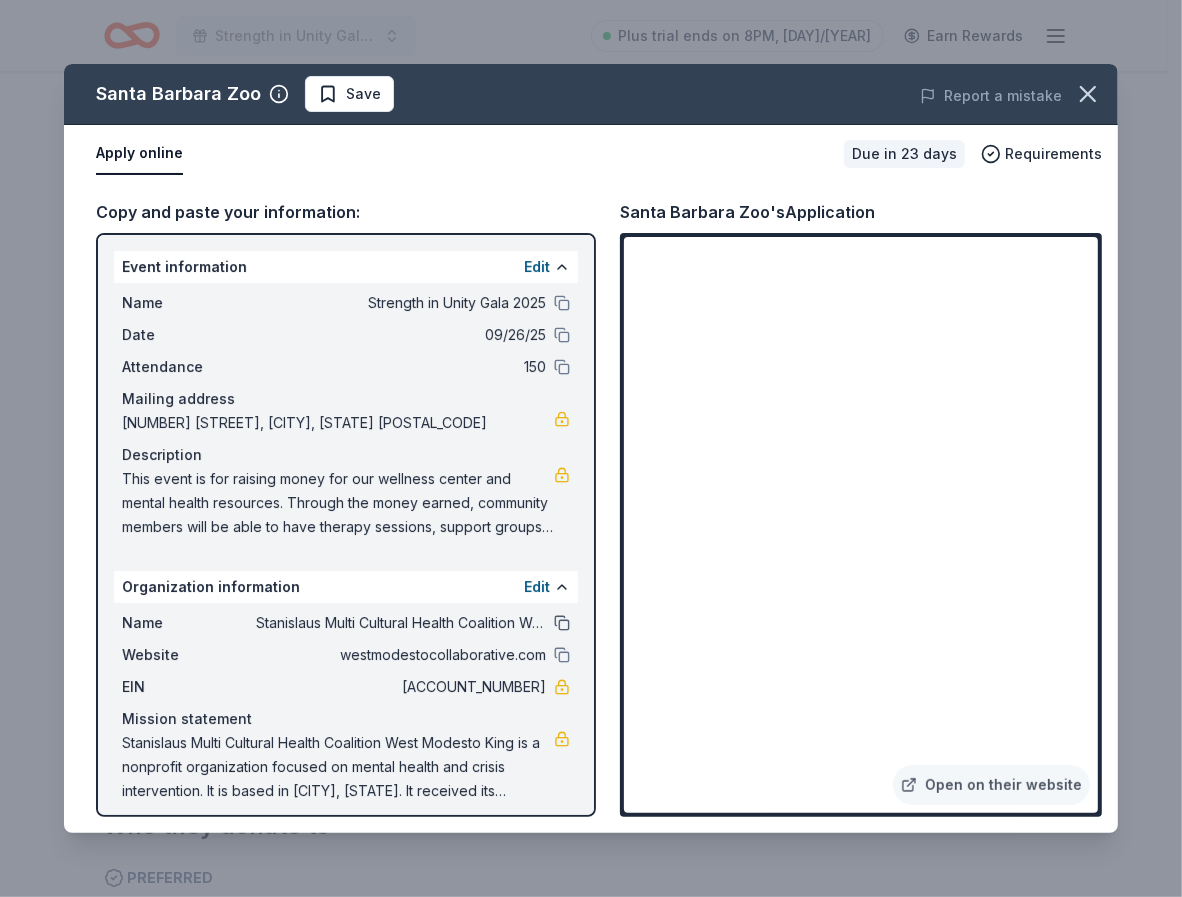 click at bounding box center (562, 623) 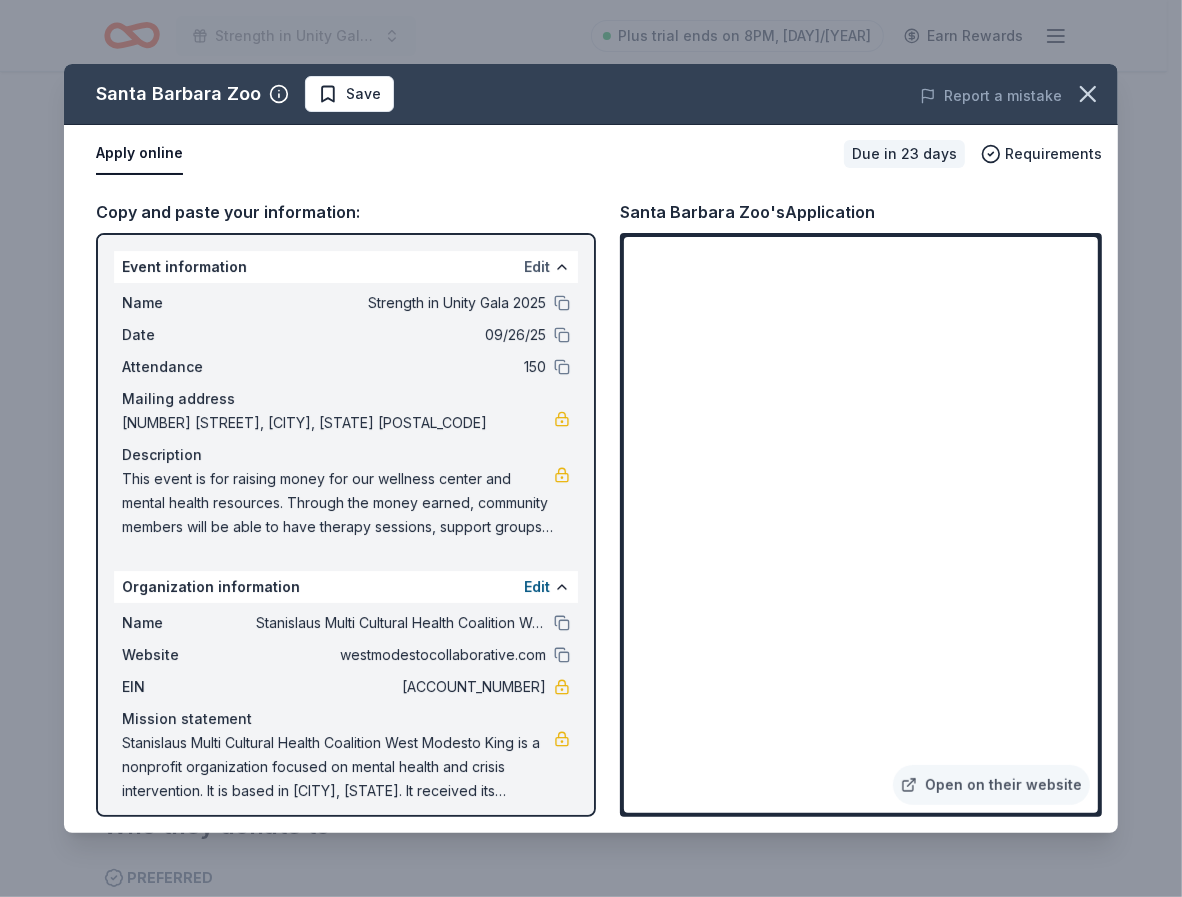 click on "Edit" at bounding box center (537, 267) 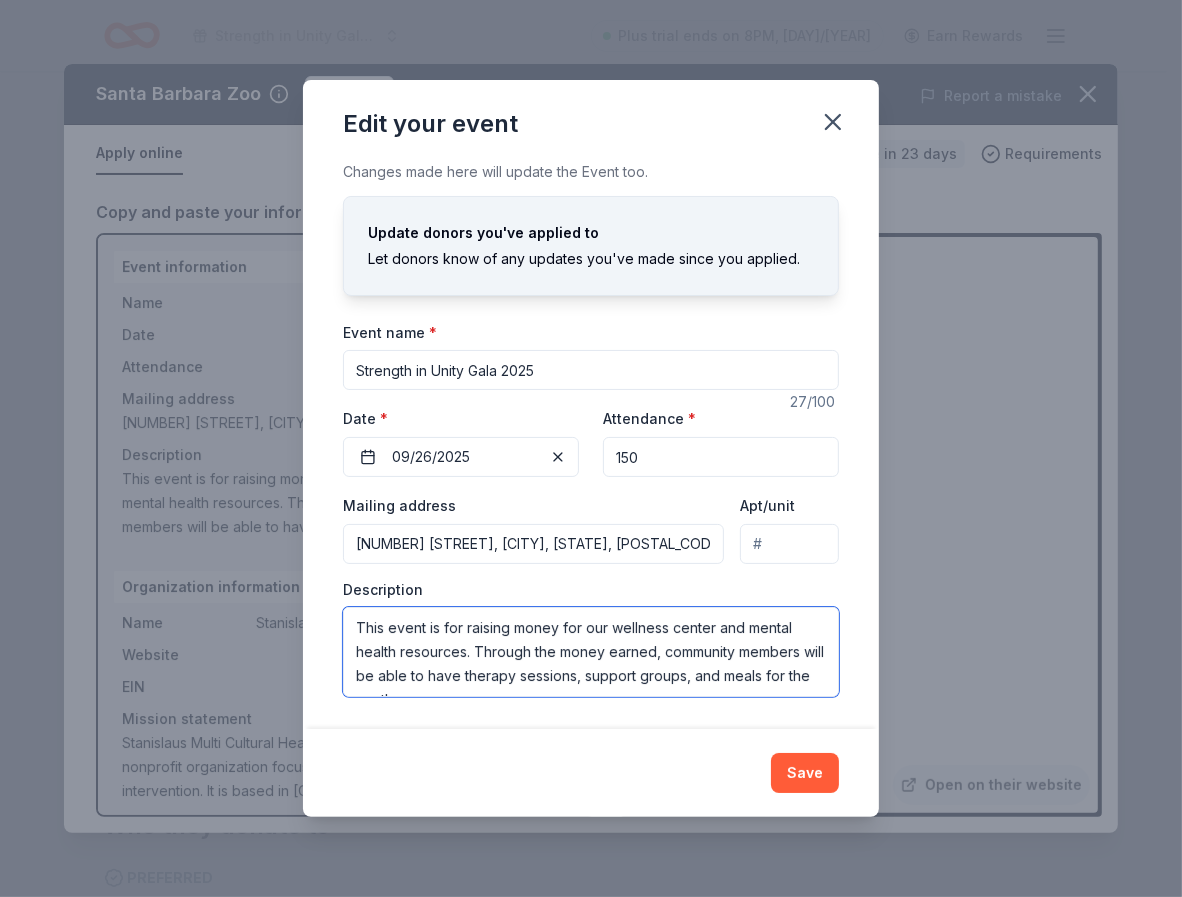 click on "This event is for raising money for our wellness center and mental health resources. Through the money earned, community members will be able to have therapy sessions, support groups, and meals for the youth." at bounding box center (591, 652) 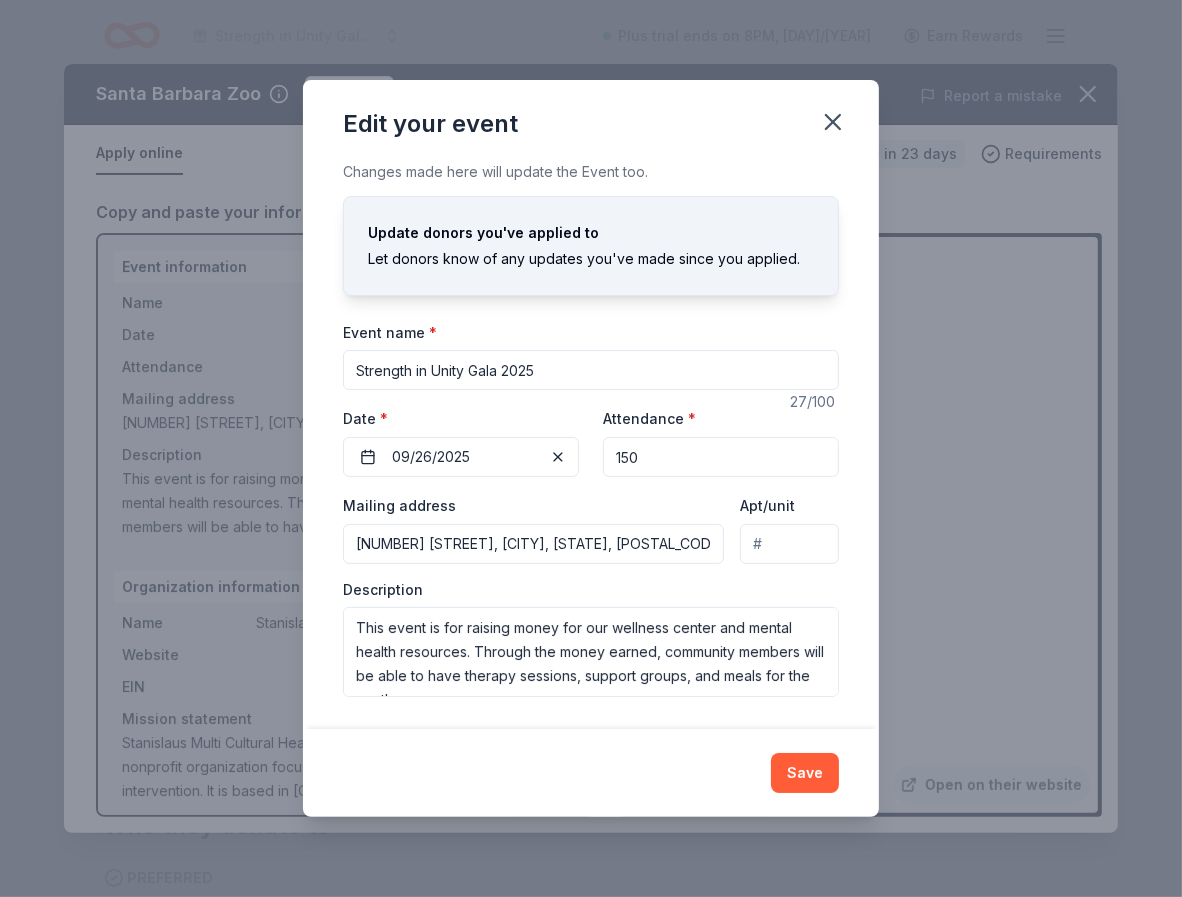 click on "Edit your   event Changes made here will update the Event too. Update donors you've applied to Let donors know of any updates you've made since you applied. Event name * Strength in Unity Gala 2025 27 /100 Event website https://westmodestocommunitycollaborative-bloom.kindful.com/e/strength-in-unity-2025-gala- Attendance * 150 Date * 09/26/2025 Mailing address 601 South Martin Luther King Drive, Modesto, CA, 95351 Apt/unit Description This event is for raising money for our wellness center and mental health resources. Through the money earned, community members will be able to have therapy sessions, support groups, and meals for the youth. Save" at bounding box center [591, 448] 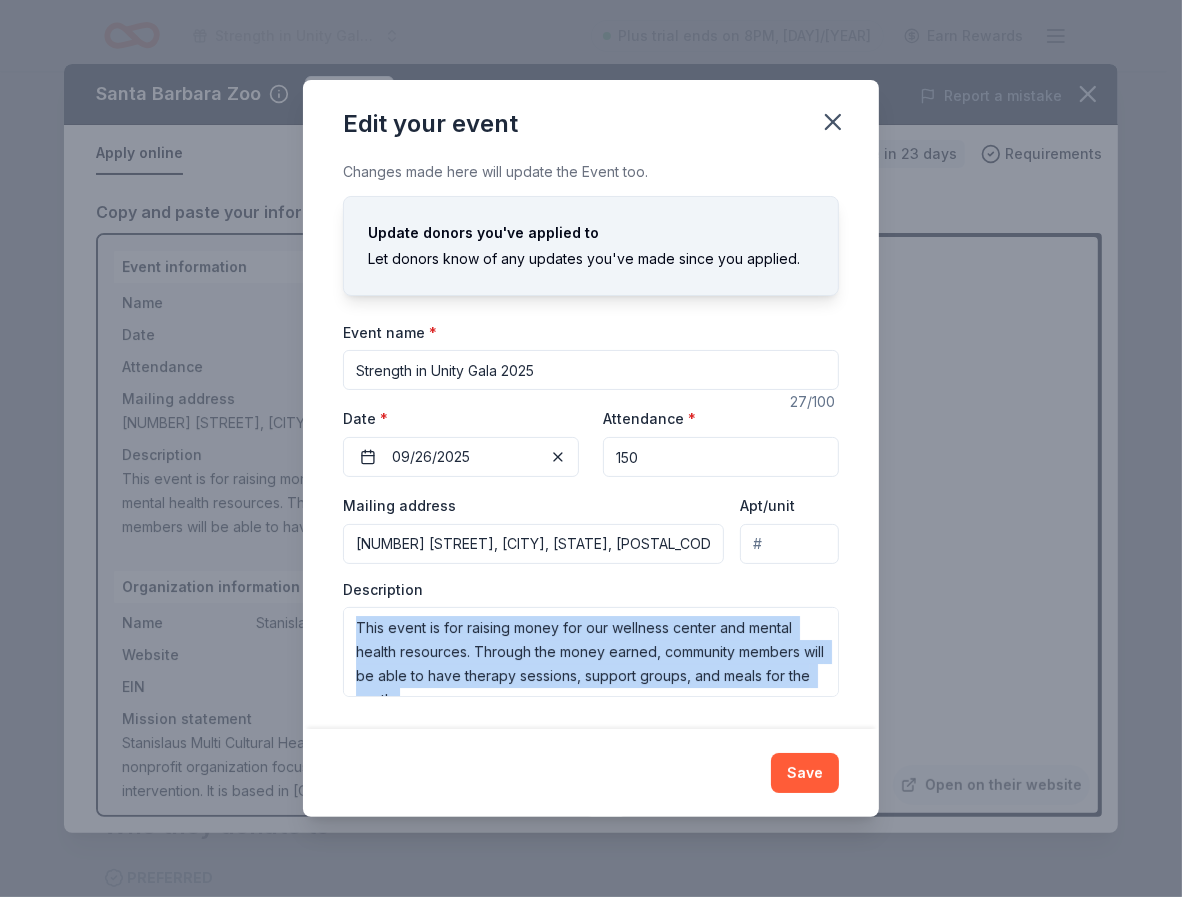 click on "Edit your   event Changes made here will update the Event too. Update donors you've applied to Let donors know of any updates you've made since you applied. Event name * Strength in Unity Gala 2025 27 /100 Event website https://westmodestocommunitycollaborative-bloom.kindful.com/e/strength-in-unity-2025-gala- Attendance * 150 Date * 09/26/2025 Mailing address 601 South Martin Luther King Drive, Modesto, CA, 95351 Apt/unit Description This event is for raising money for our wellness center and mental health resources. Through the money earned, community members will be able to have therapy sessions, support groups, and meals for the youth. Save" at bounding box center (591, 448) 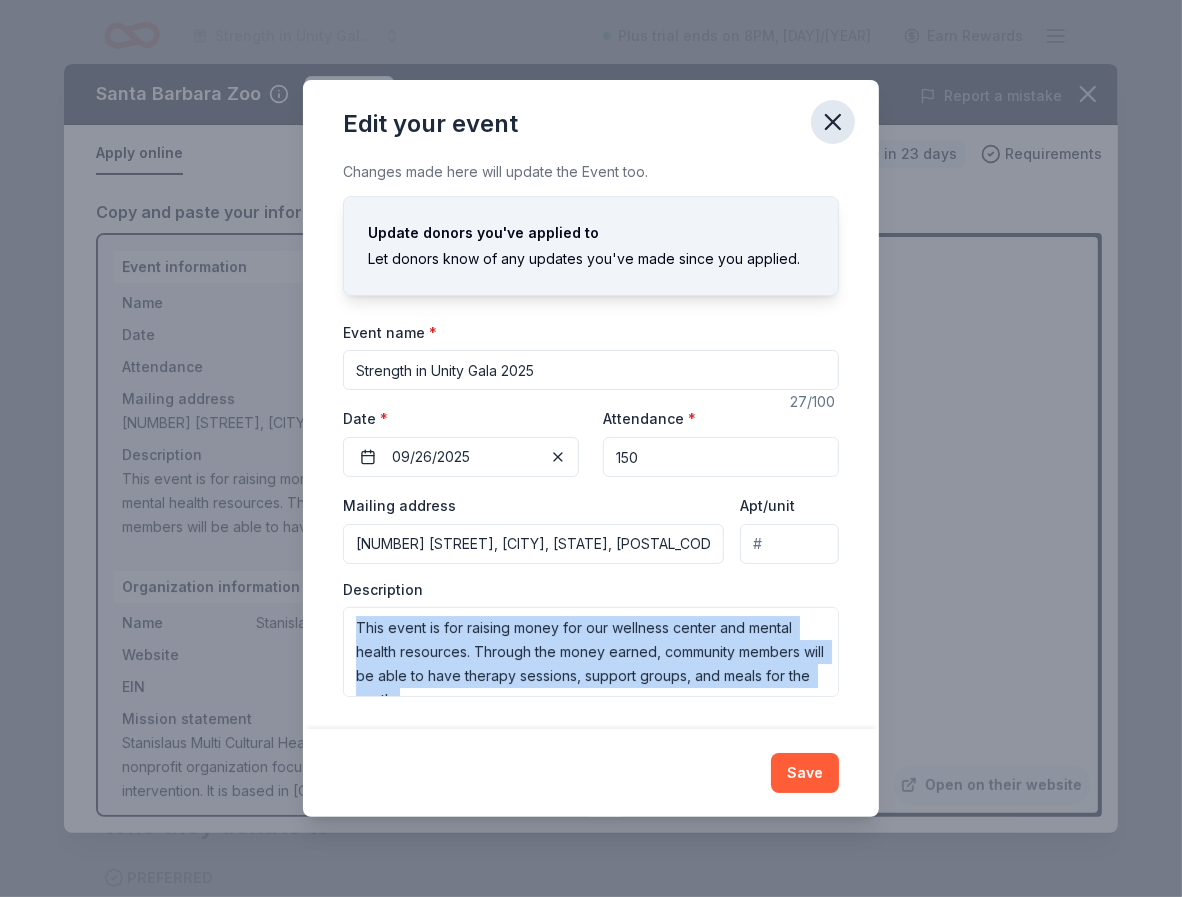 click 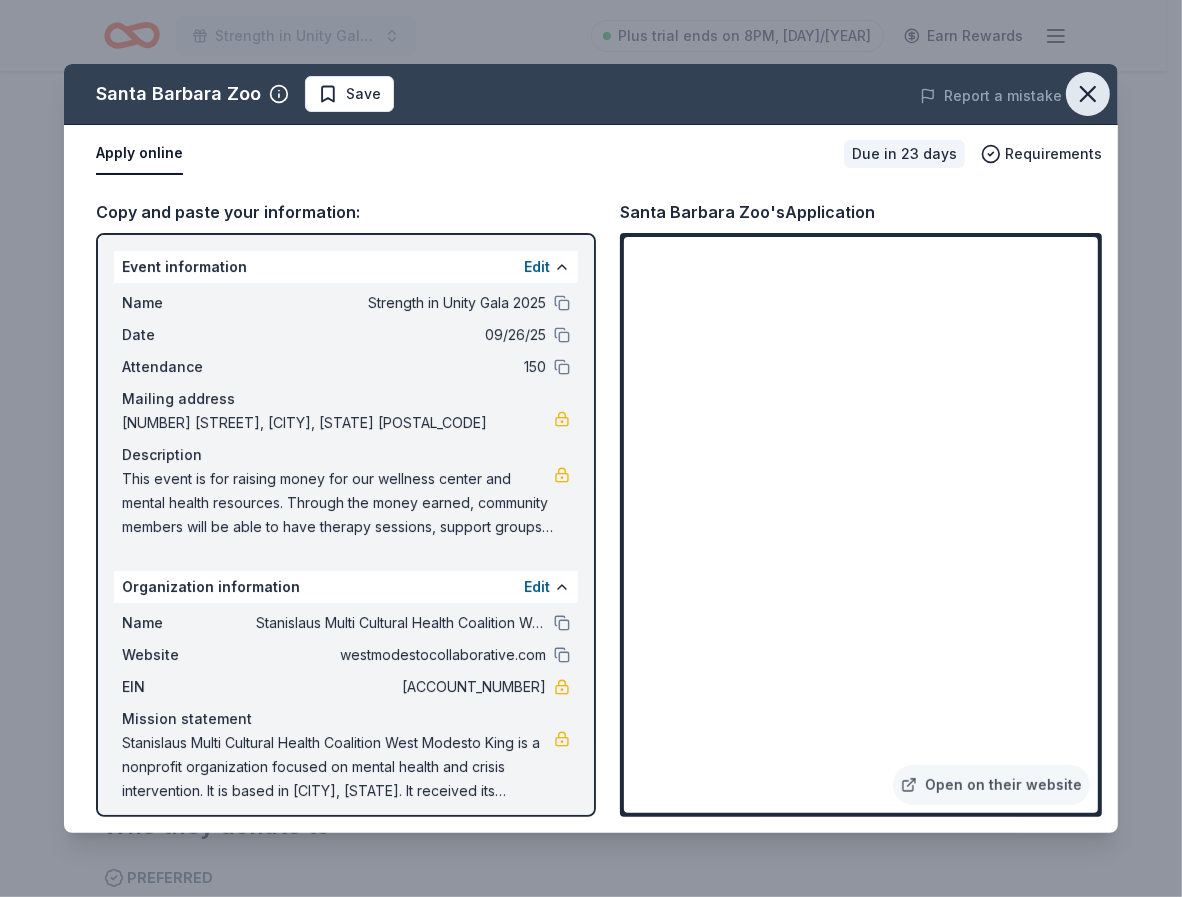 click at bounding box center [1088, 94] 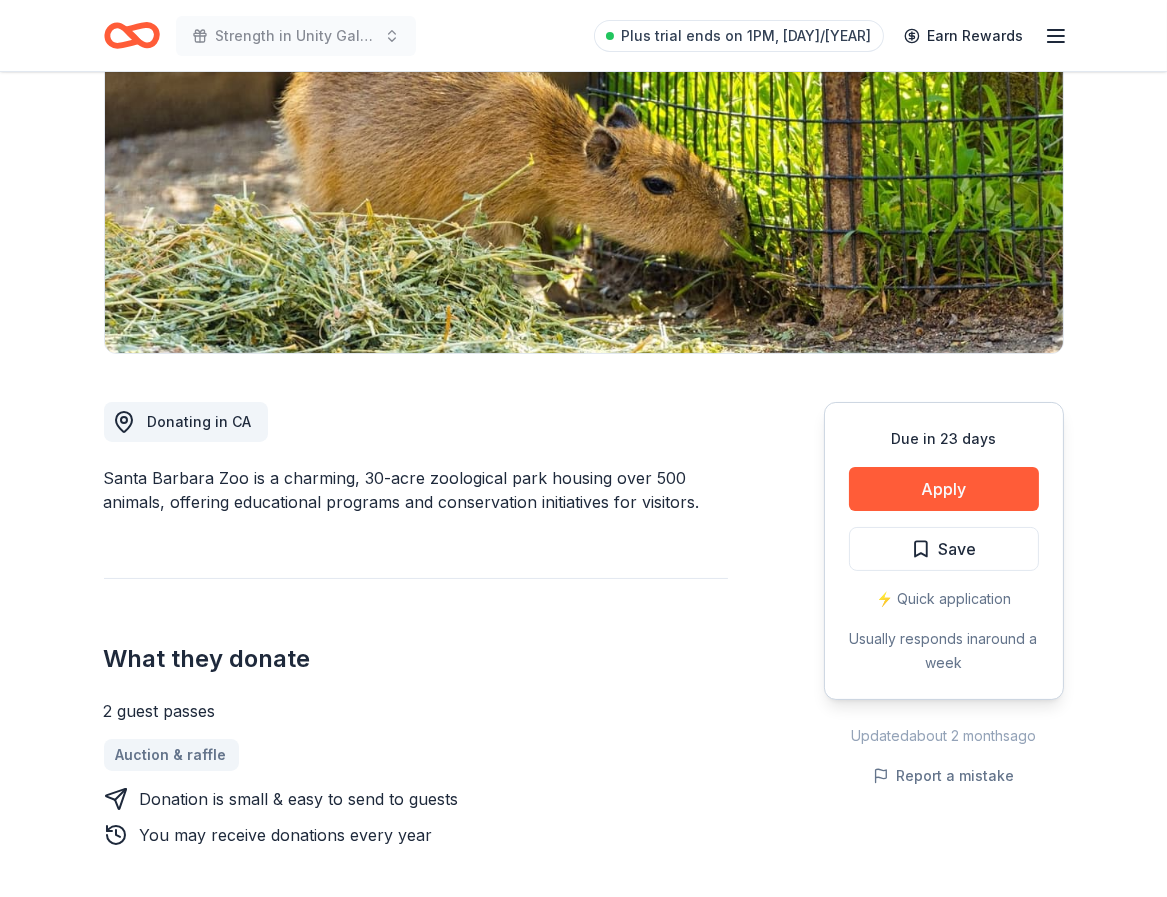 scroll, scrollTop: 0, scrollLeft: 0, axis: both 